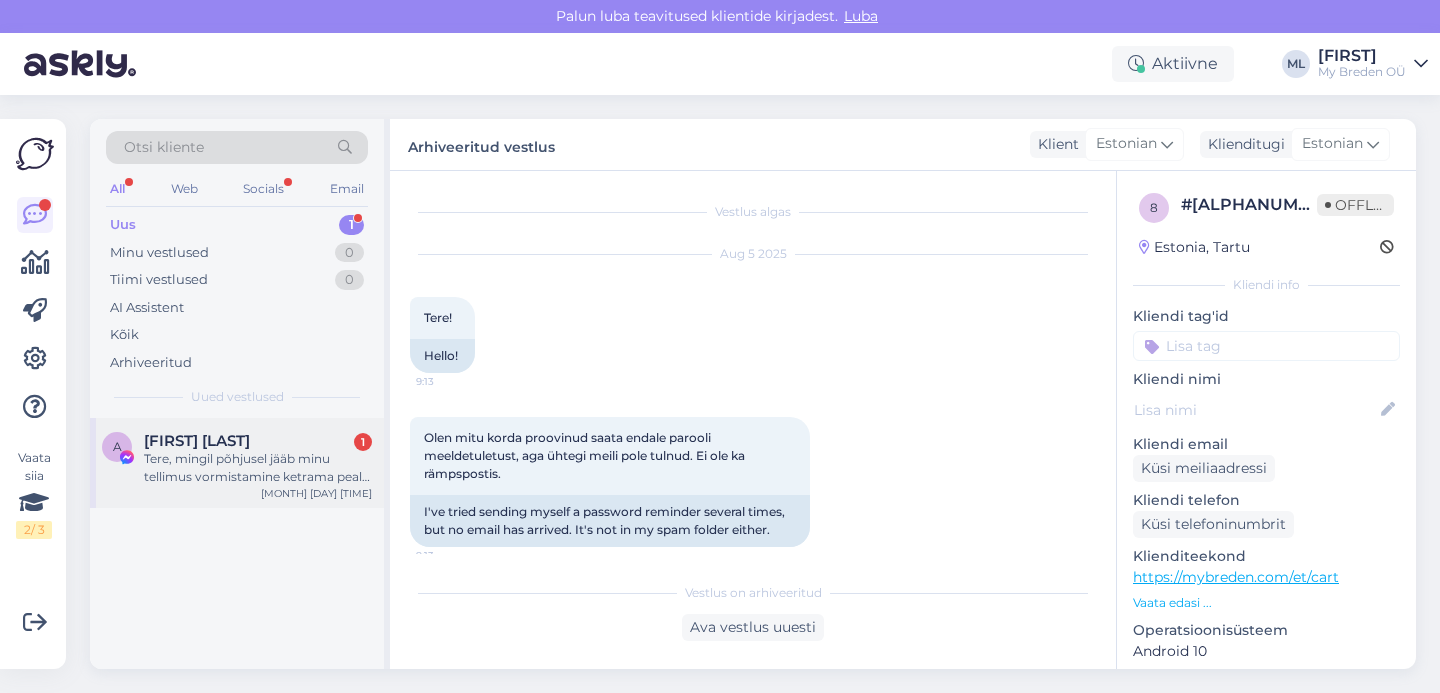 scroll, scrollTop: 0, scrollLeft: 0, axis: both 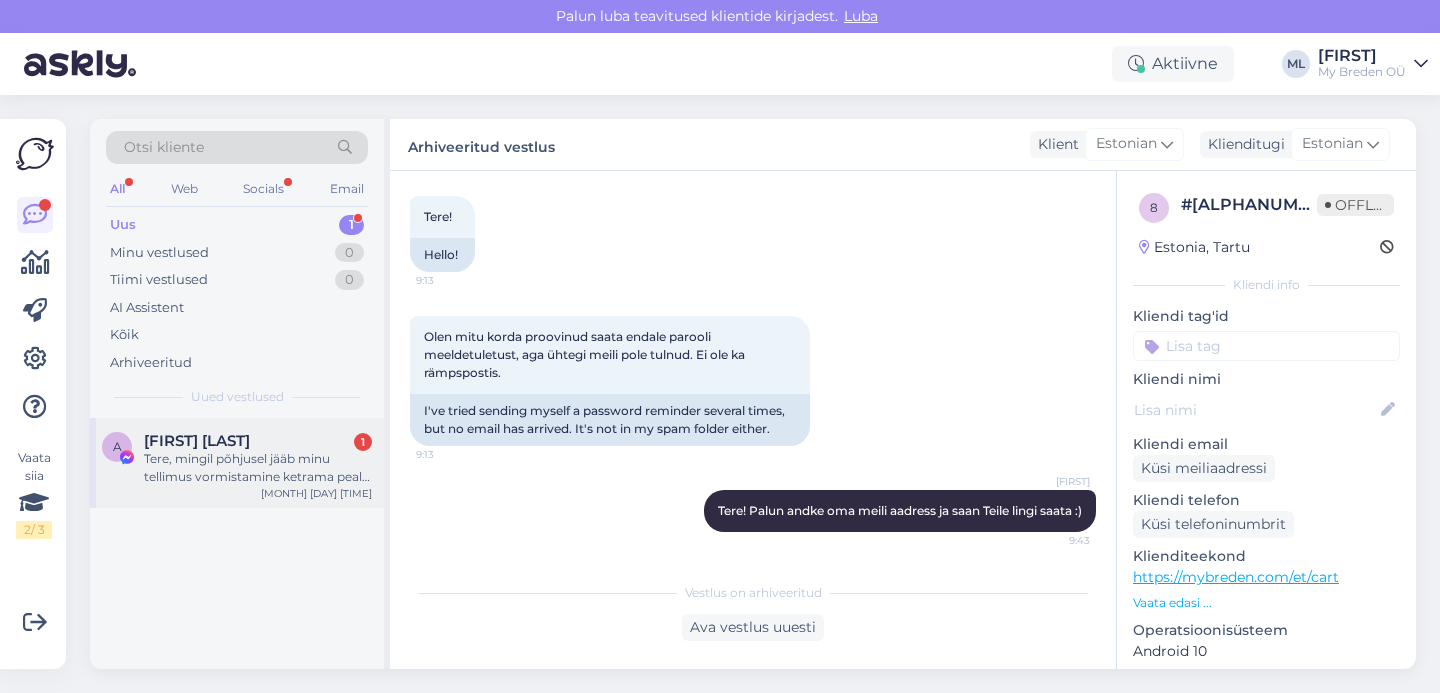 click on "Tere, mingil põhjusel jääb minu tellimus vormistamine ketrama peale seda kui olen andmed sisestanud ja kinnitanud et nõustun tingimustega :/ kas on mingi üldine viga või asi minu seadmes?" at bounding box center [258, 468] 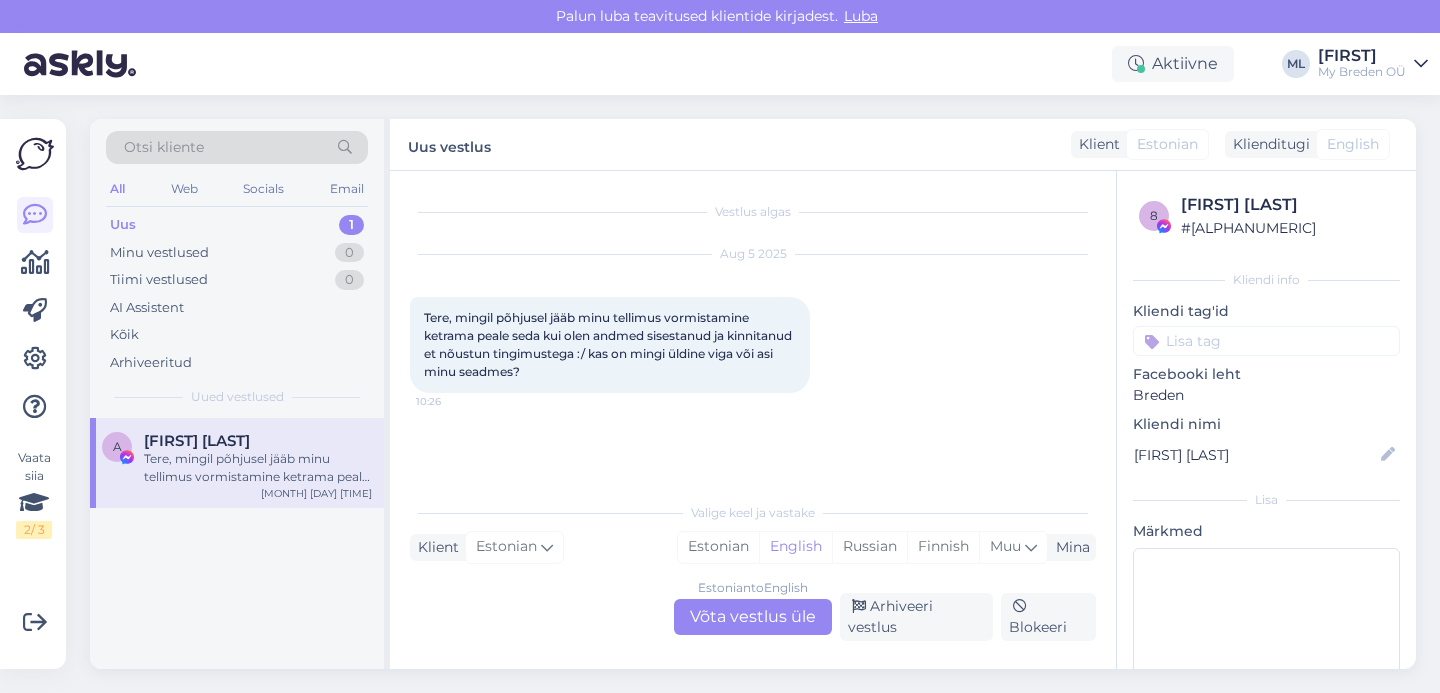 scroll, scrollTop: 15, scrollLeft: 0, axis: vertical 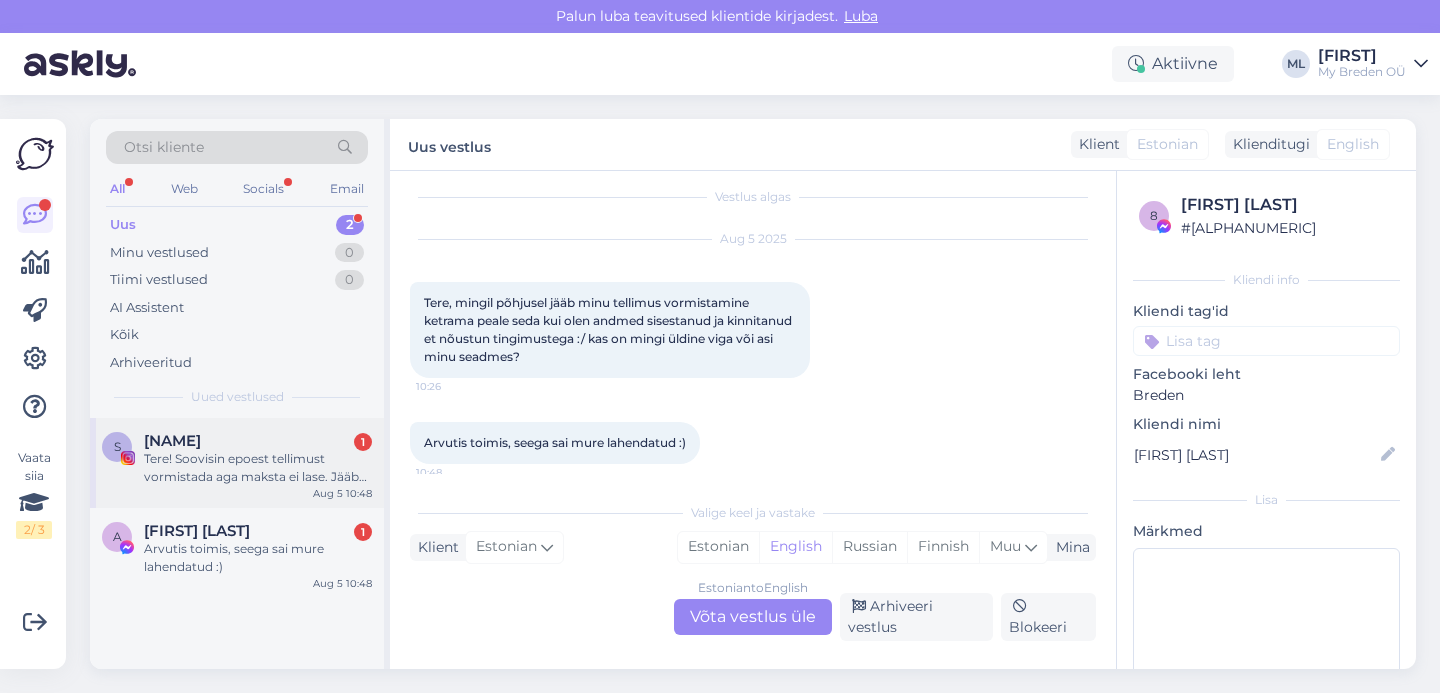 click on "Tere! Soovisin epoest tellimust vormistada aga maksta ei lase. Jääbki lehte laadima" at bounding box center [258, 468] 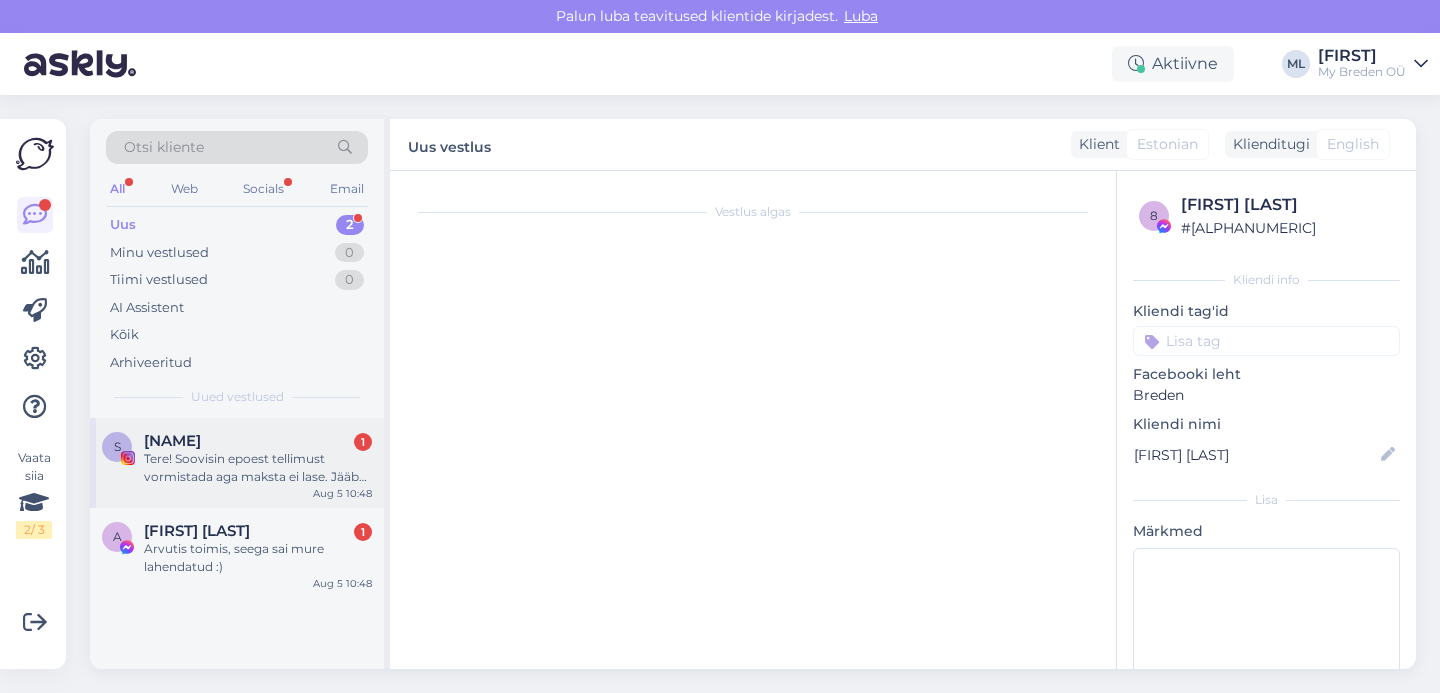 scroll, scrollTop: 0, scrollLeft: 0, axis: both 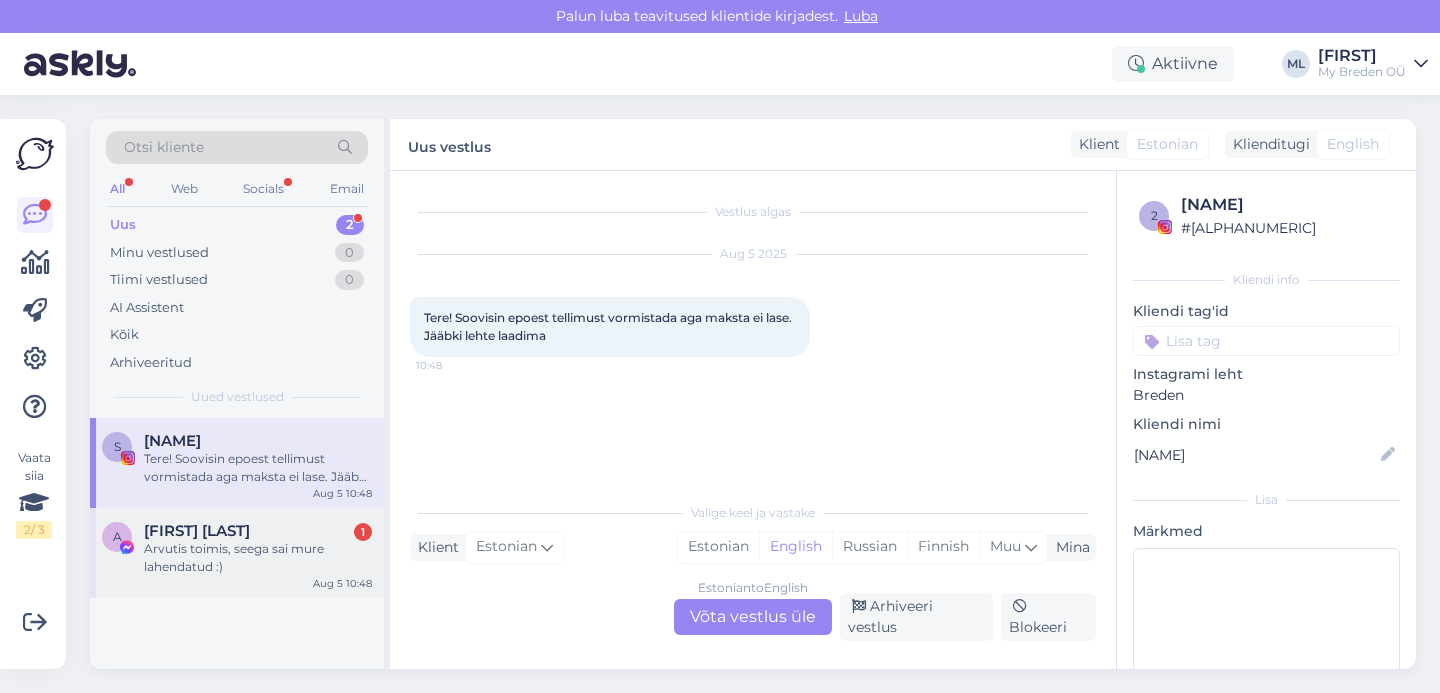 click on "Alice Nilisk" at bounding box center [197, 531] 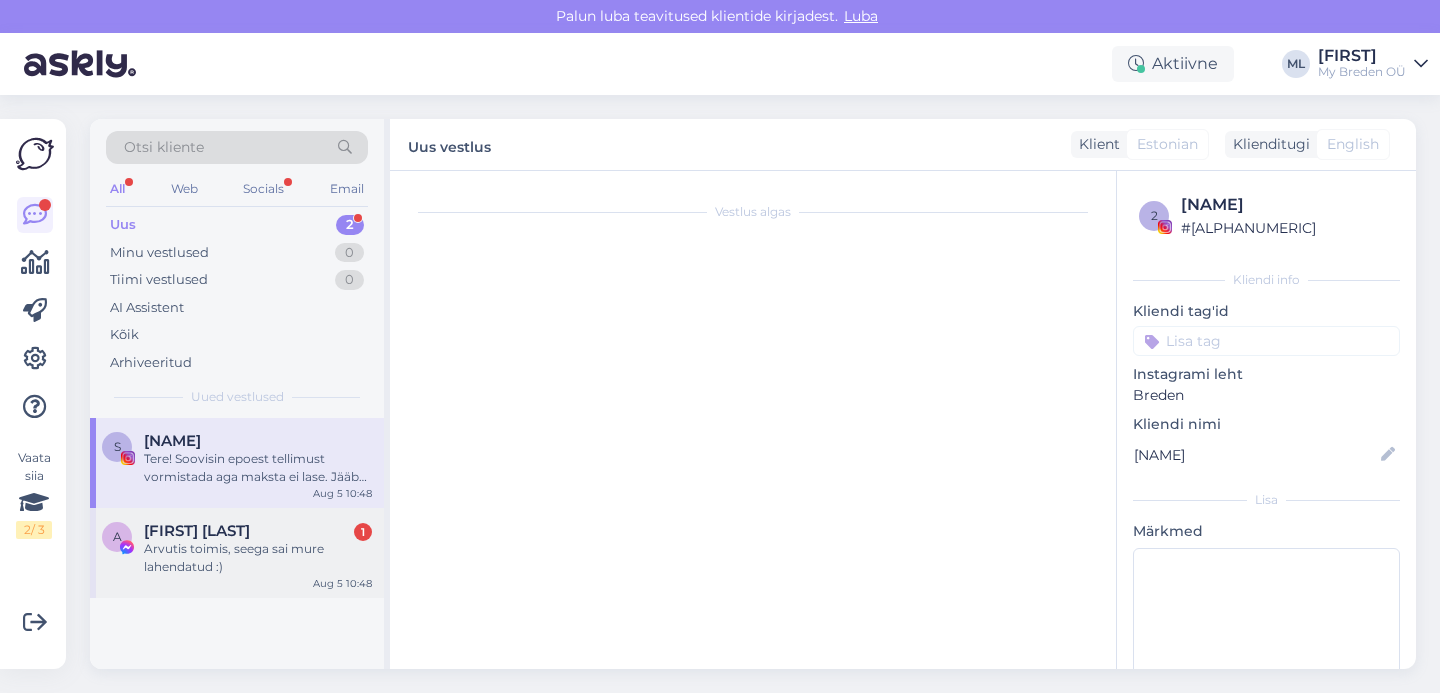 scroll, scrollTop: 15, scrollLeft: 0, axis: vertical 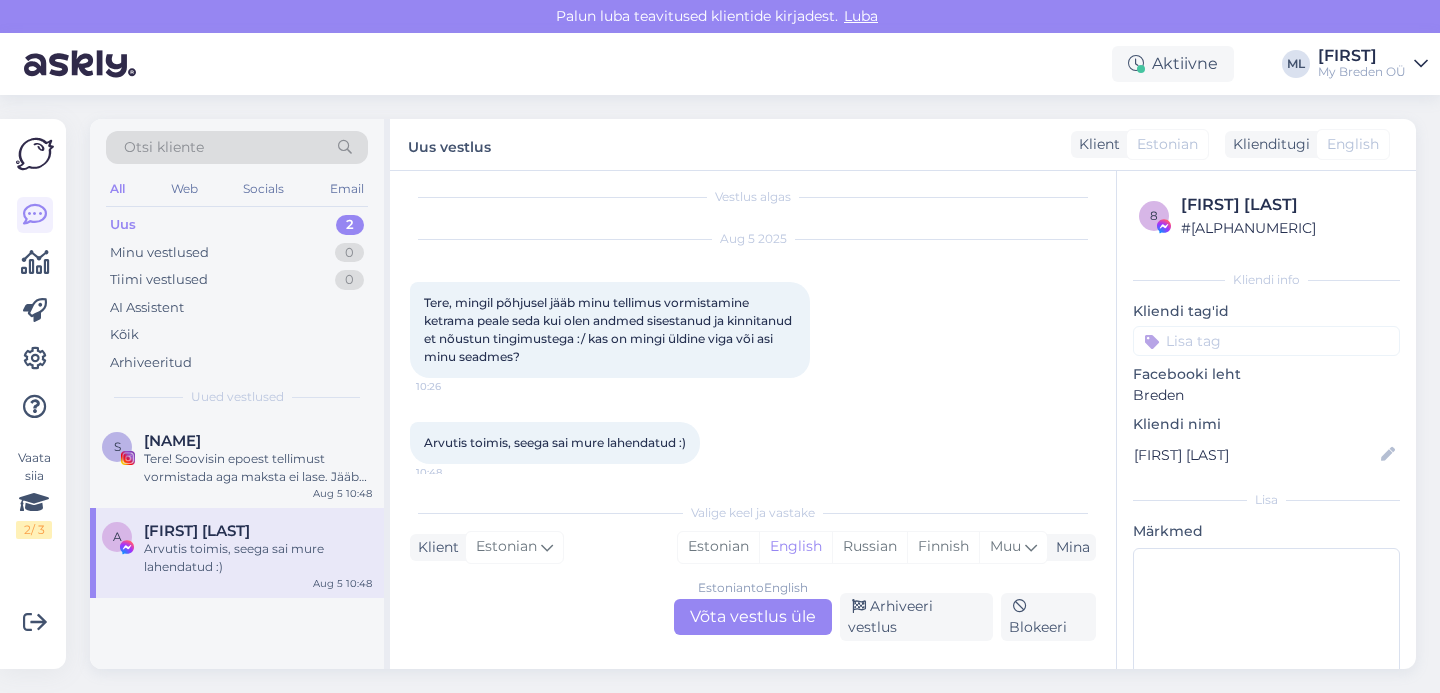 click on "Estonian  to  English Võta vestlus üle" at bounding box center (753, 617) 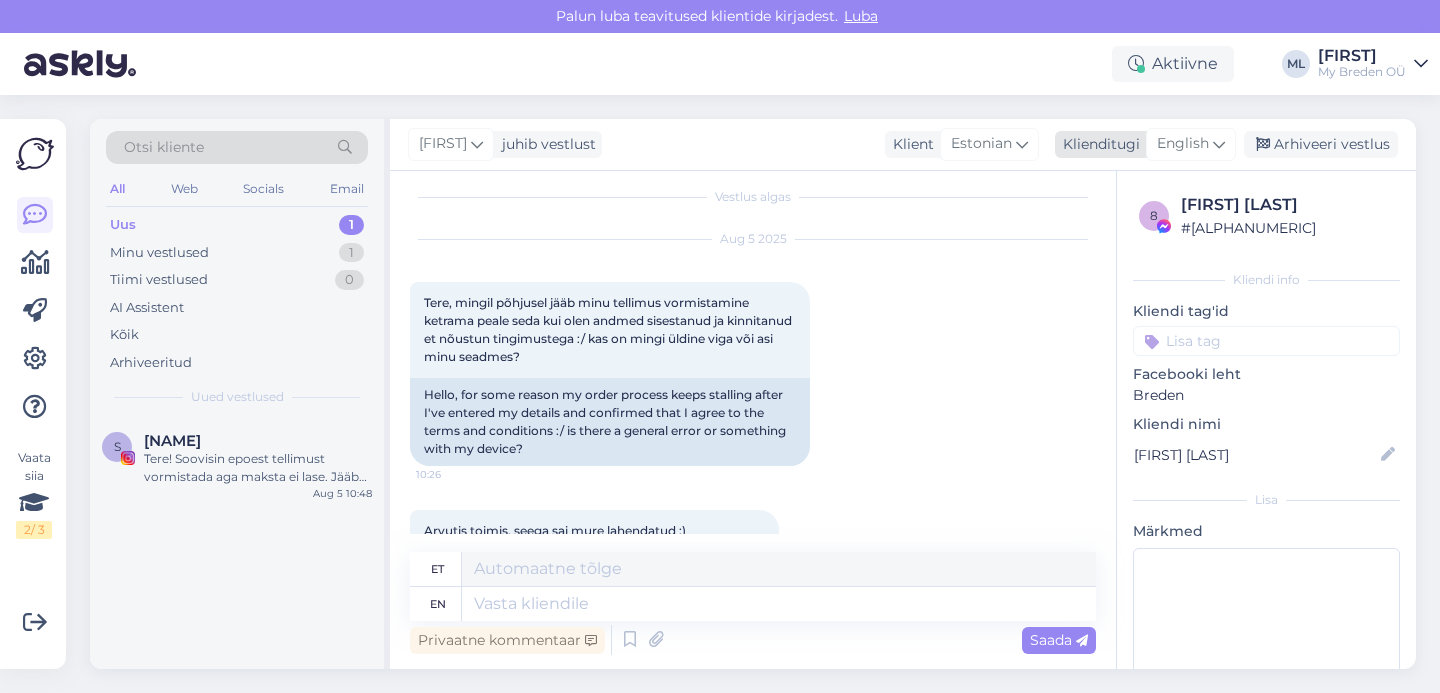 click on "English" at bounding box center (1183, 144) 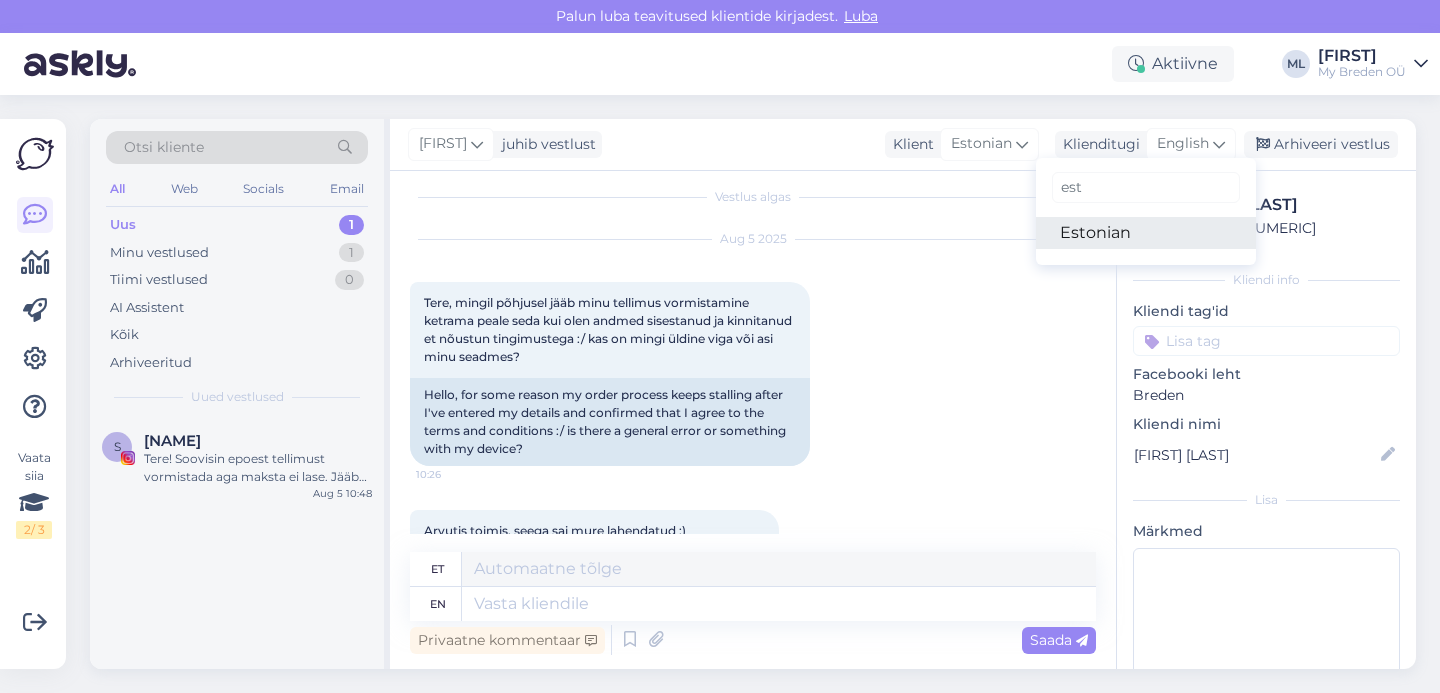 type on "est" 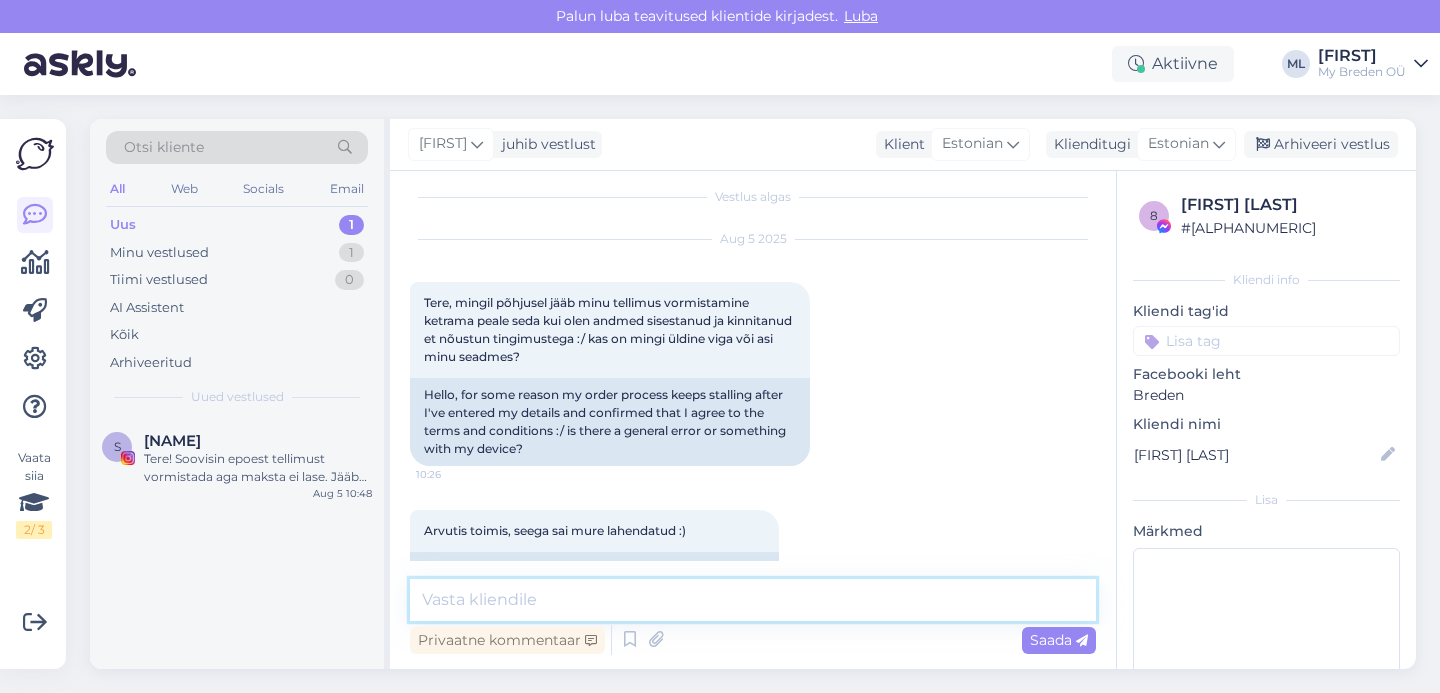 click at bounding box center (753, 600) 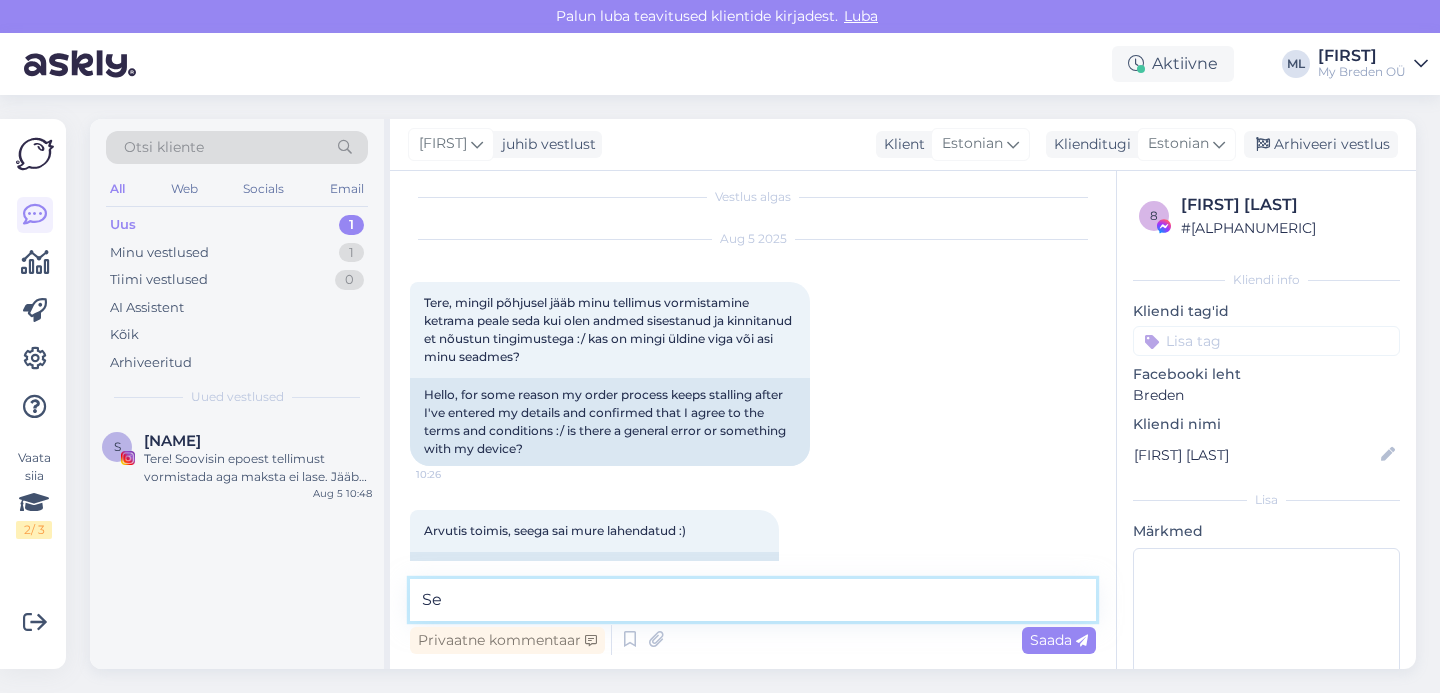 type on "S" 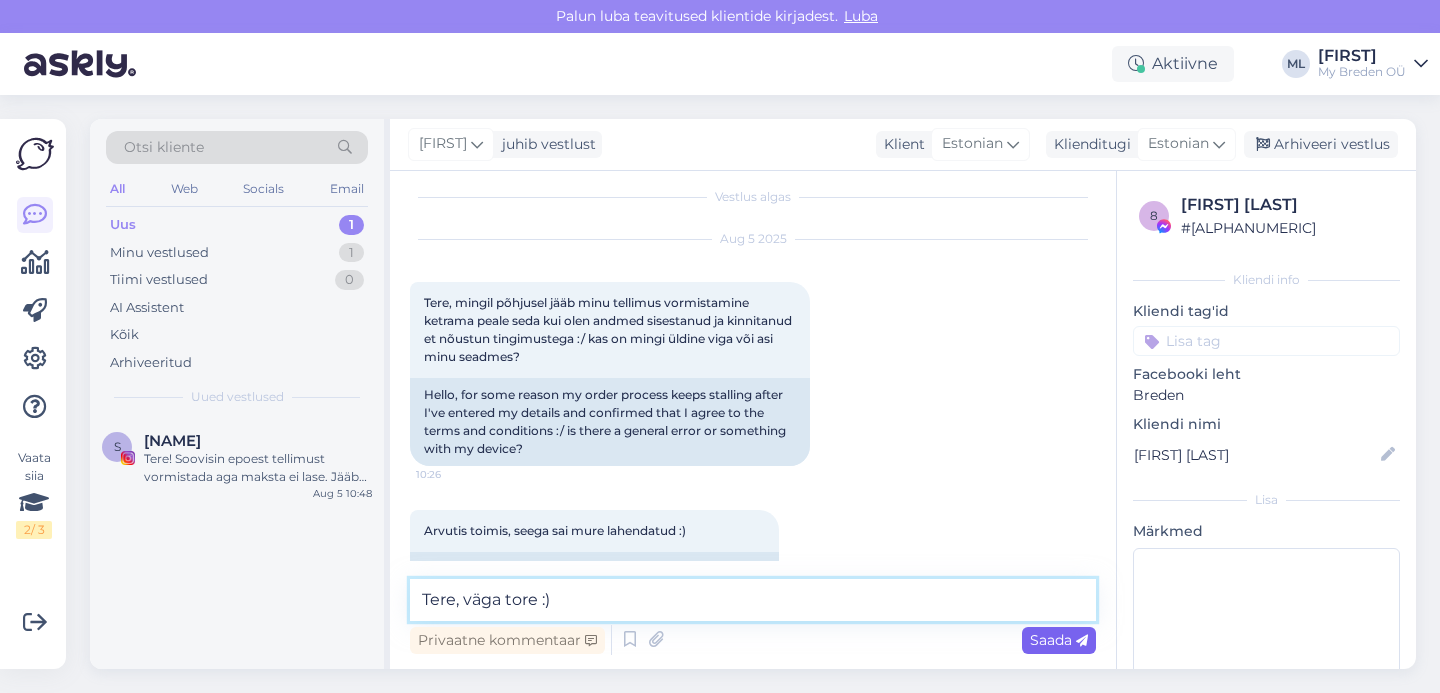type on "Tere, väga tore :)" 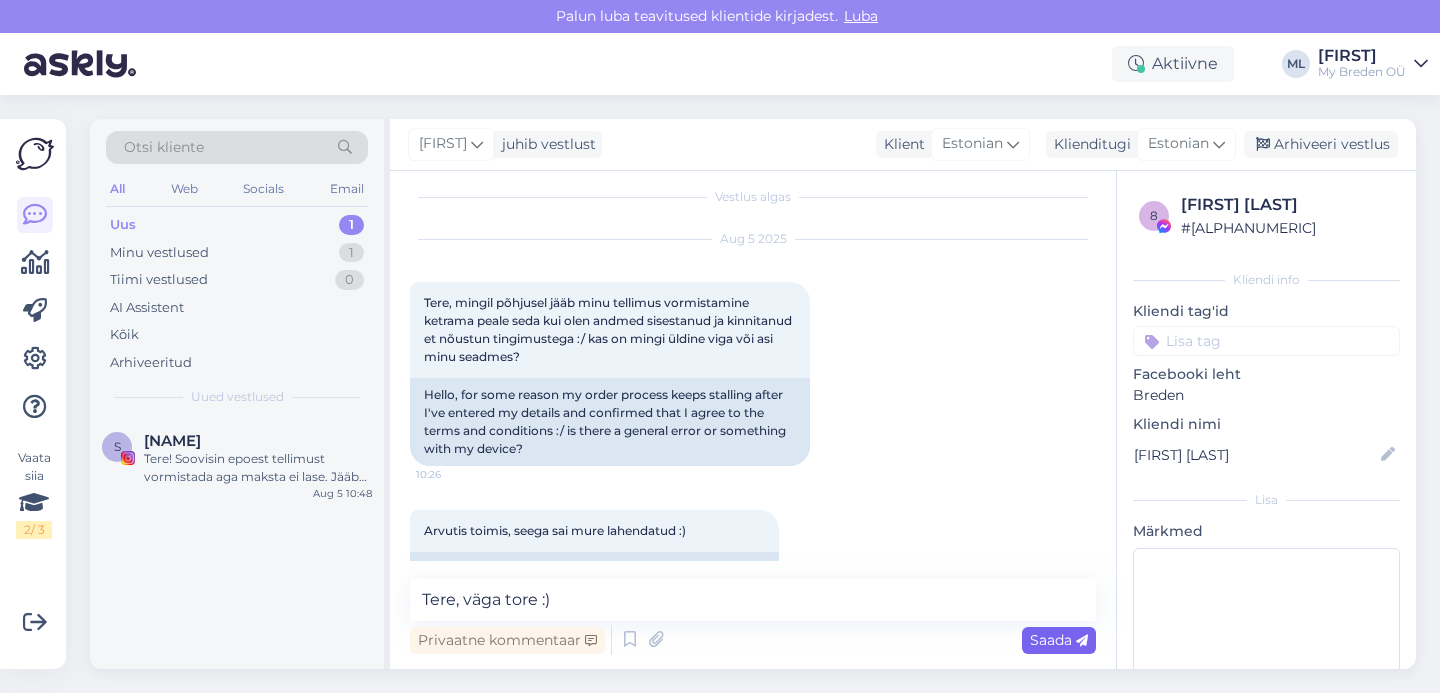 click on "Saada" at bounding box center [1059, 640] 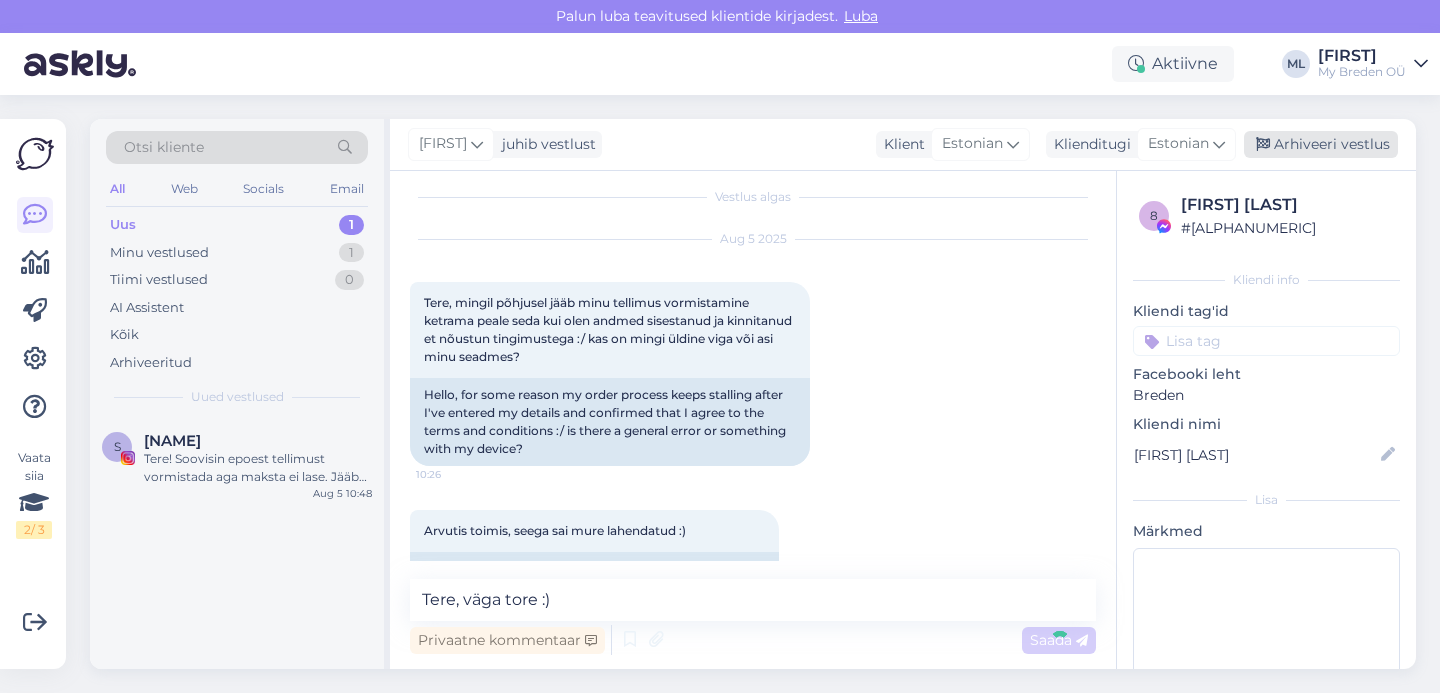 click on "Arhiveeri vestlus" at bounding box center (1321, 144) 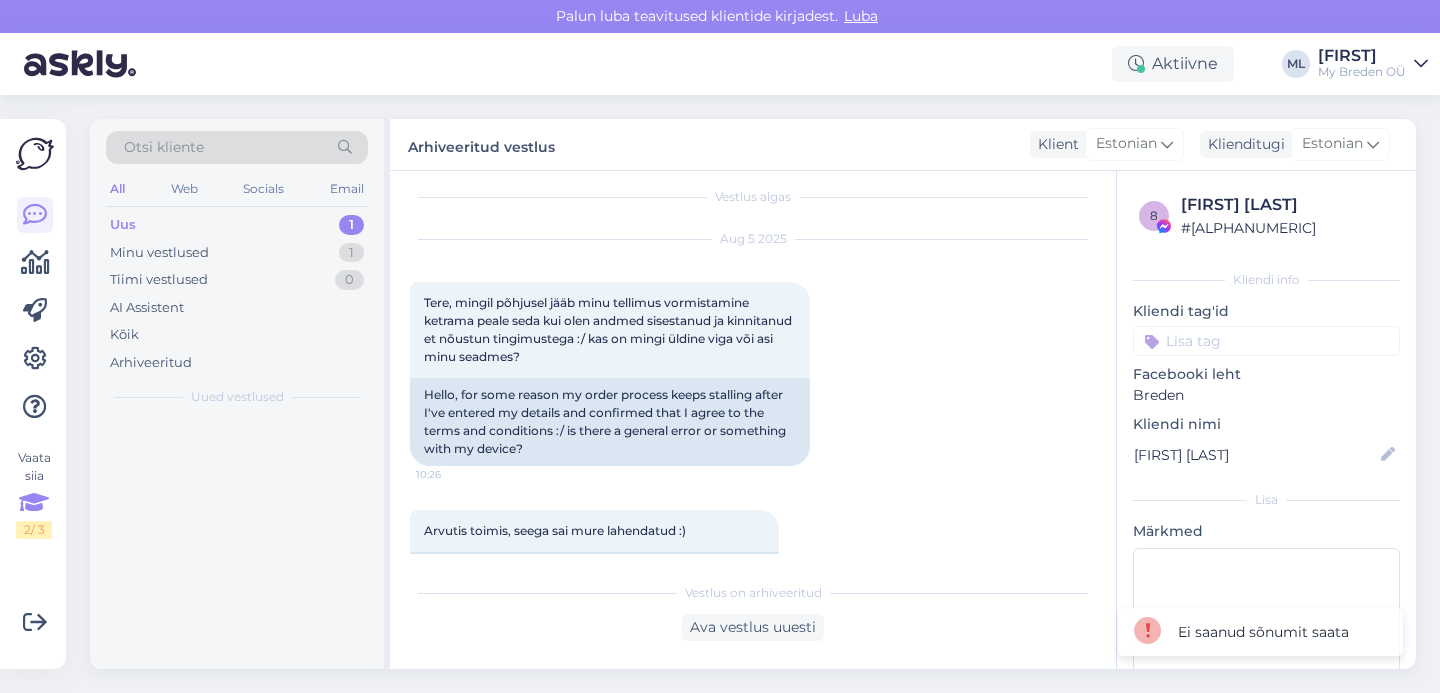 scroll, scrollTop: 148, scrollLeft: 0, axis: vertical 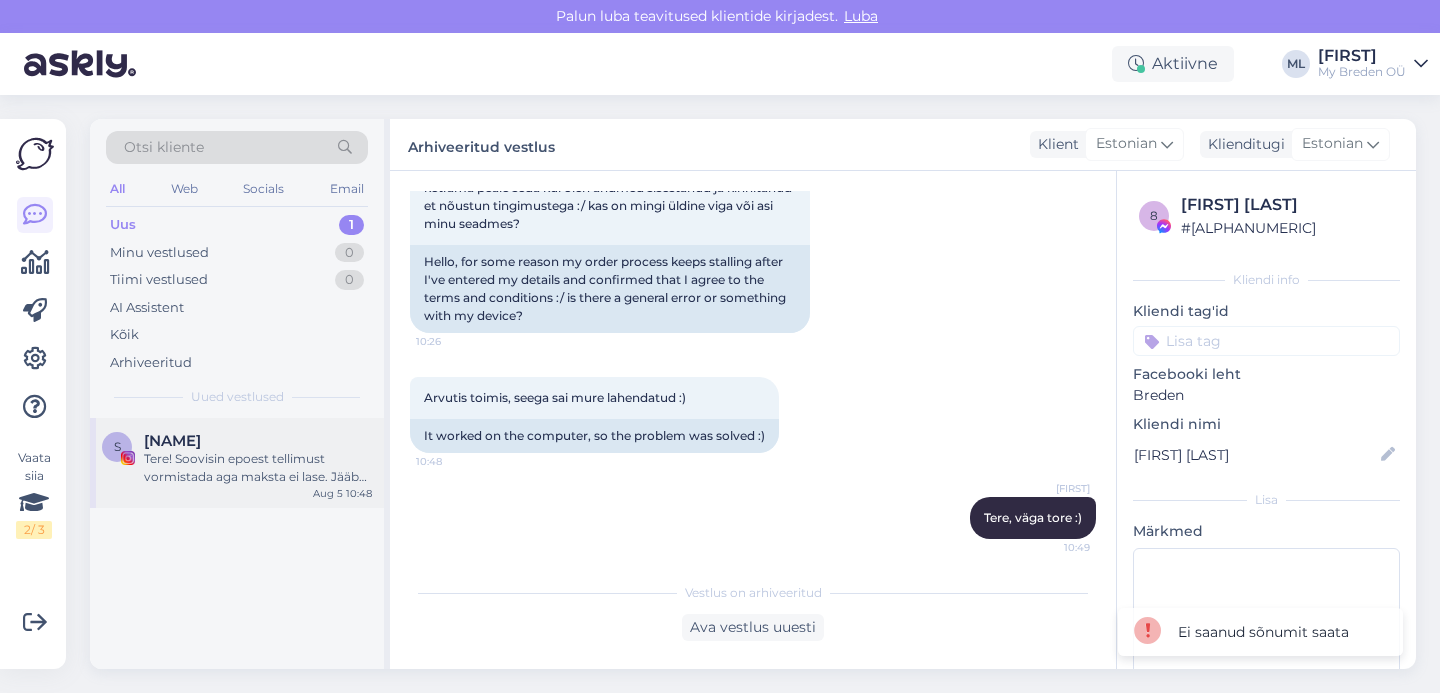click on "Tere! Soovisin epoest tellimust vormistada aga maksta ei lase. Jääbki lehte laadima" at bounding box center [258, 468] 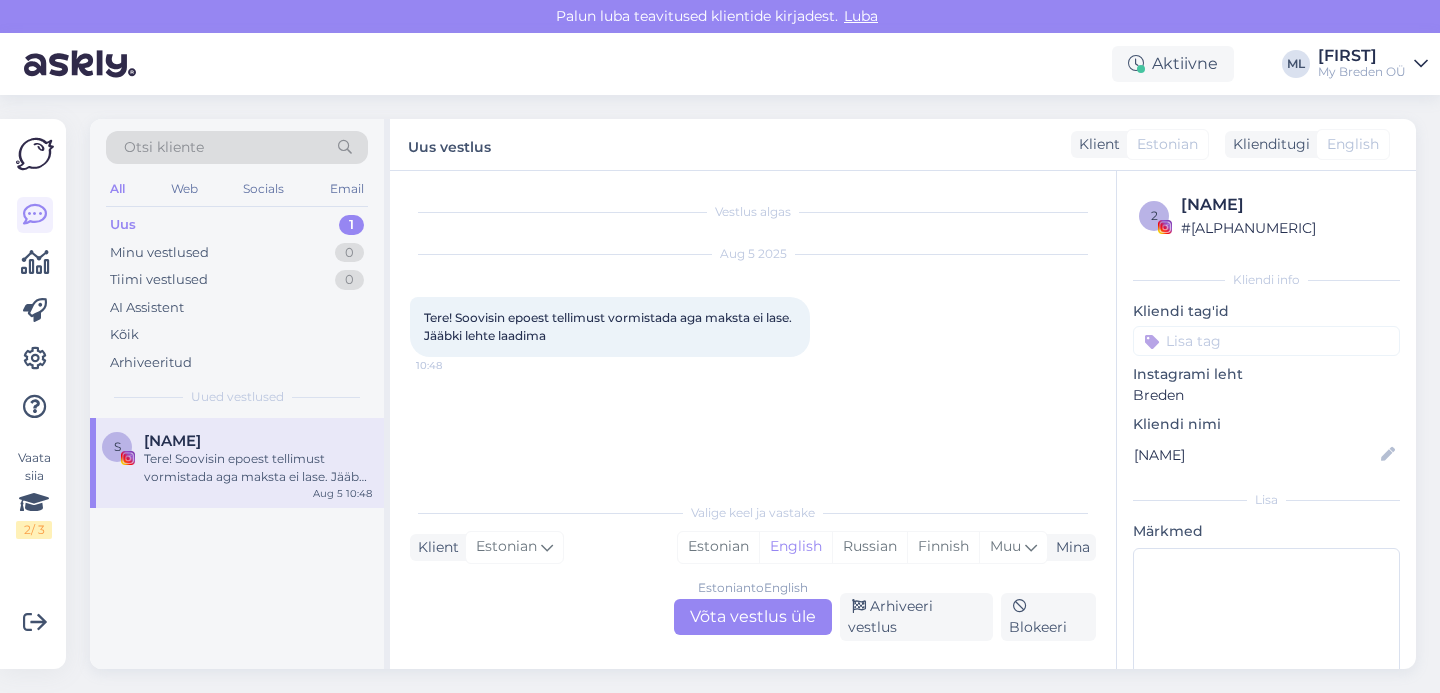 click on "Uus 1" at bounding box center (237, 225) 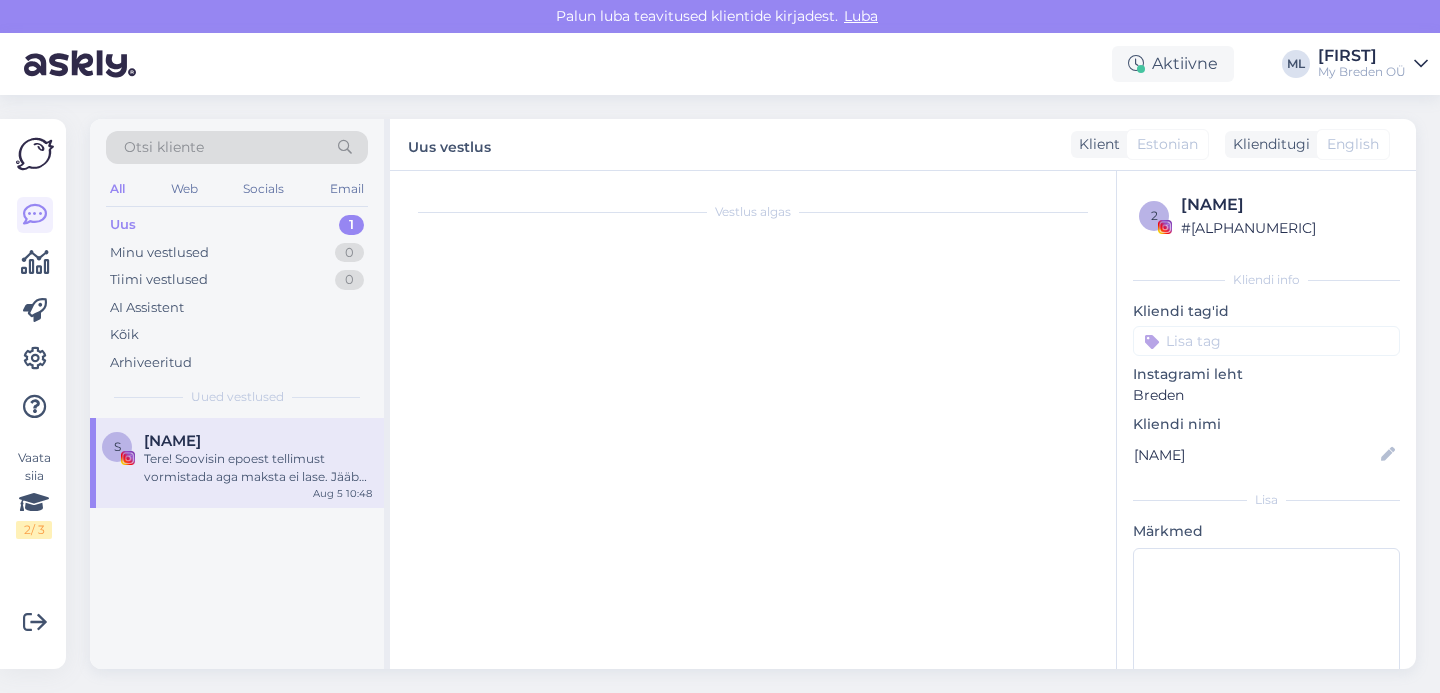 click on "Tere! Soovisin epoest tellimust vormistada aga maksta ei lase. Jääbki lehte laadima" at bounding box center [258, 468] 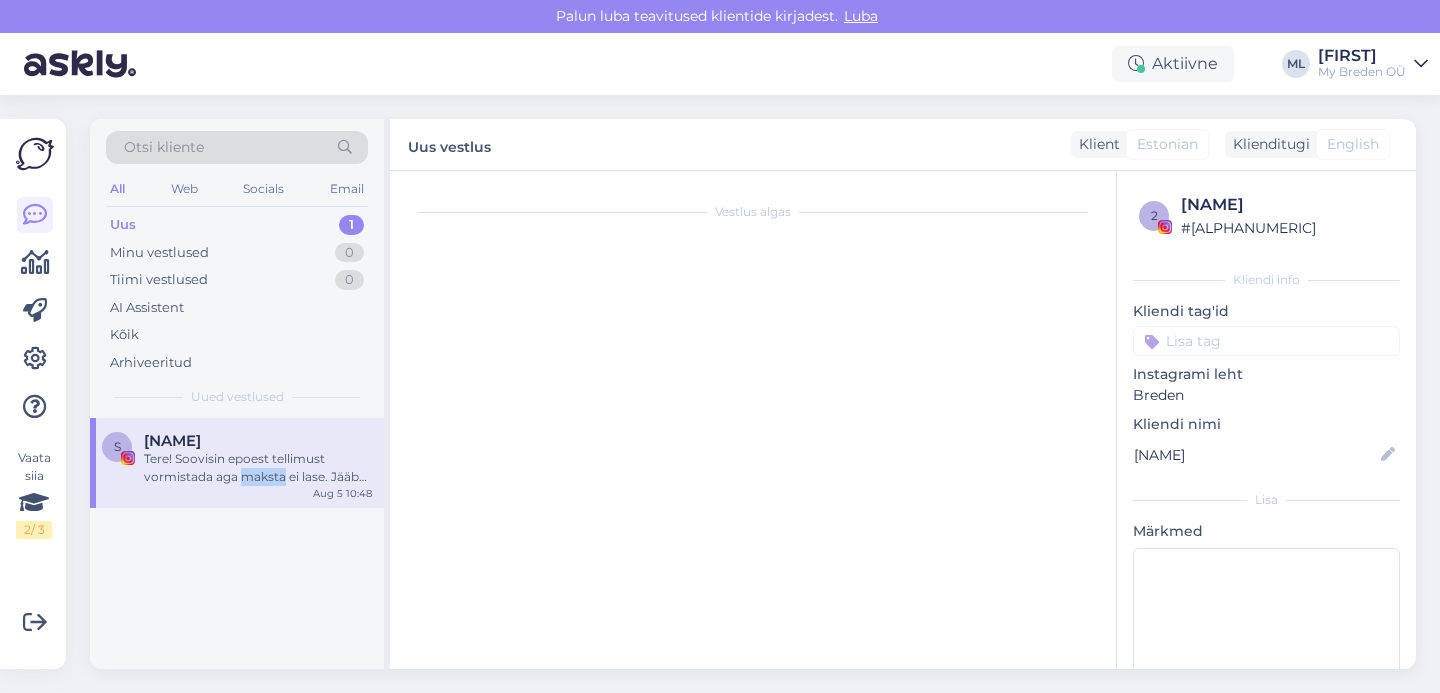 click on "Tere! Soovisin epoest tellimust vormistada aga maksta ei lase. Jääbki lehte laadima" at bounding box center [258, 468] 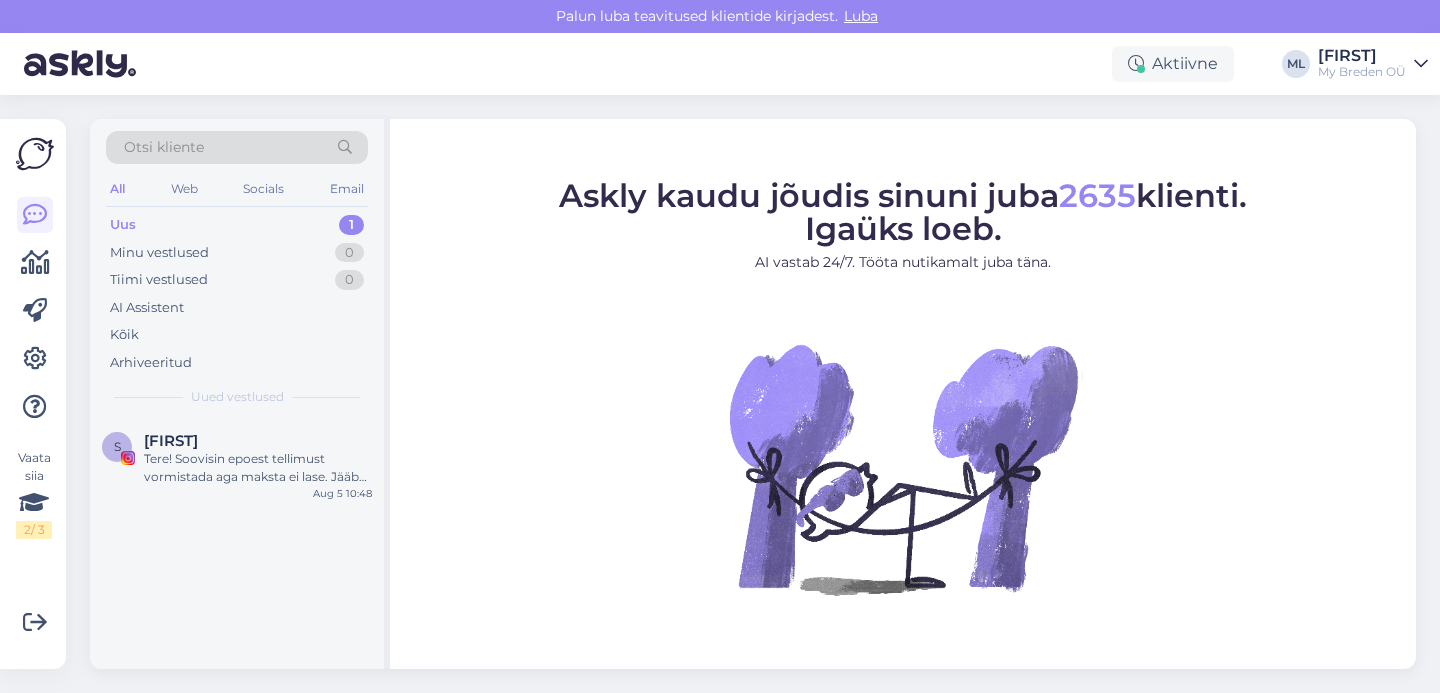 scroll, scrollTop: 0, scrollLeft: 0, axis: both 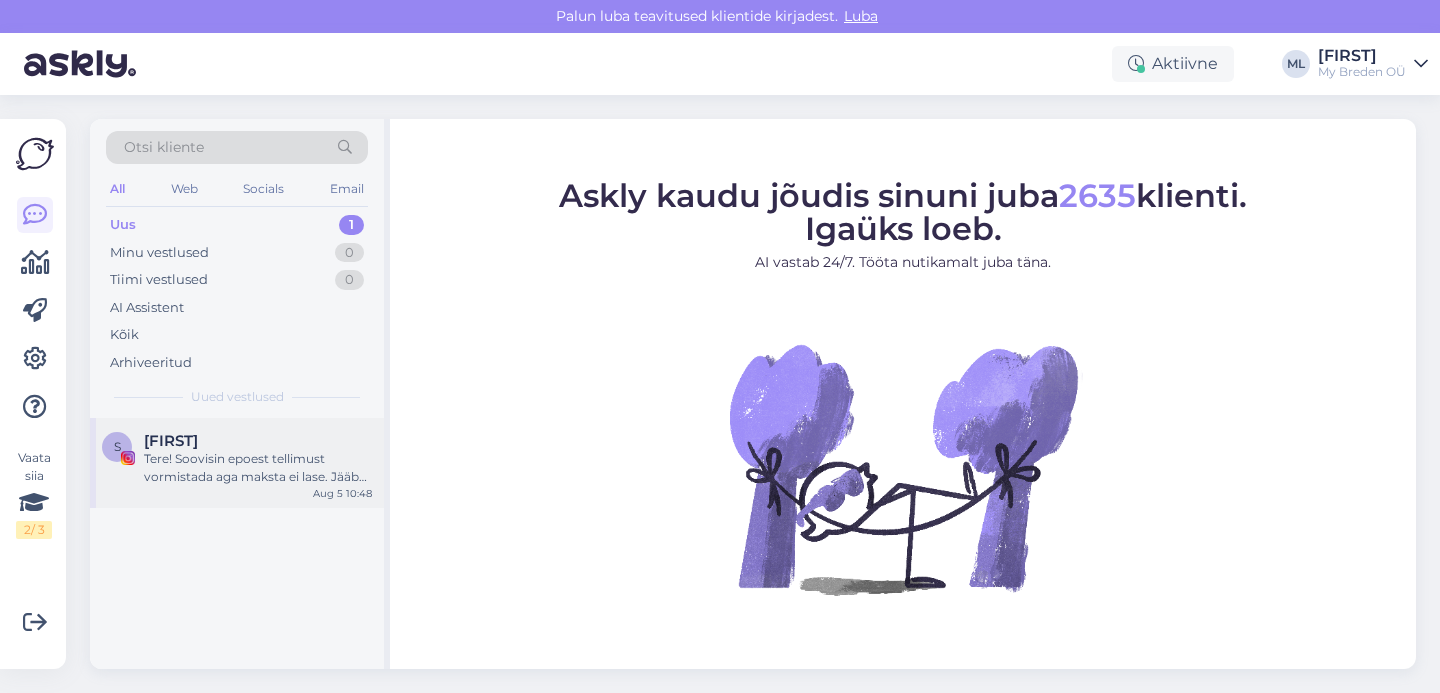 click on "Tere! Soovisin epoest tellimust vormistada aga maksta ei lase. Jääbki lehte laadima" at bounding box center [258, 468] 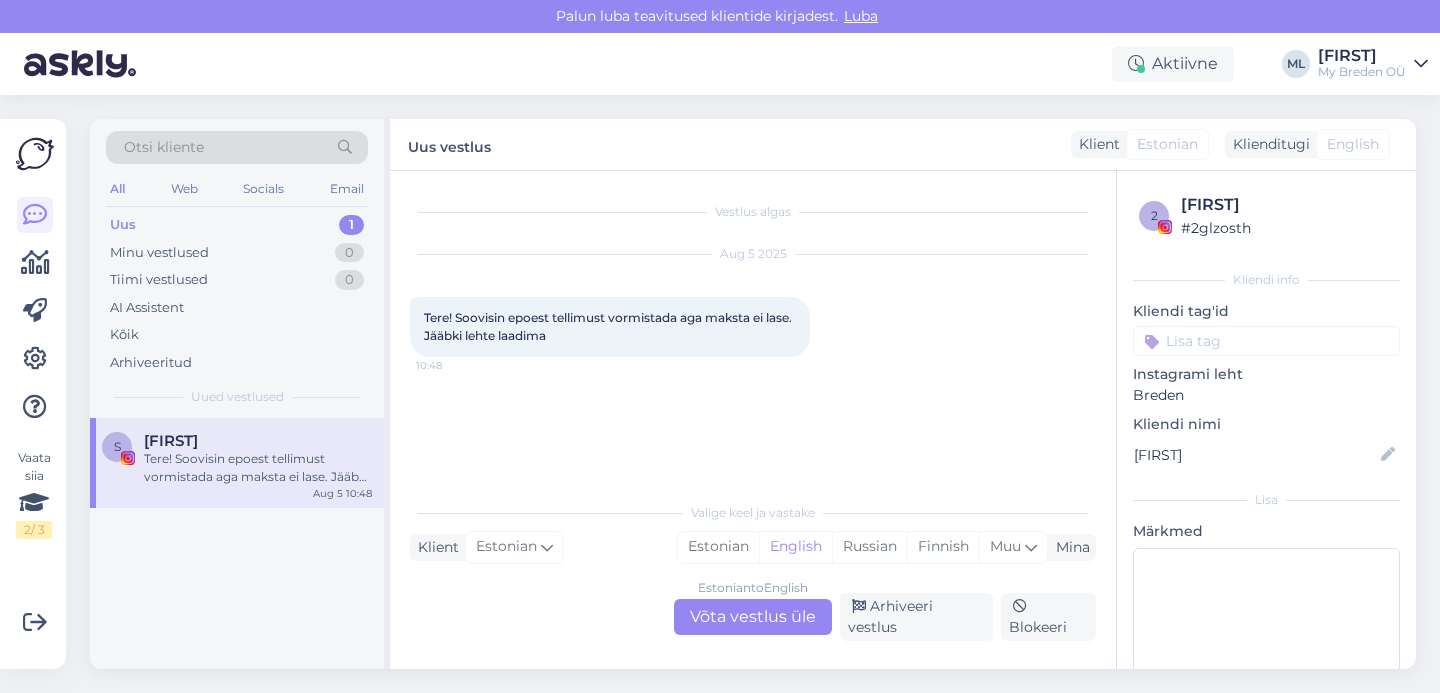 click on "Estonian  to  English Võta vestlus üle" at bounding box center [753, 617] 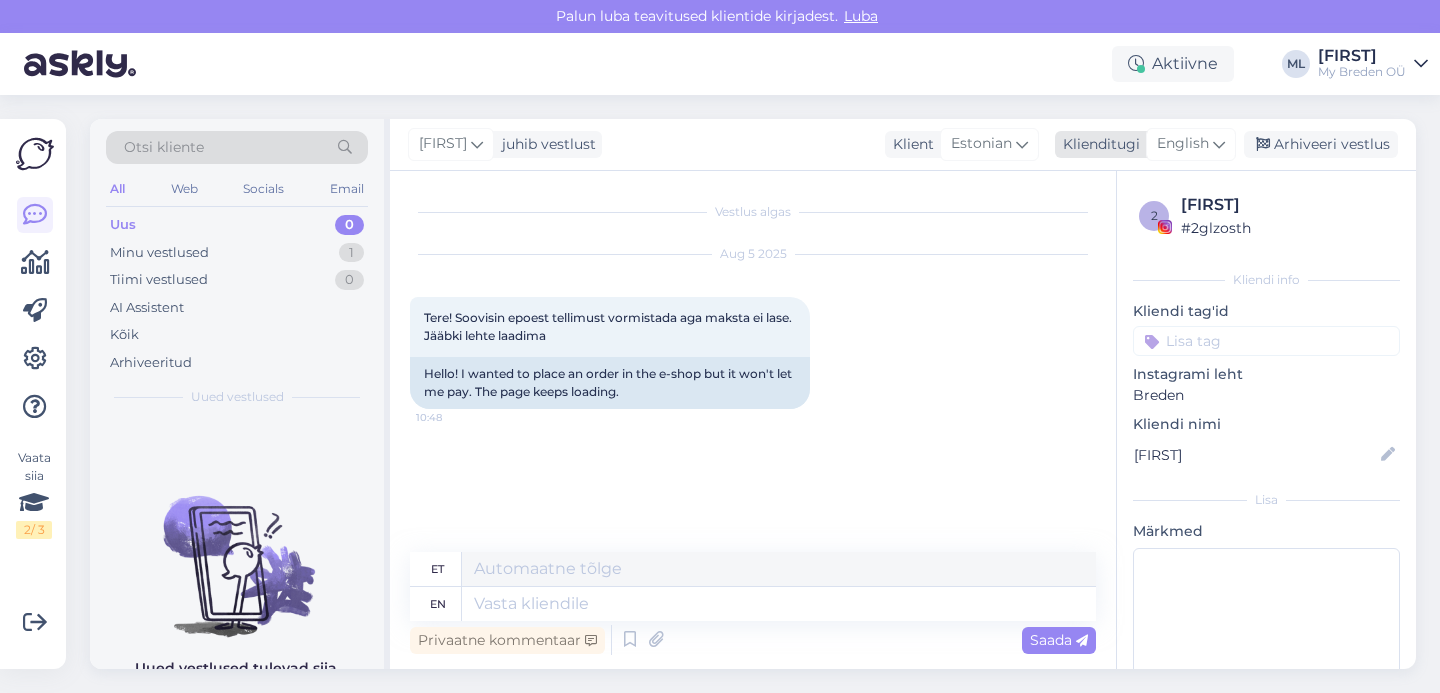 click on "English" at bounding box center (1183, 144) 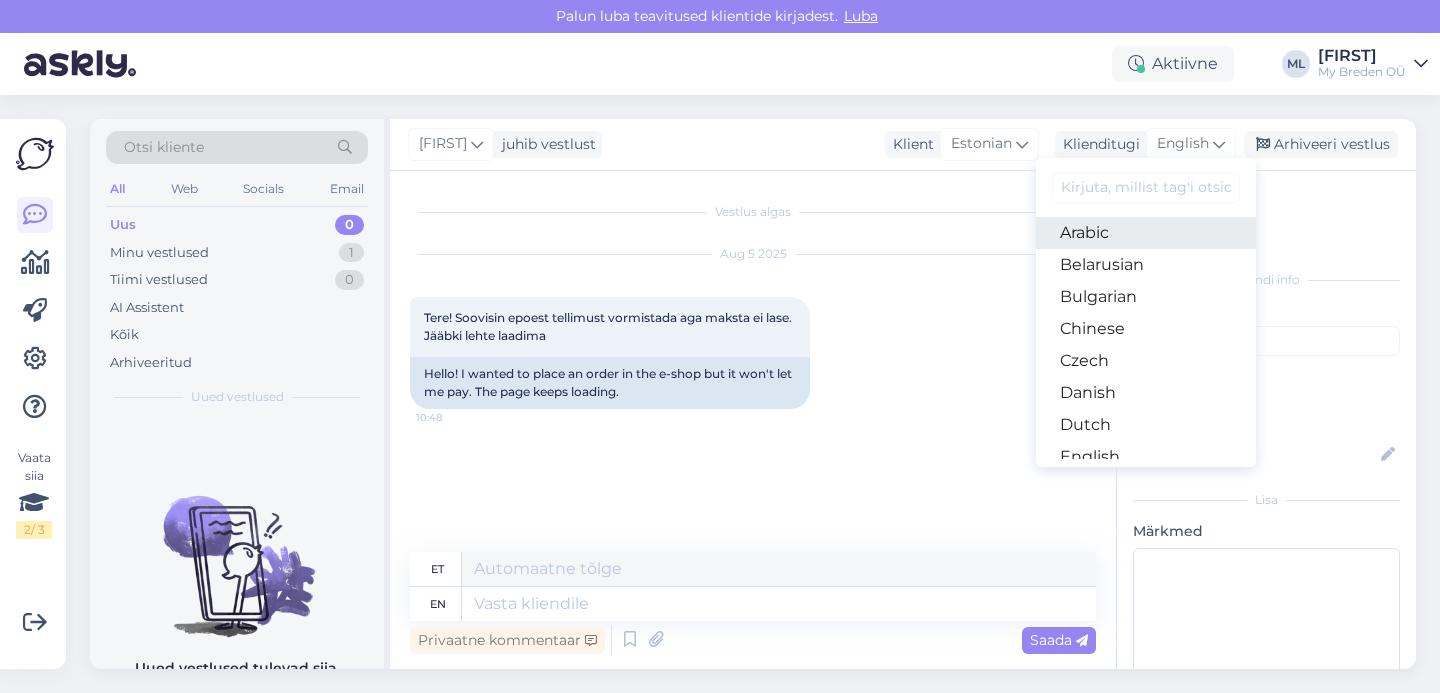 type on "t" 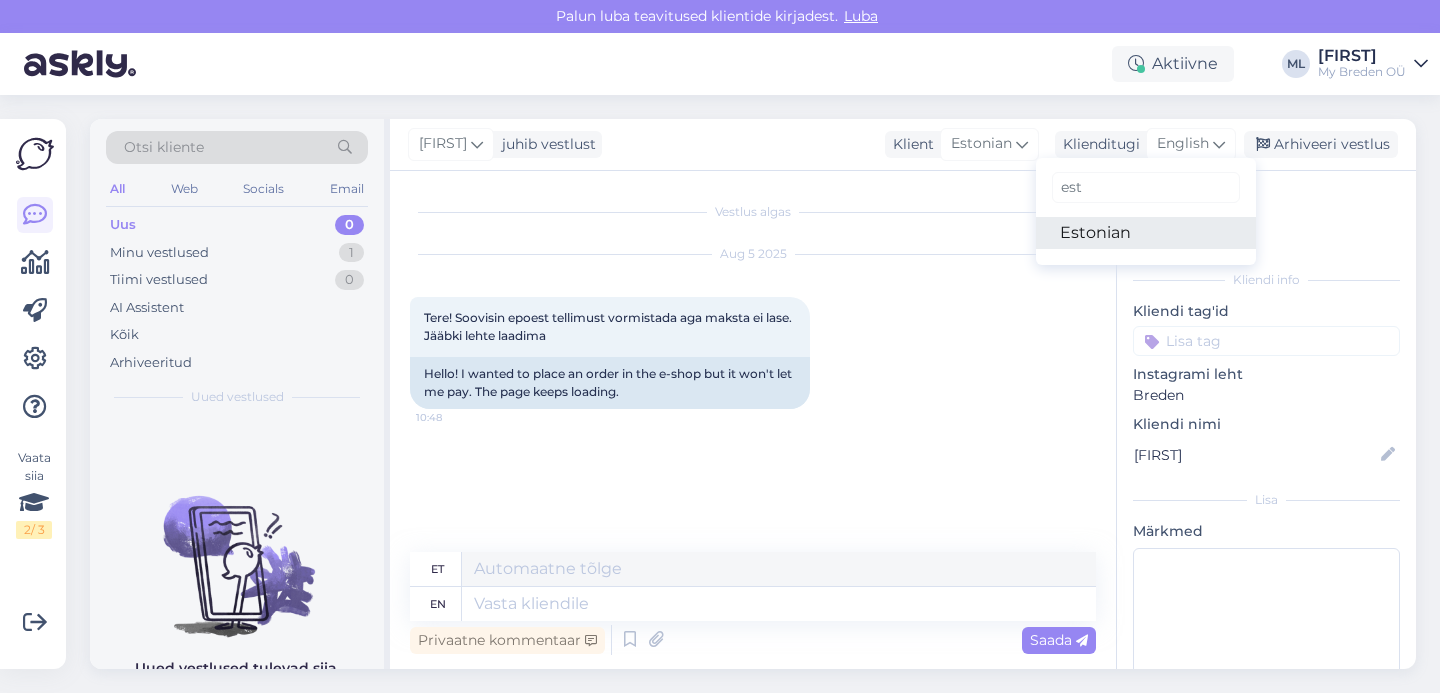 type on "est" 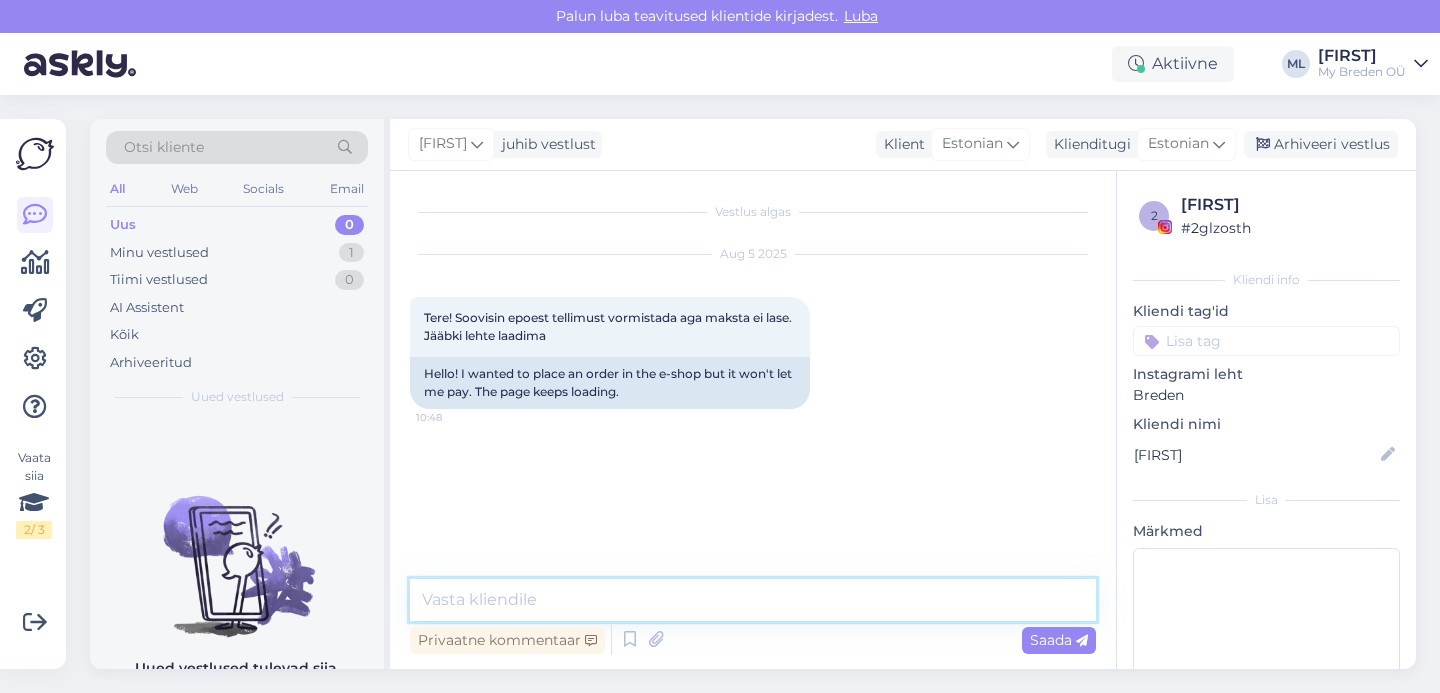 click at bounding box center (753, 600) 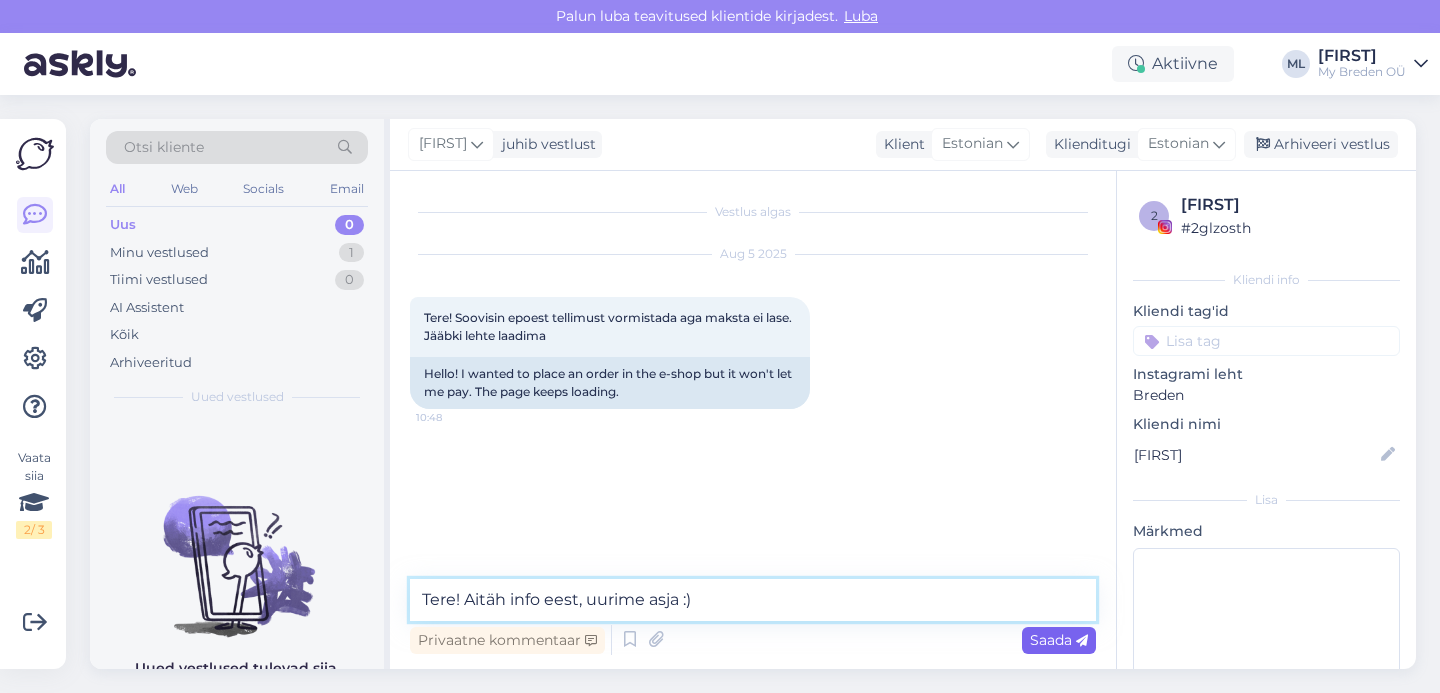 type on "Tere! Aitäh info eest, uurime asja :)" 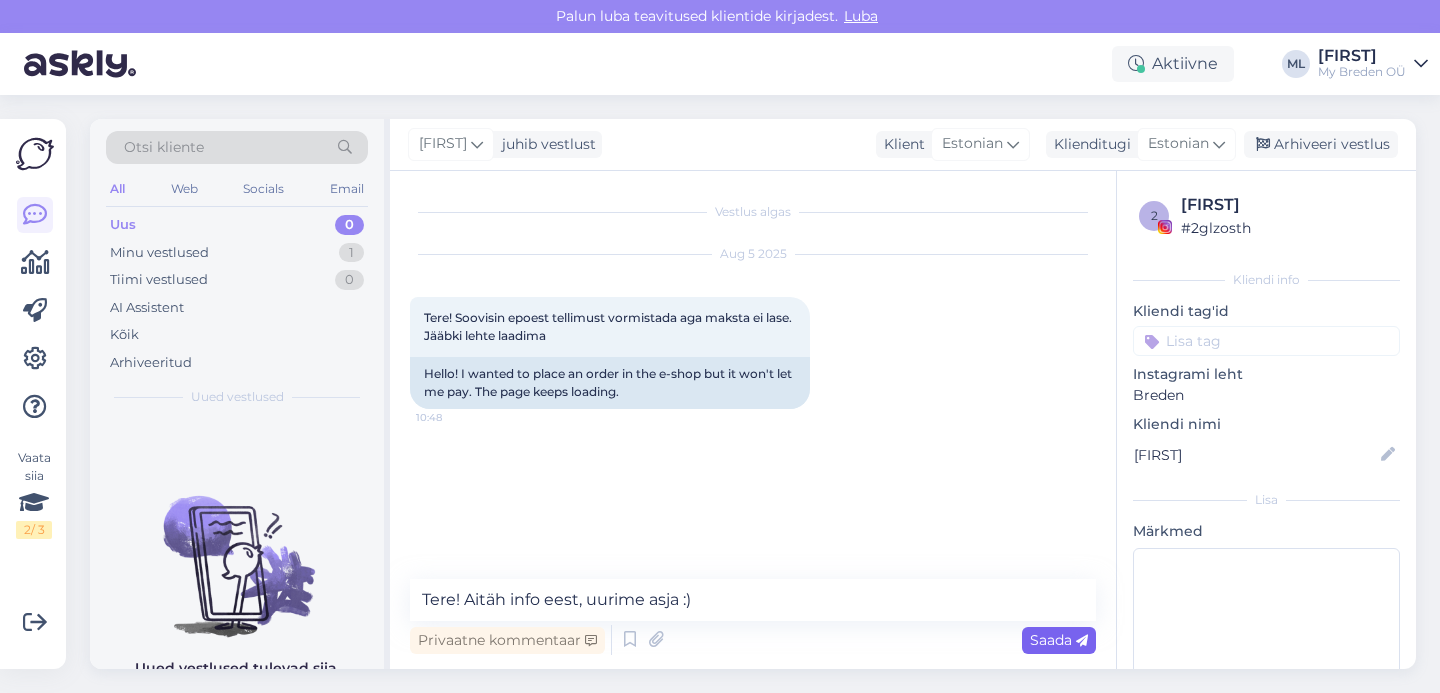 click on "Saada" at bounding box center [1059, 640] 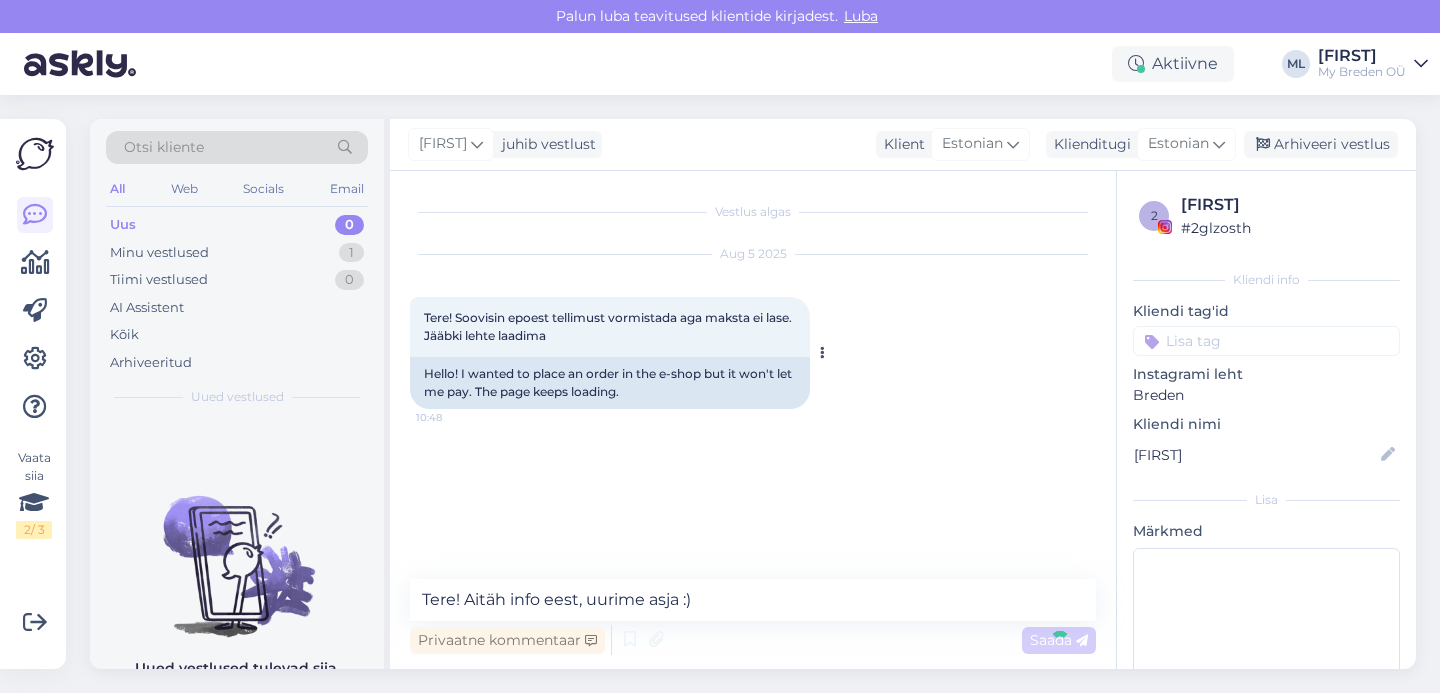 type 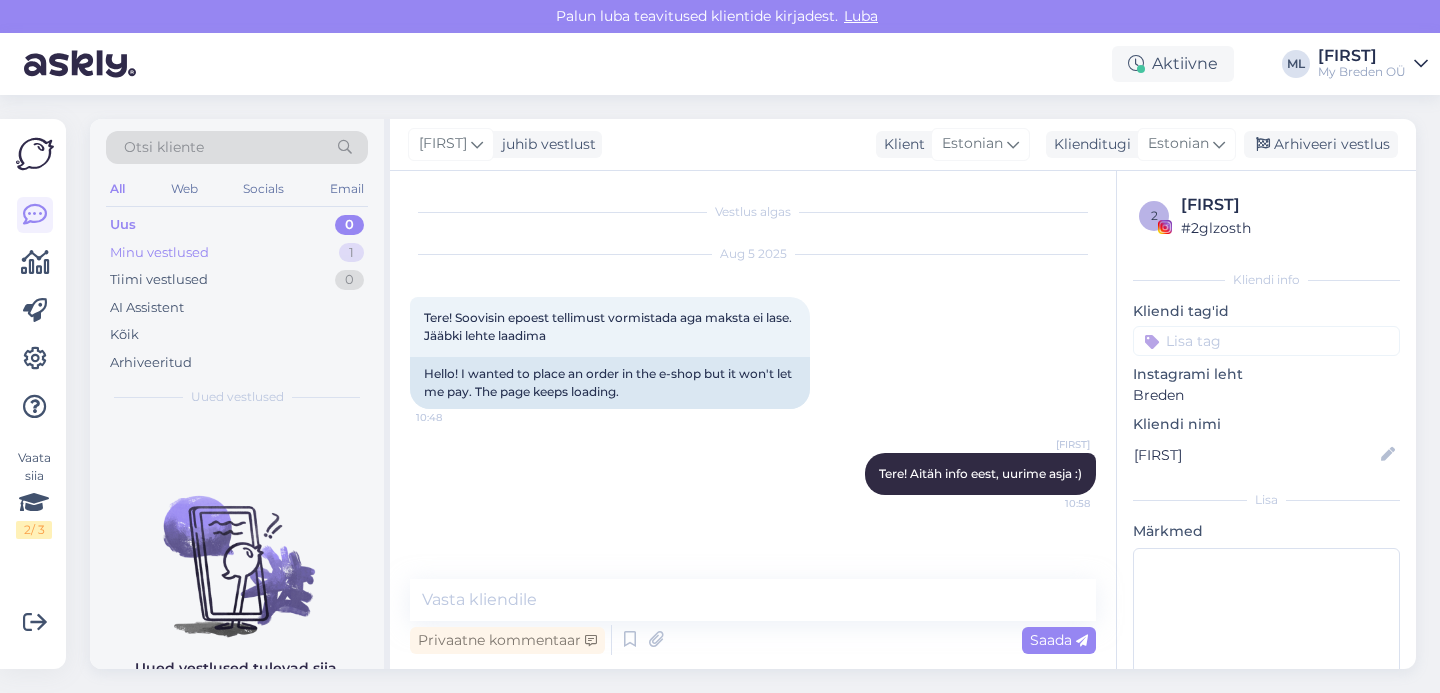 click on "Minu vestlused" at bounding box center [159, 253] 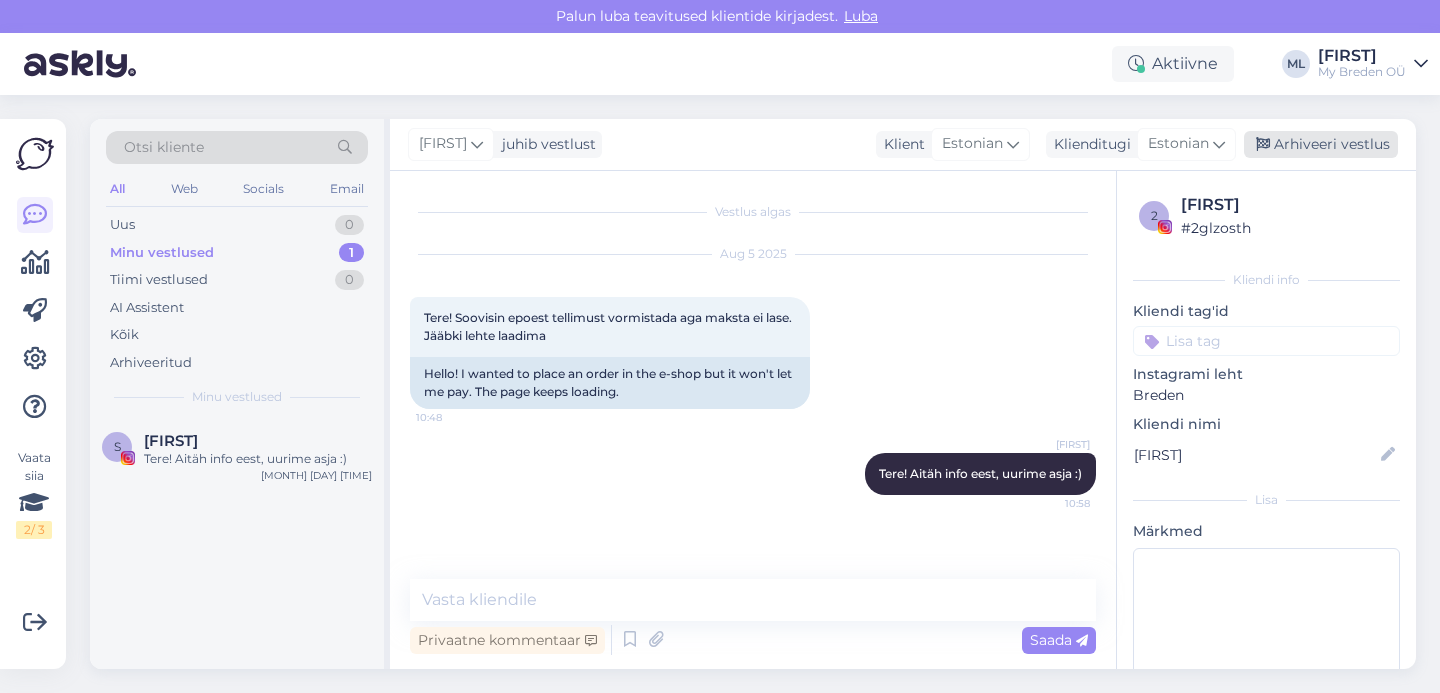 click on "Arhiveeri vestlus" at bounding box center (1321, 144) 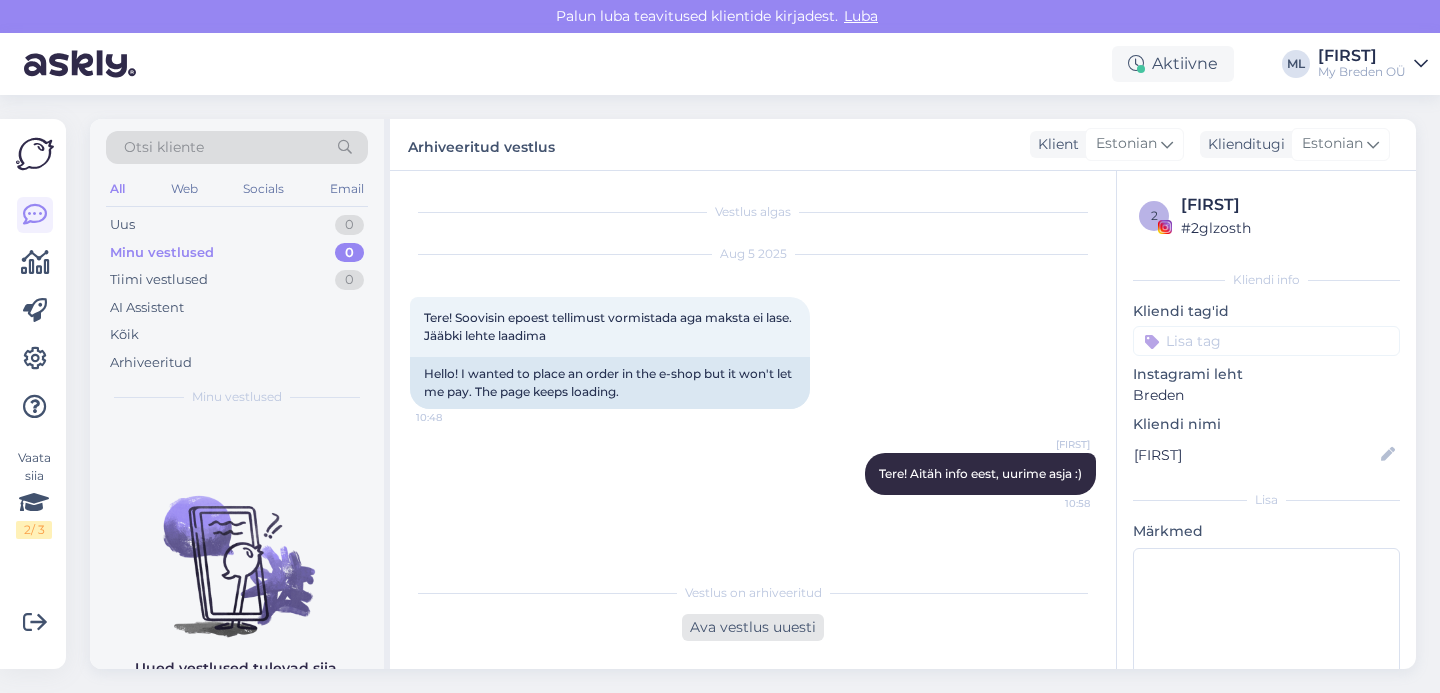 click on "Ava vestlus uuesti" at bounding box center (753, 627) 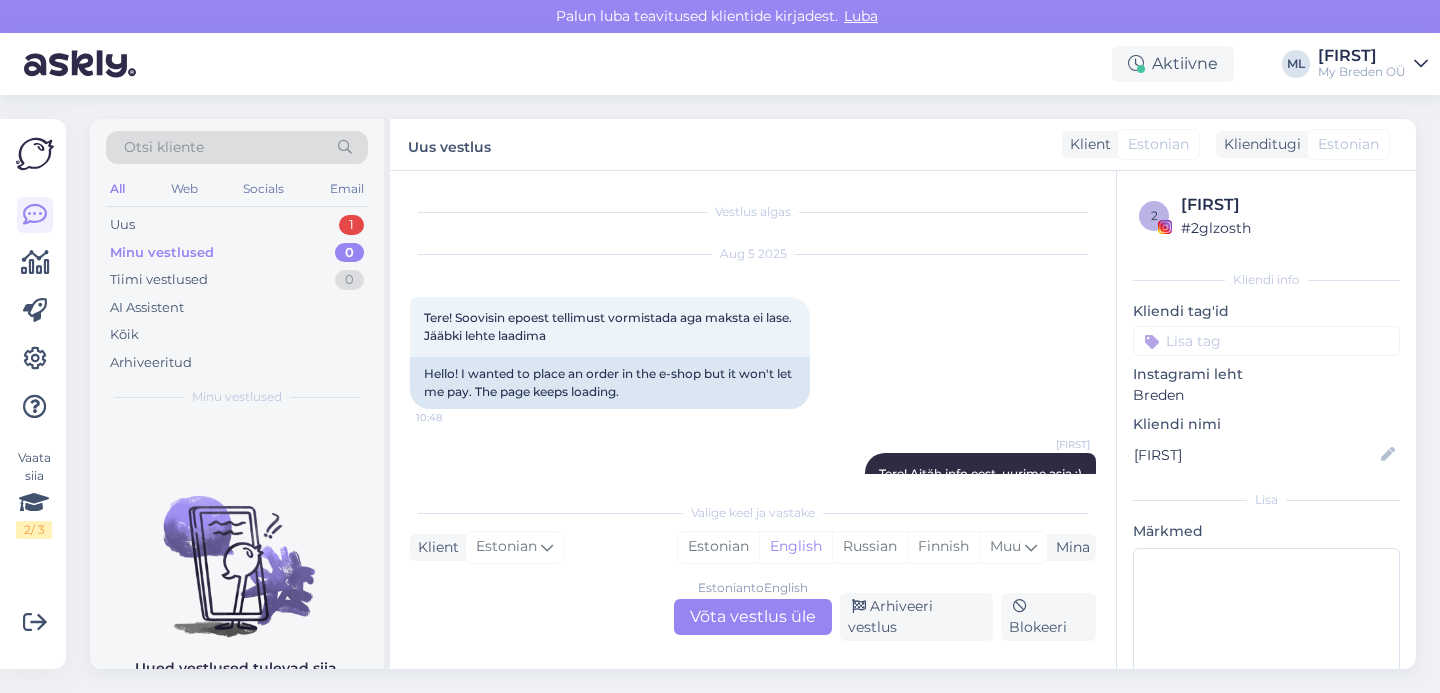 click on "Estonian  to  English Võta vestlus üle" at bounding box center (753, 617) 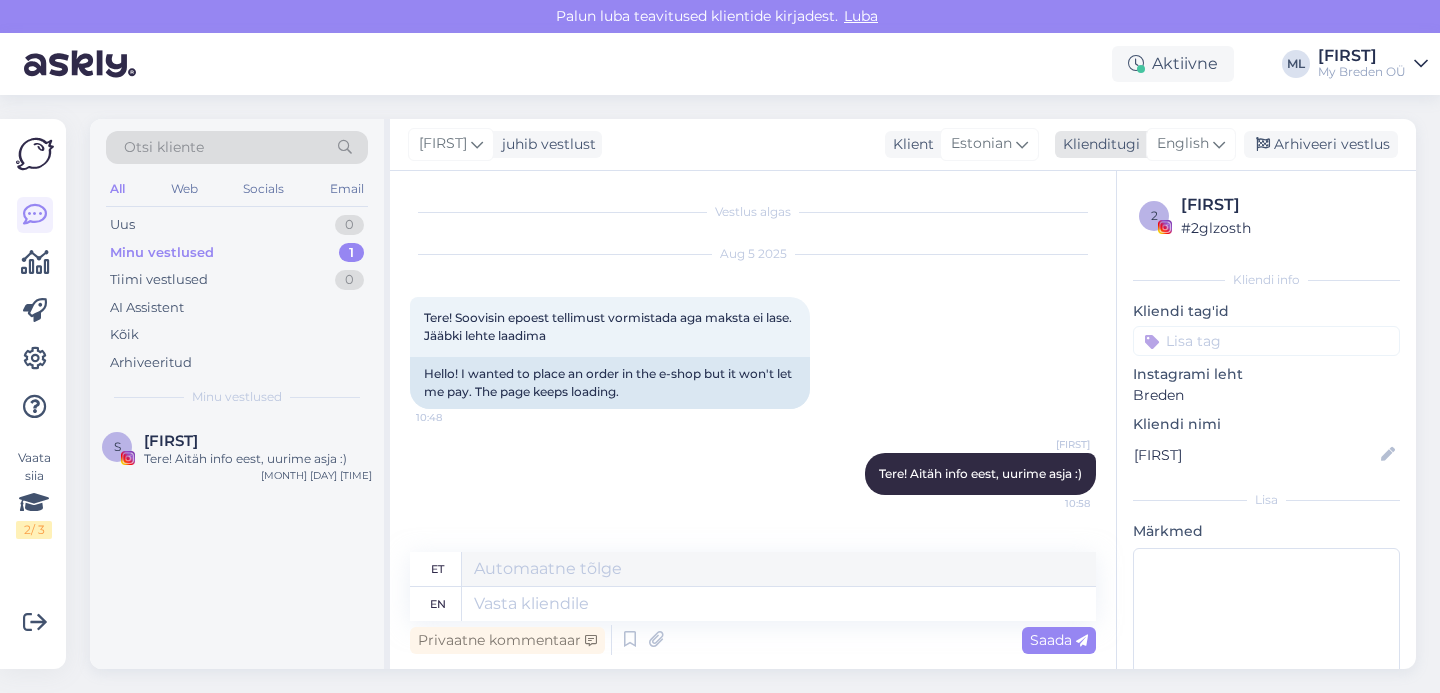 click on "English" at bounding box center (1183, 144) 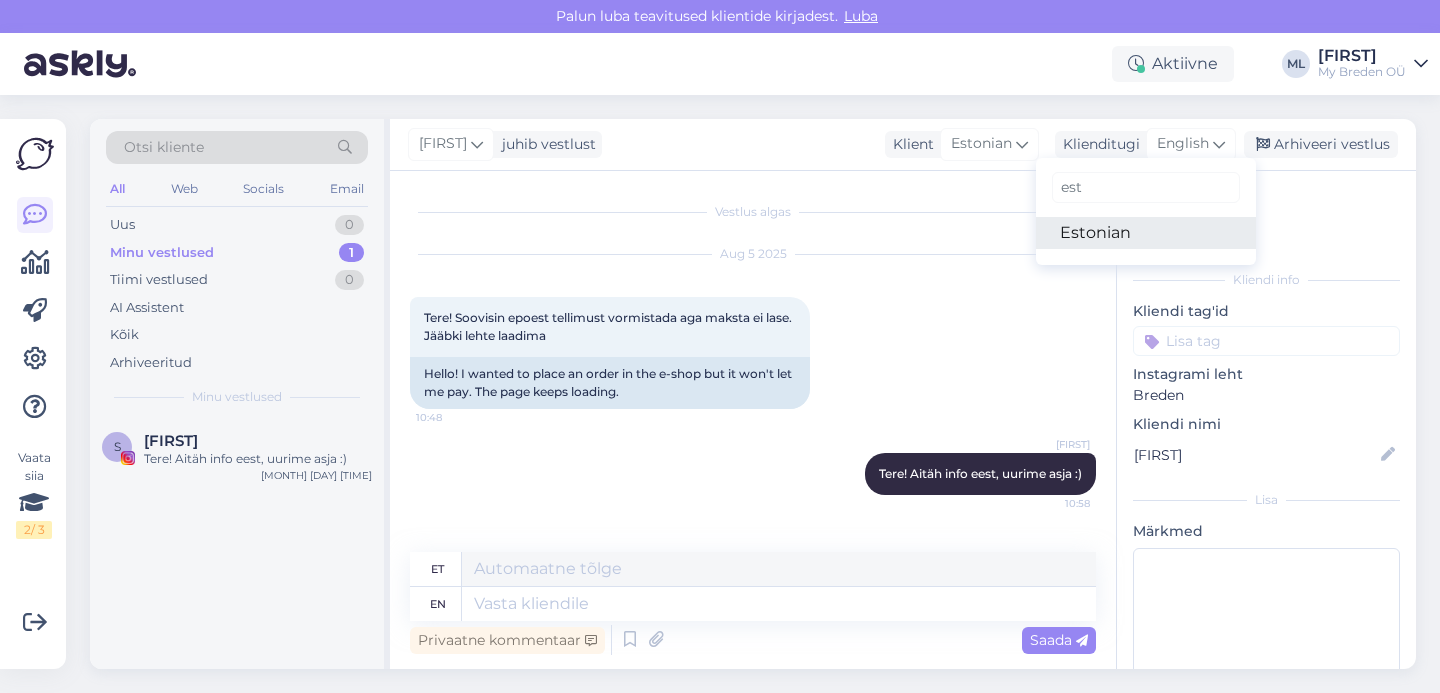 click on "Estonian" at bounding box center [1146, 233] 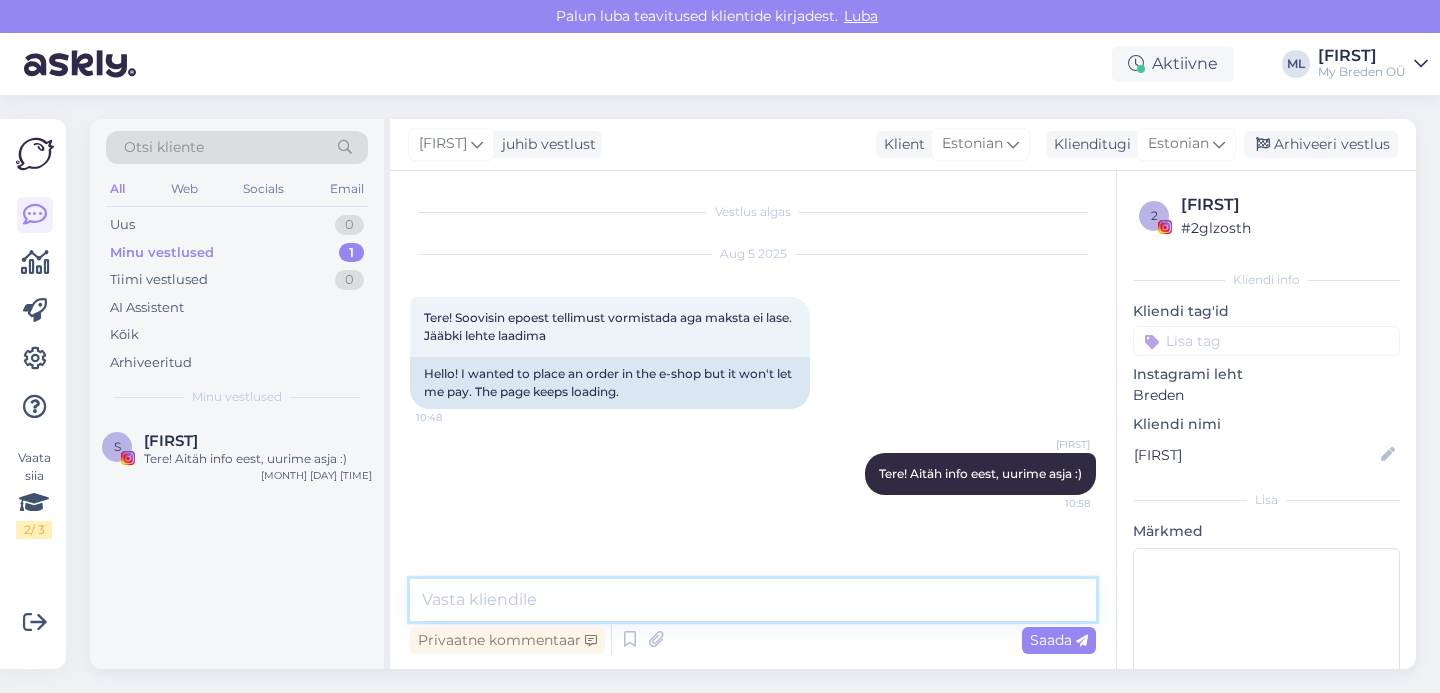 click at bounding box center [753, 600] 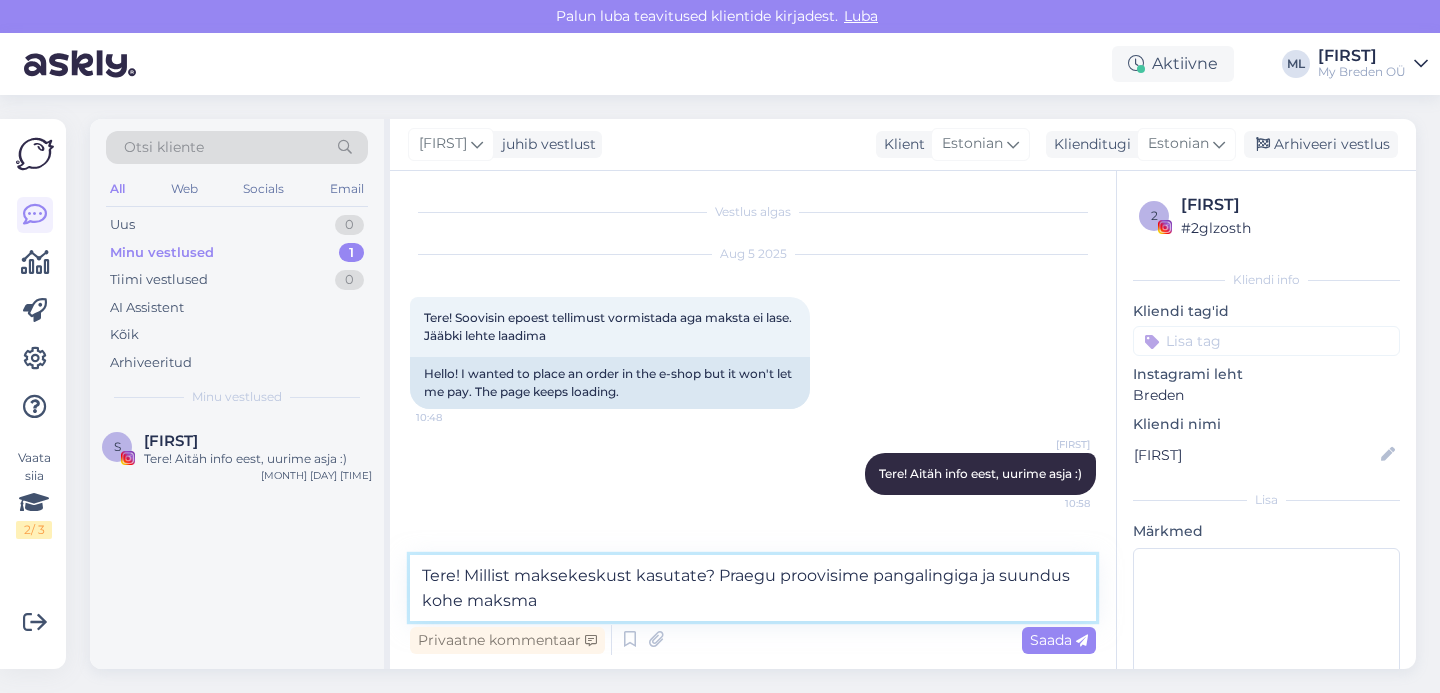 type on "Tere! Millist maksekeskust kasutate? Praegu proovisime pangalingiga ja suundus kohe maksma" 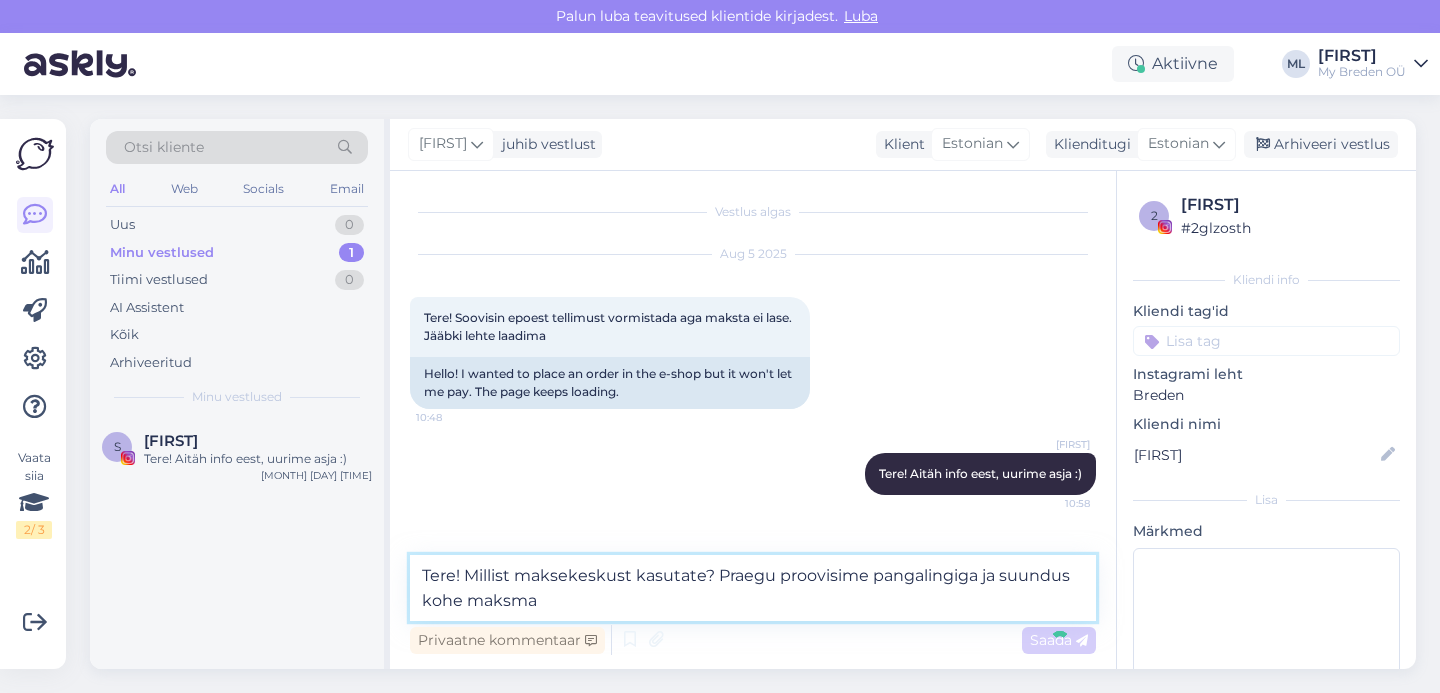 type 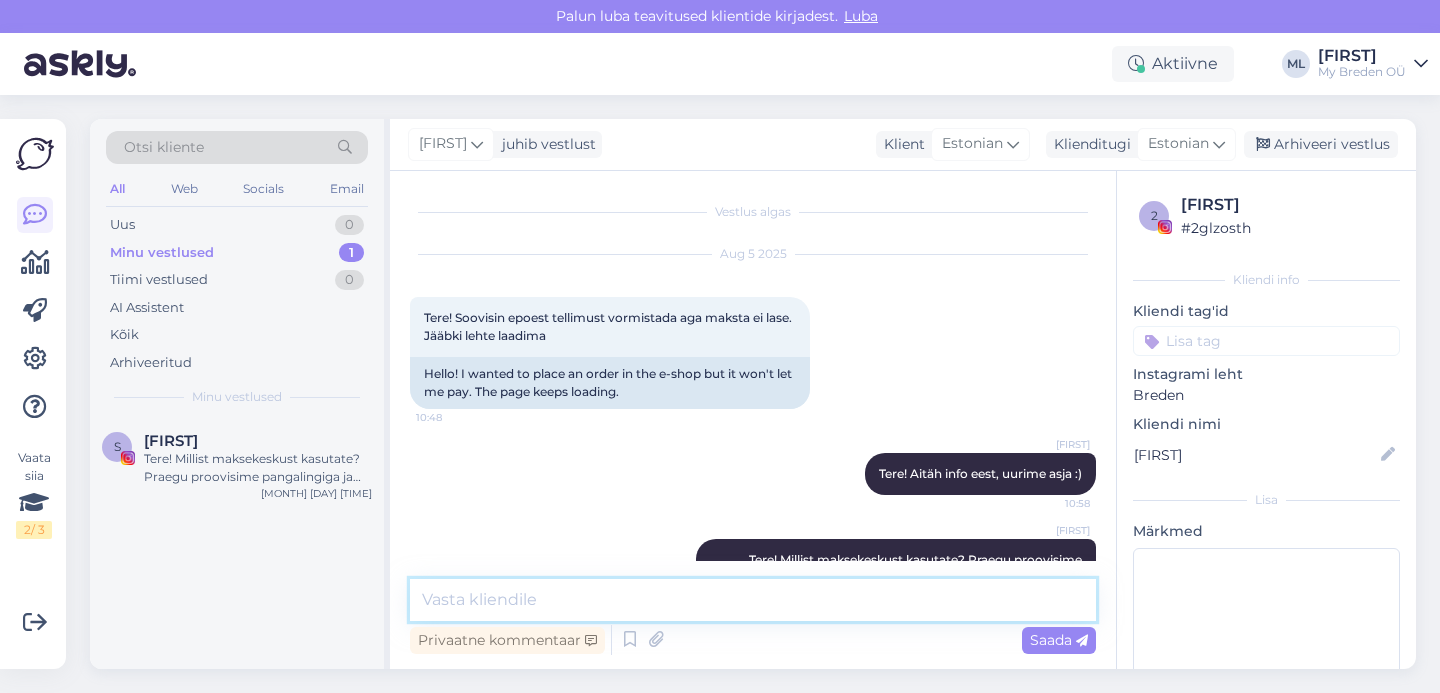scroll, scrollTop: 60, scrollLeft: 0, axis: vertical 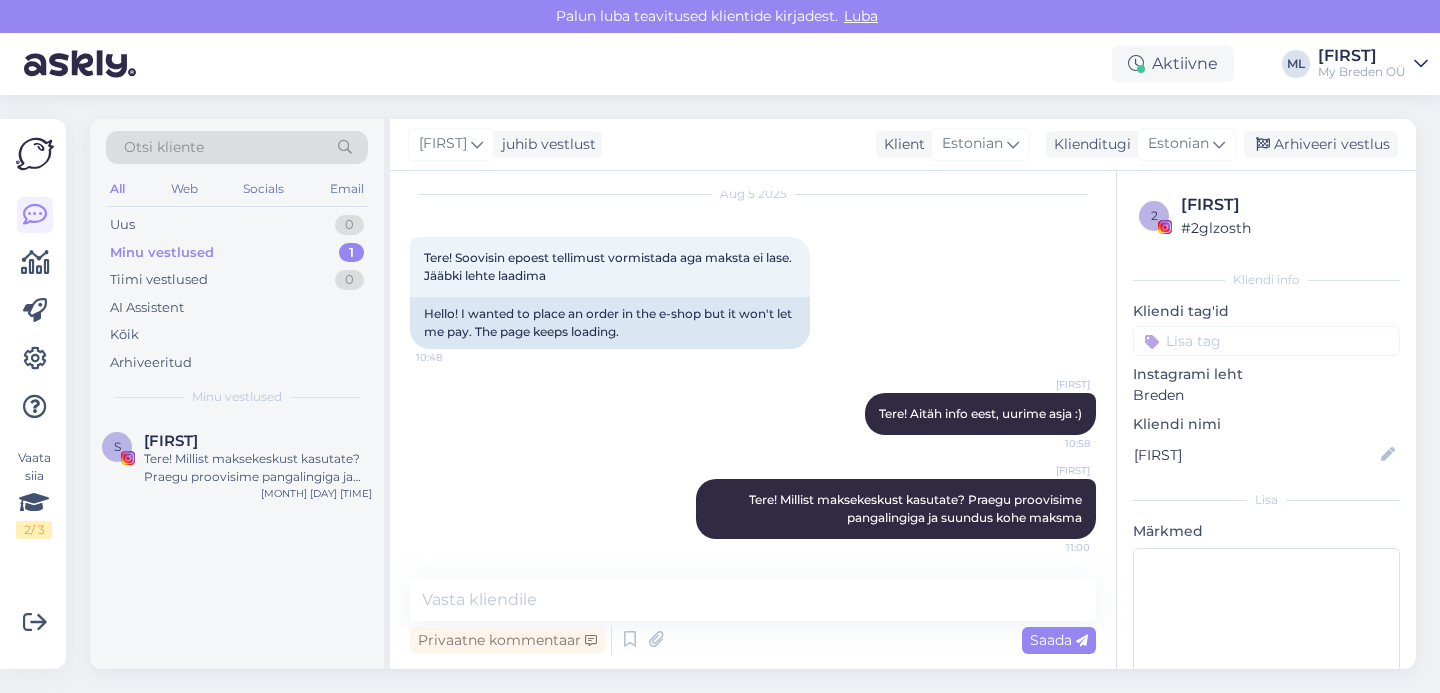 click on "Minu vestlused" at bounding box center (162, 253) 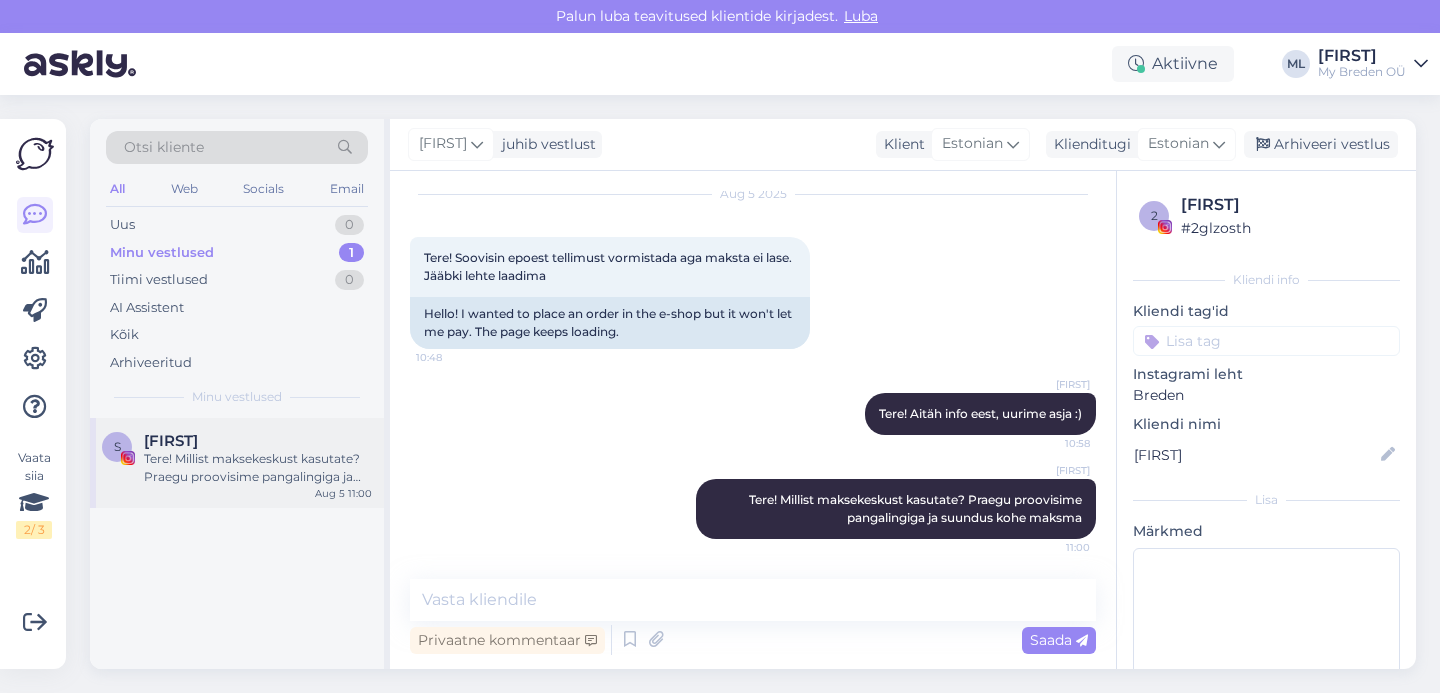 click on "Tere! Millist maksekeskust kasutate? Praegu proovisime pangalingiga ja suundus kohe maksma" at bounding box center (258, 468) 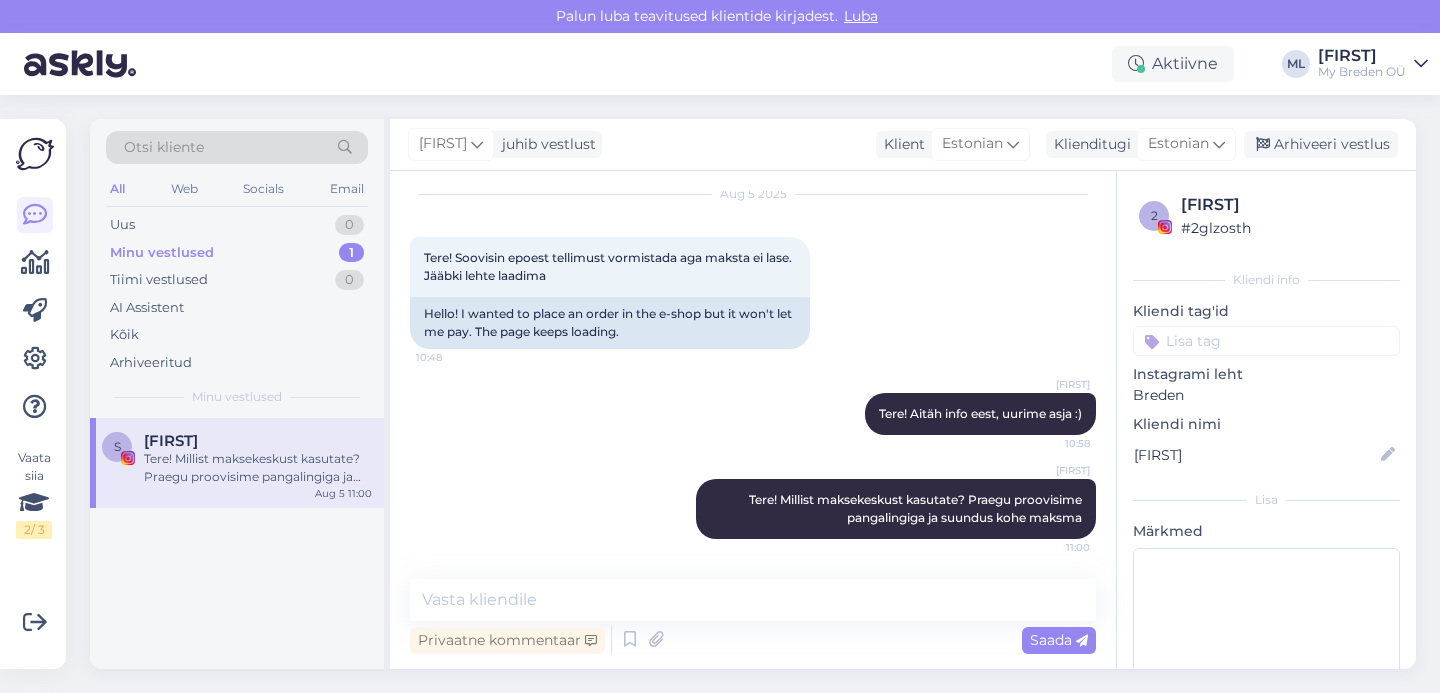 scroll, scrollTop: 60, scrollLeft: 0, axis: vertical 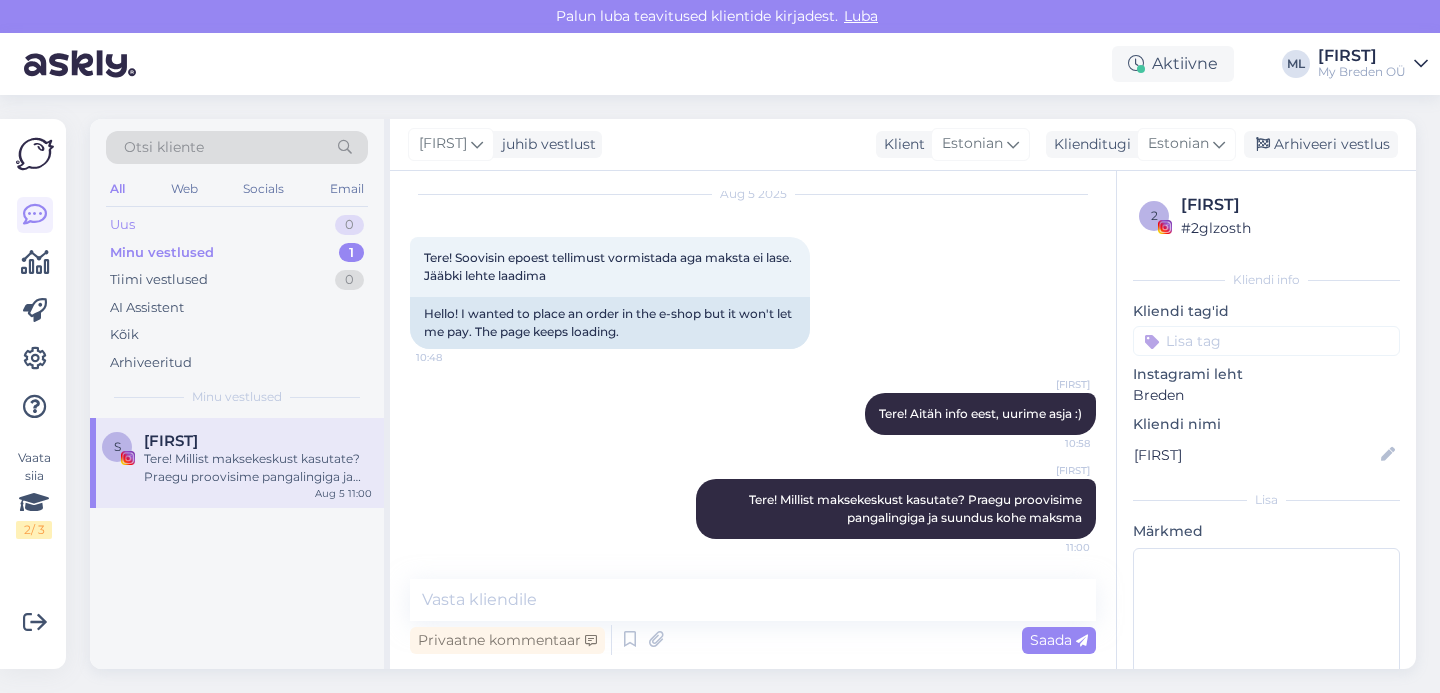click on "Uus" at bounding box center [122, 225] 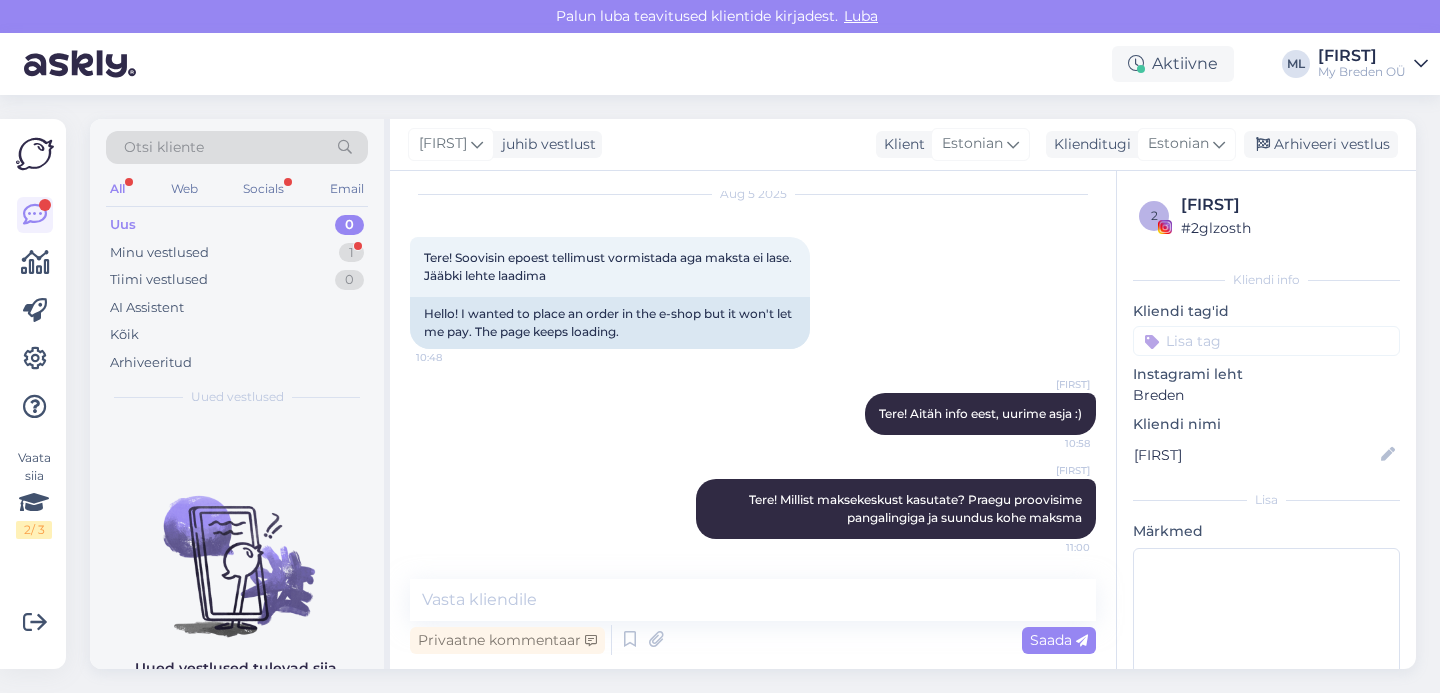 scroll, scrollTop: 272, scrollLeft: 0, axis: vertical 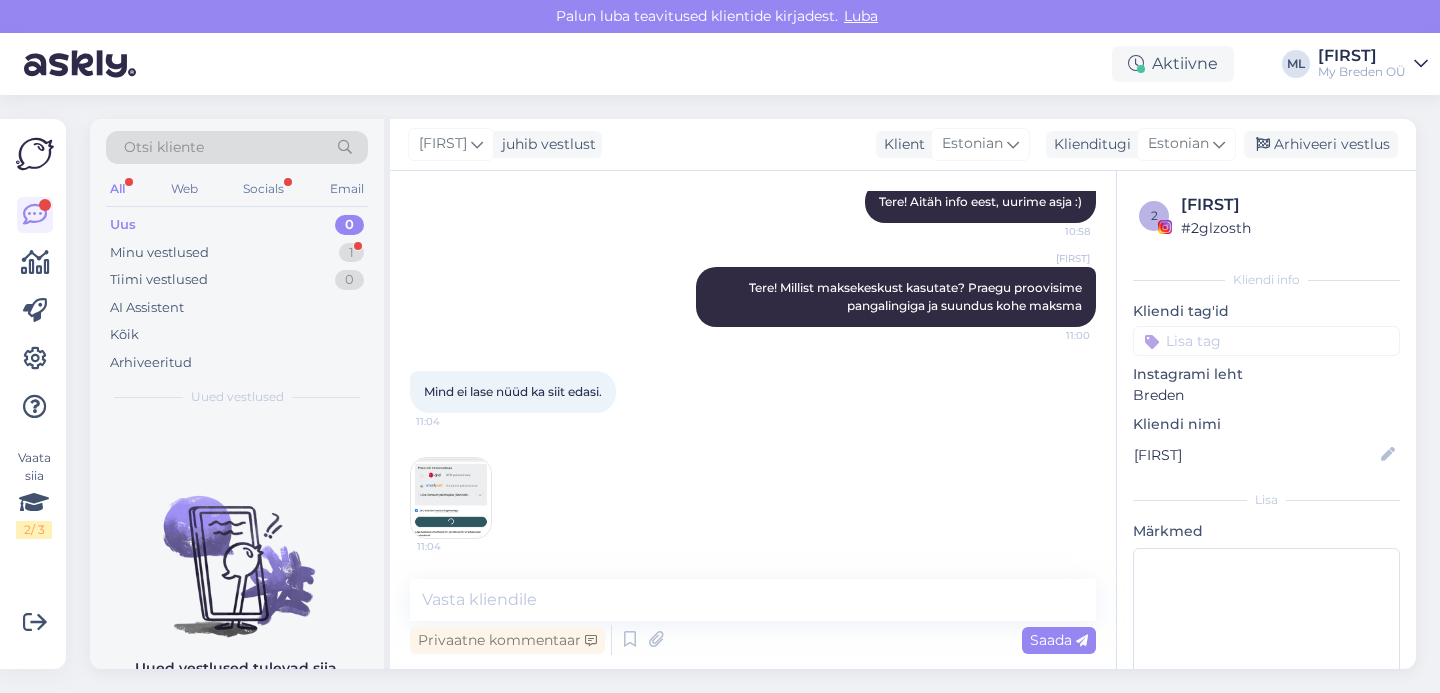 click at bounding box center (451, 498) 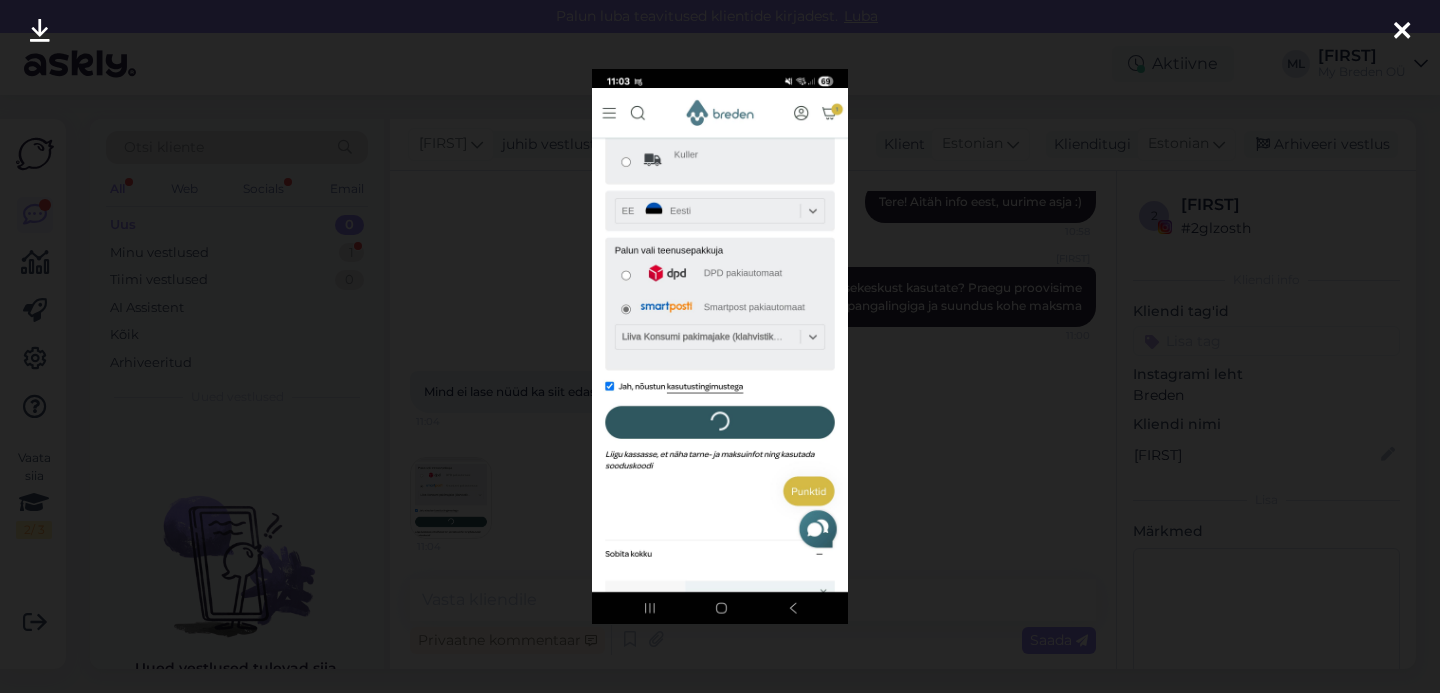 click at bounding box center (1402, 31) 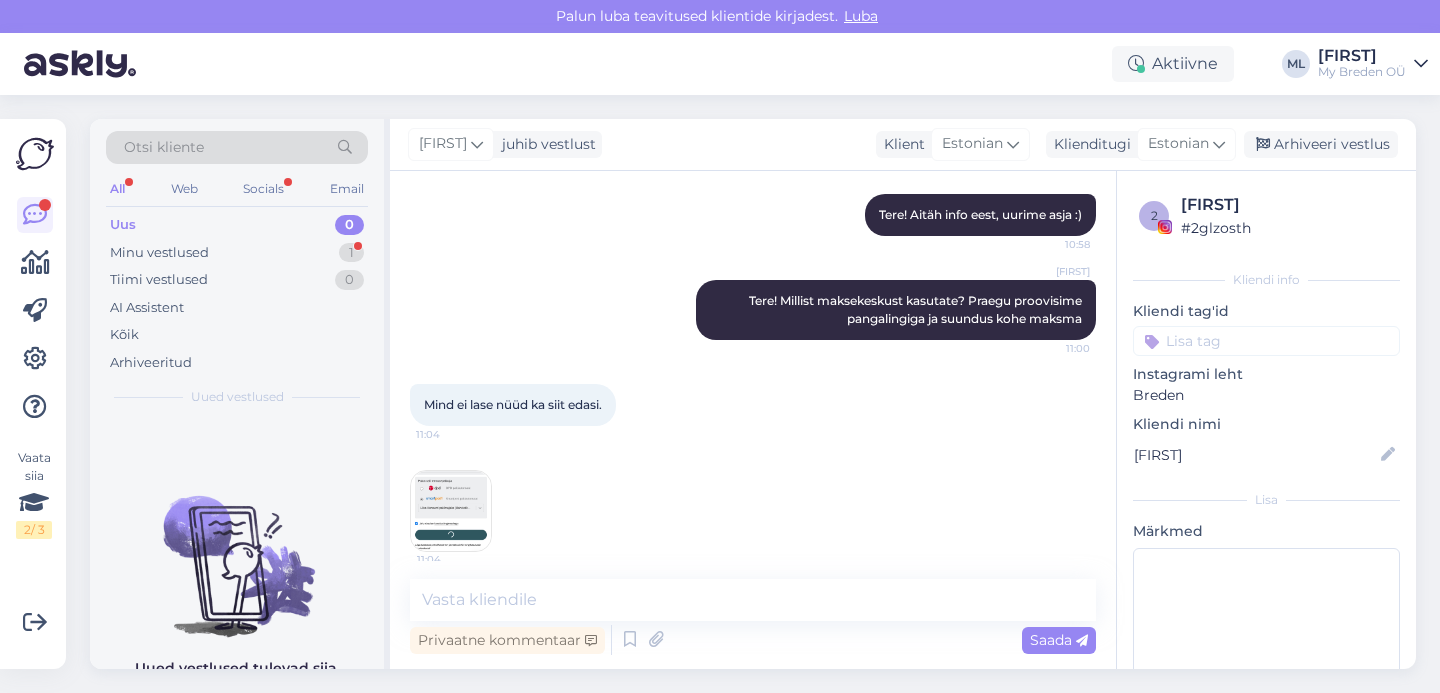 scroll, scrollTop: 272, scrollLeft: 0, axis: vertical 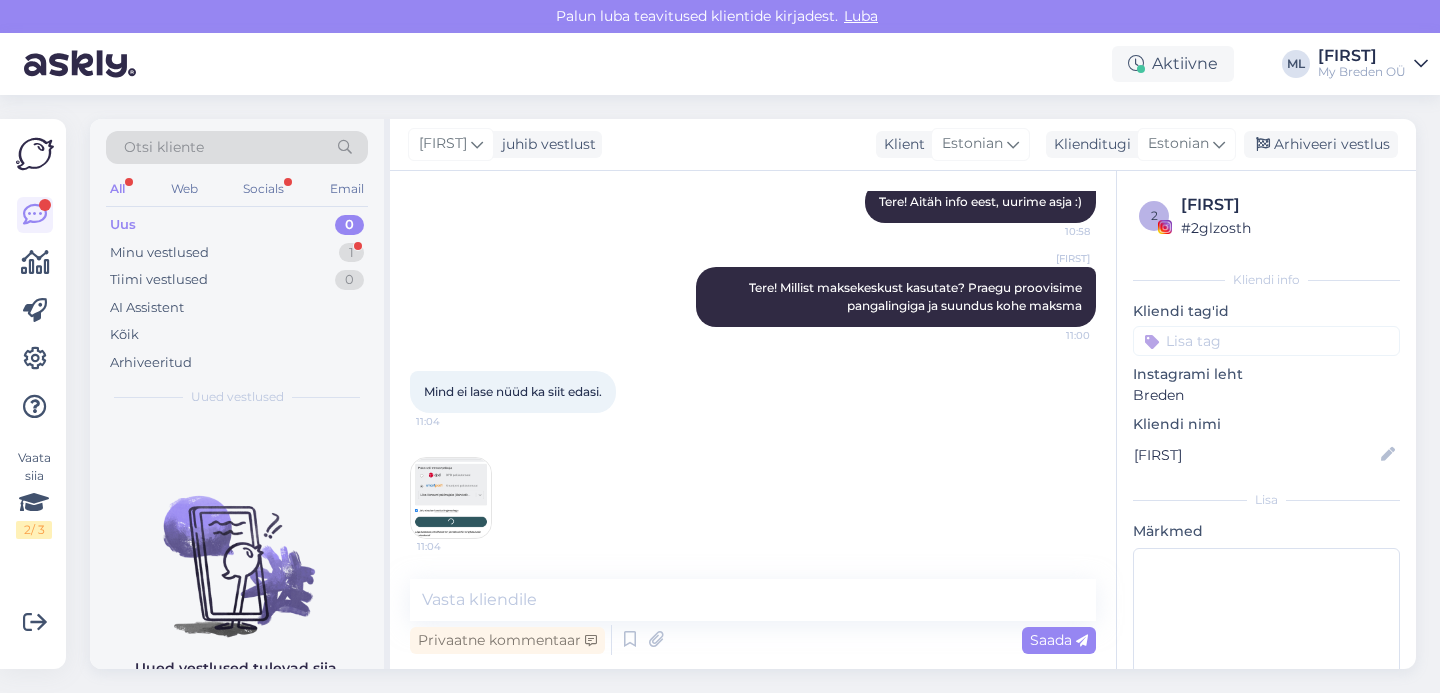 click at bounding box center (451, 498) 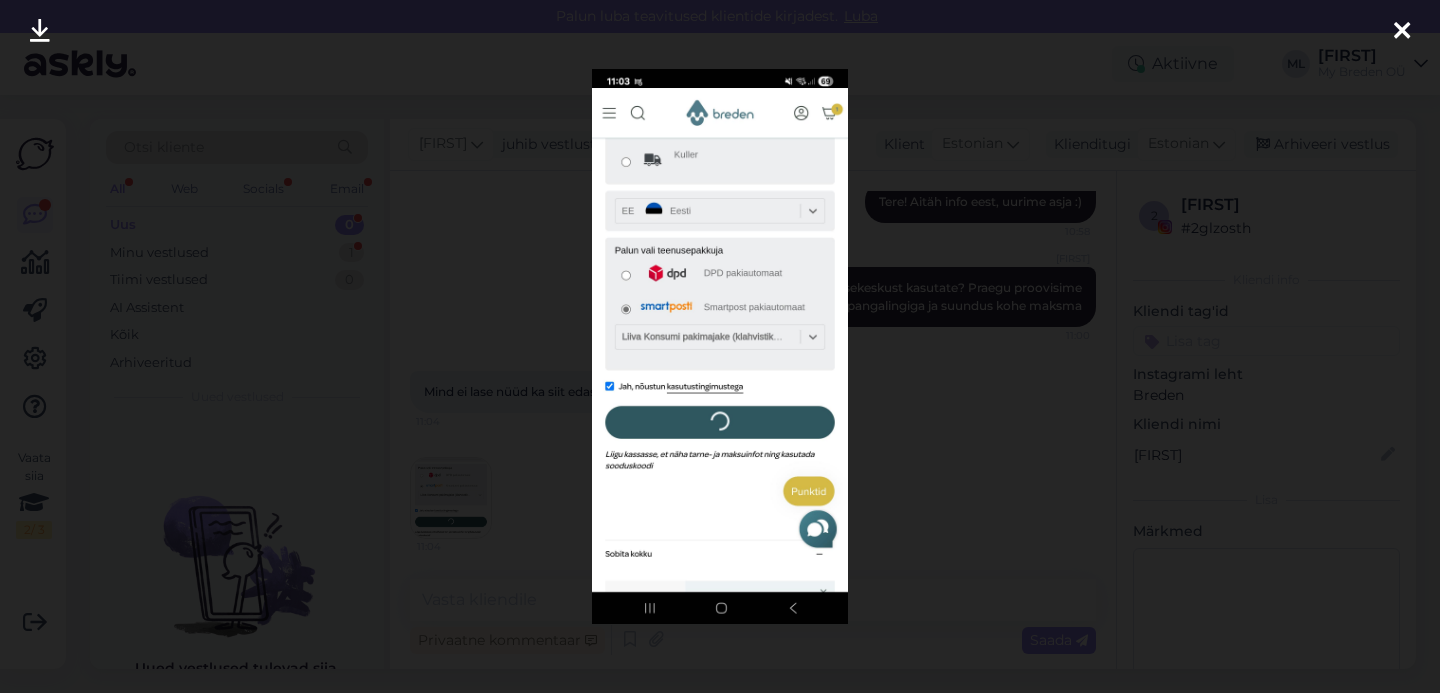 click at bounding box center (1402, 32) 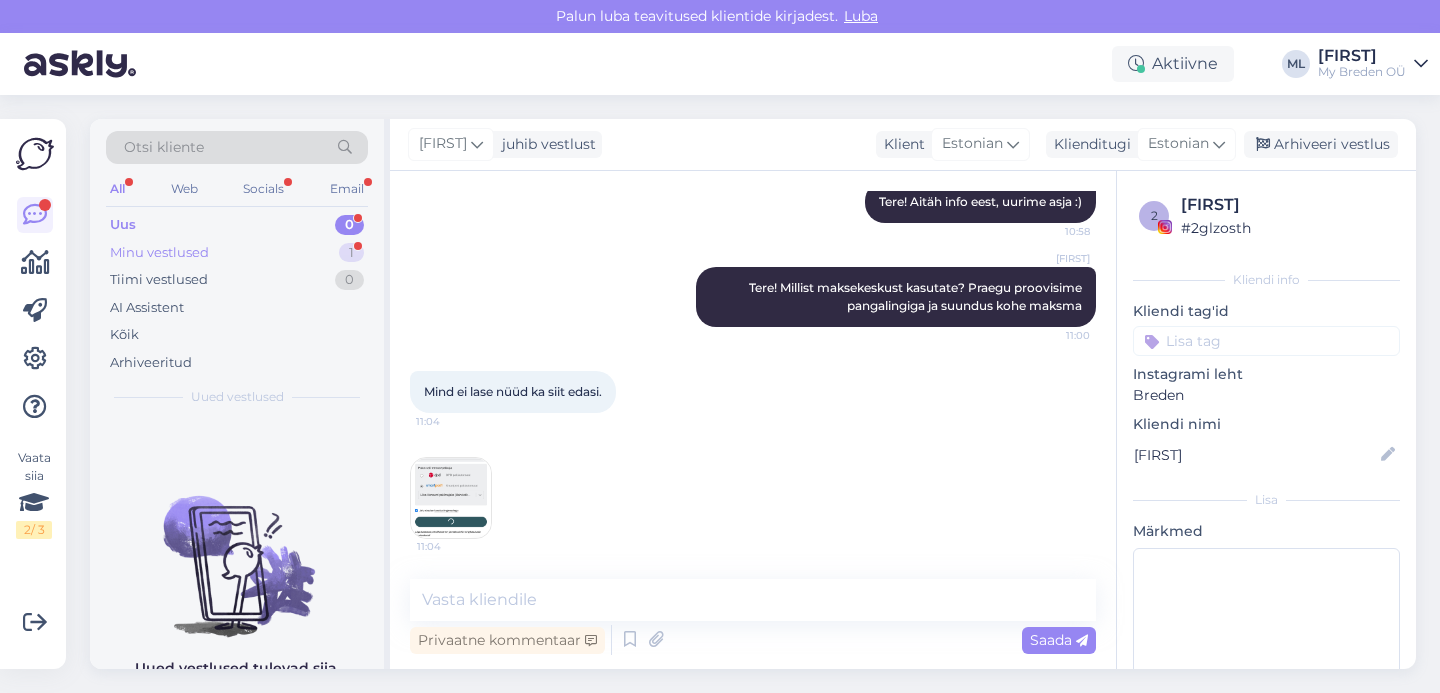 click on "Minu vestlused 1" at bounding box center (237, 253) 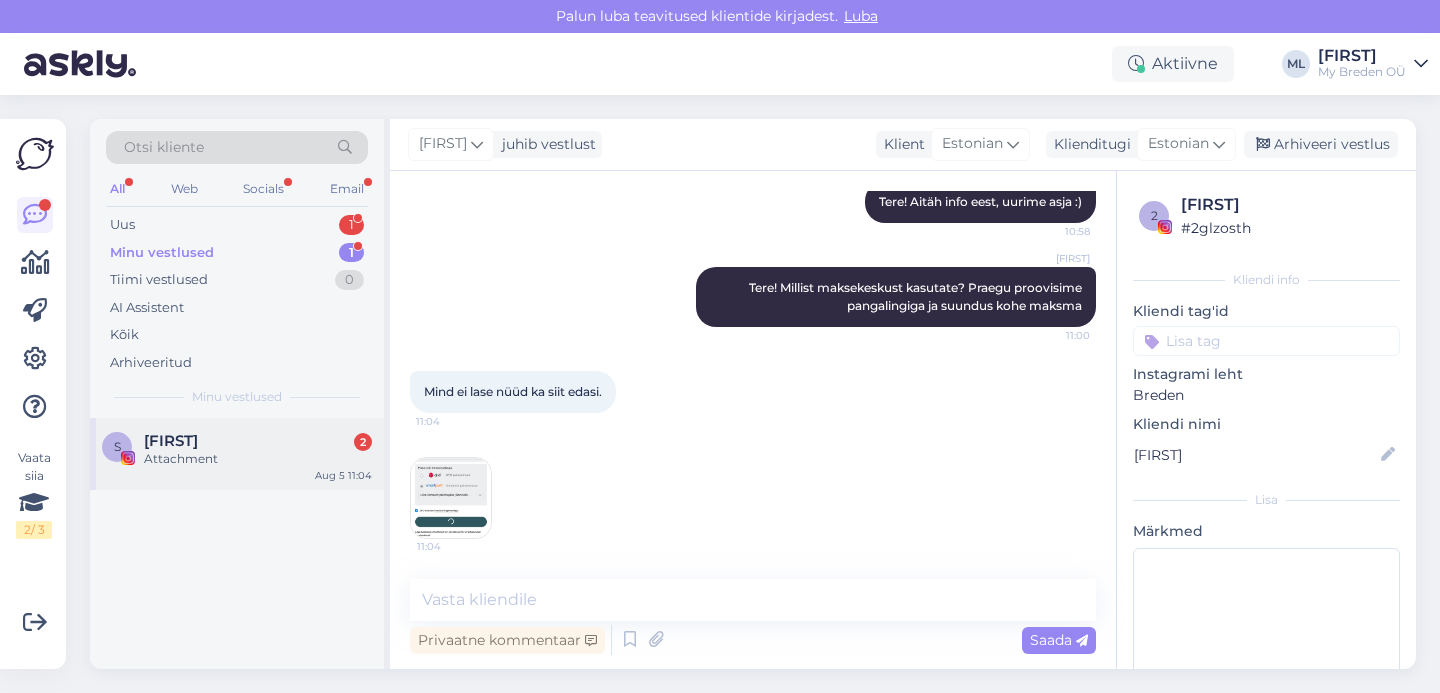 click on "[NAME]" at bounding box center (171, 441) 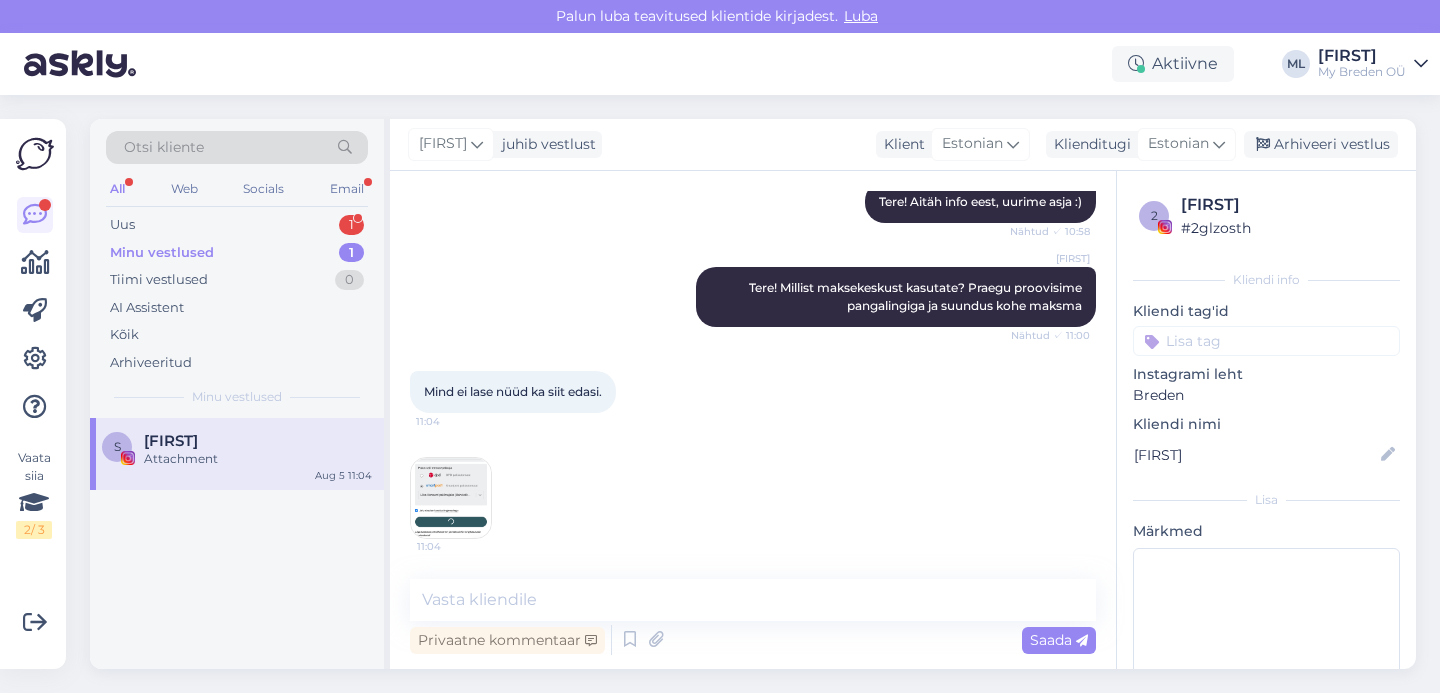 scroll, scrollTop: 272, scrollLeft: 0, axis: vertical 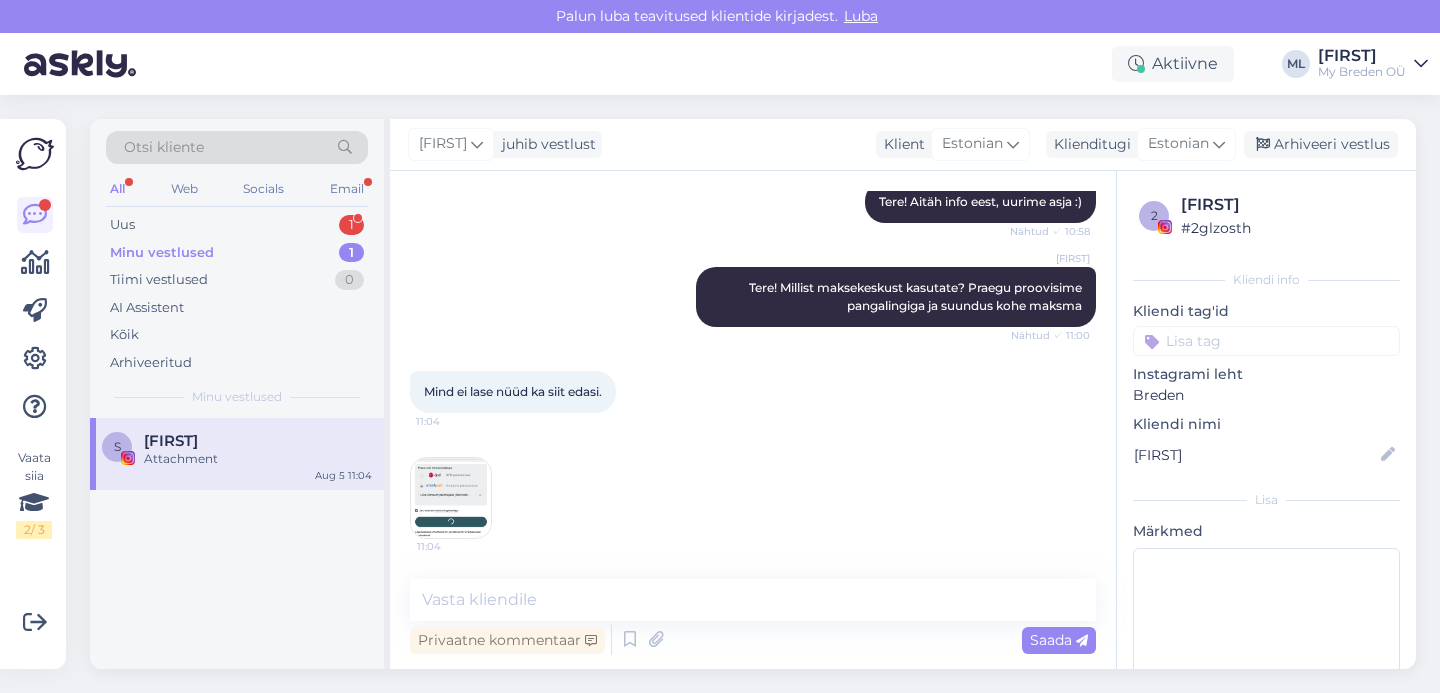 click at bounding box center [451, 498] 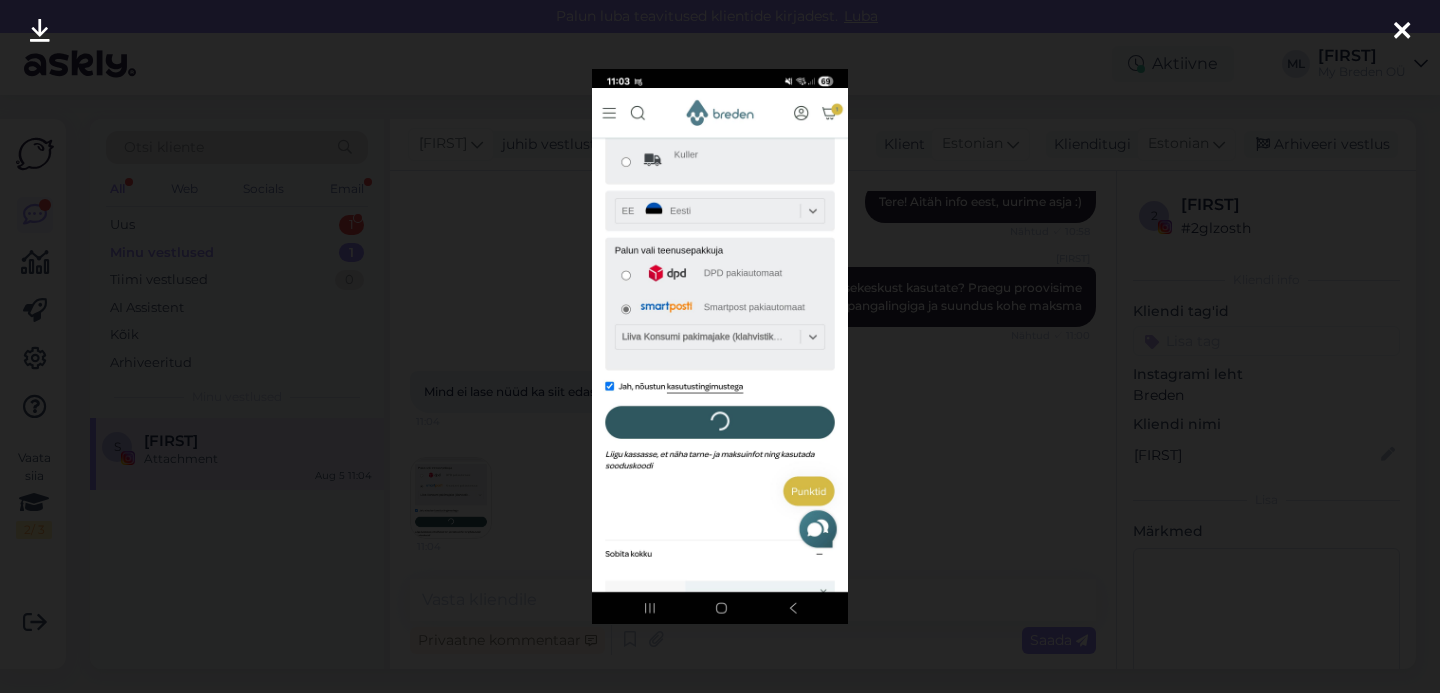 click at bounding box center (1402, 32) 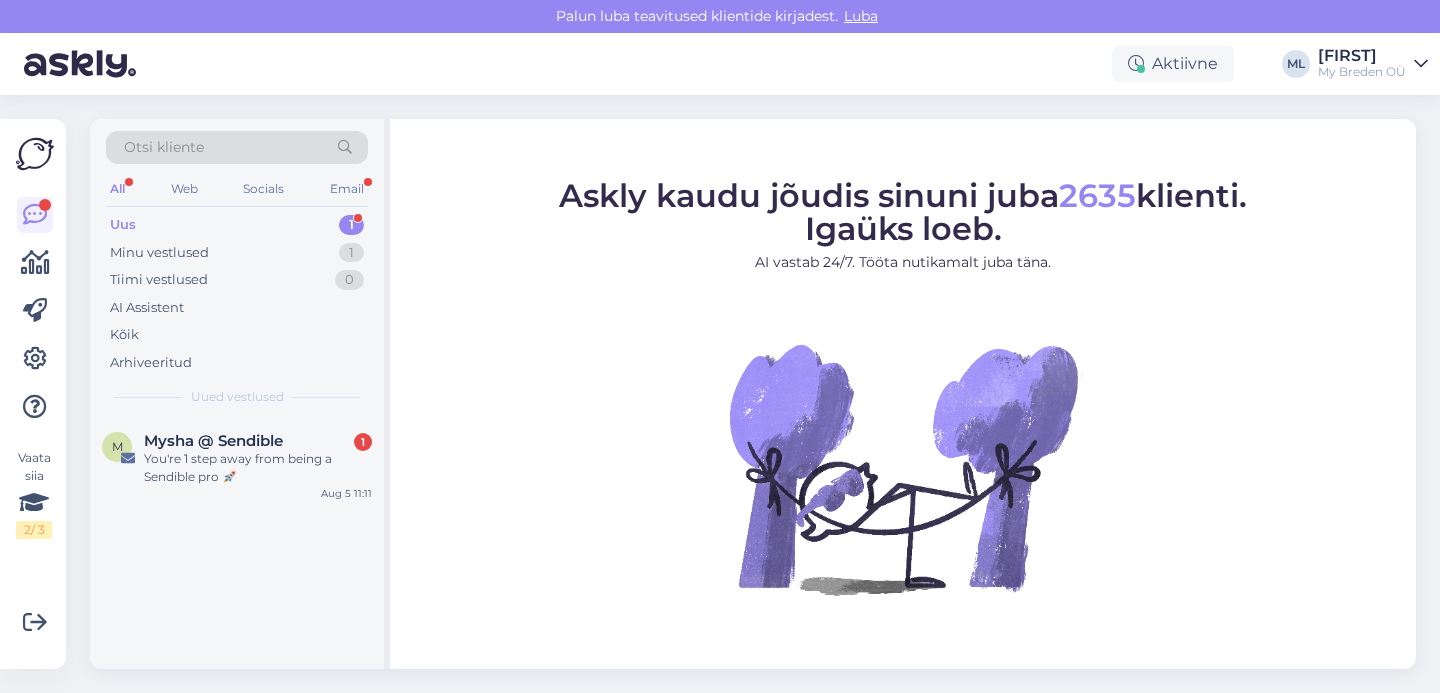 scroll, scrollTop: 0, scrollLeft: 0, axis: both 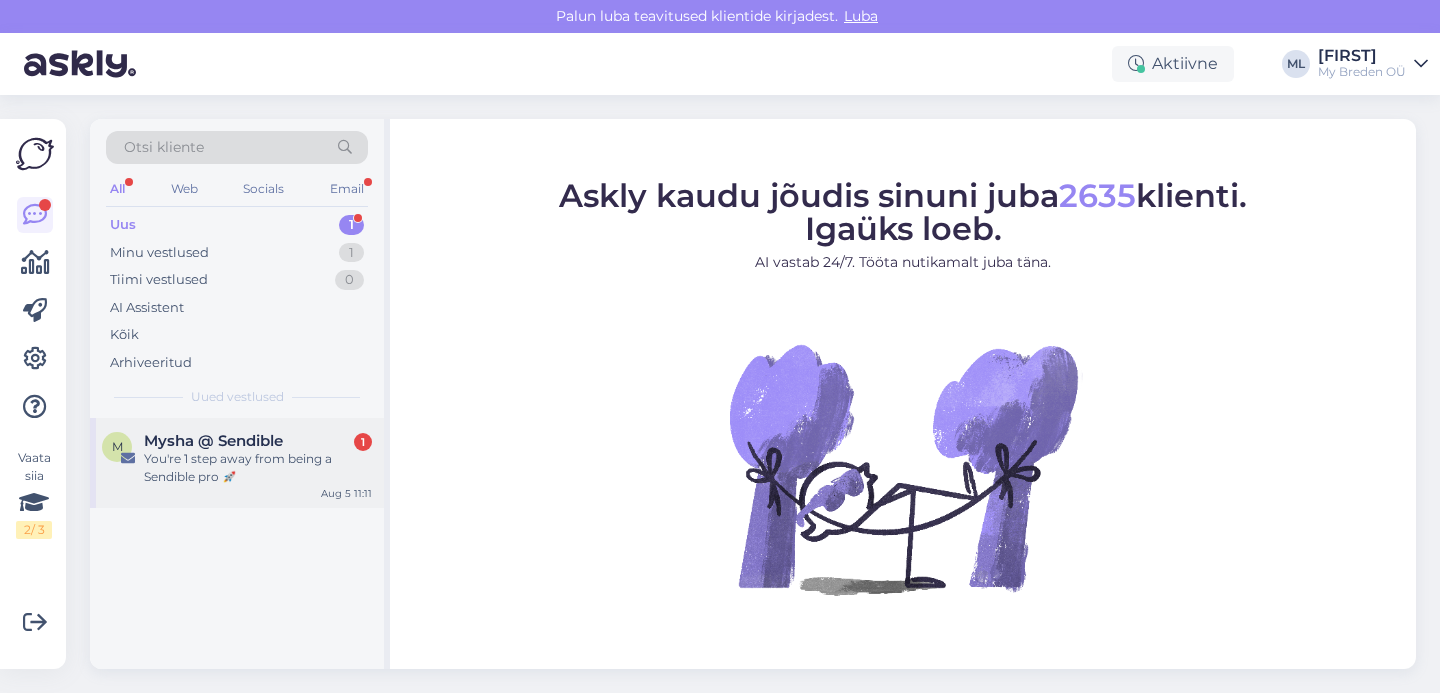 click on "Mysha @ Sendible" at bounding box center (213, 441) 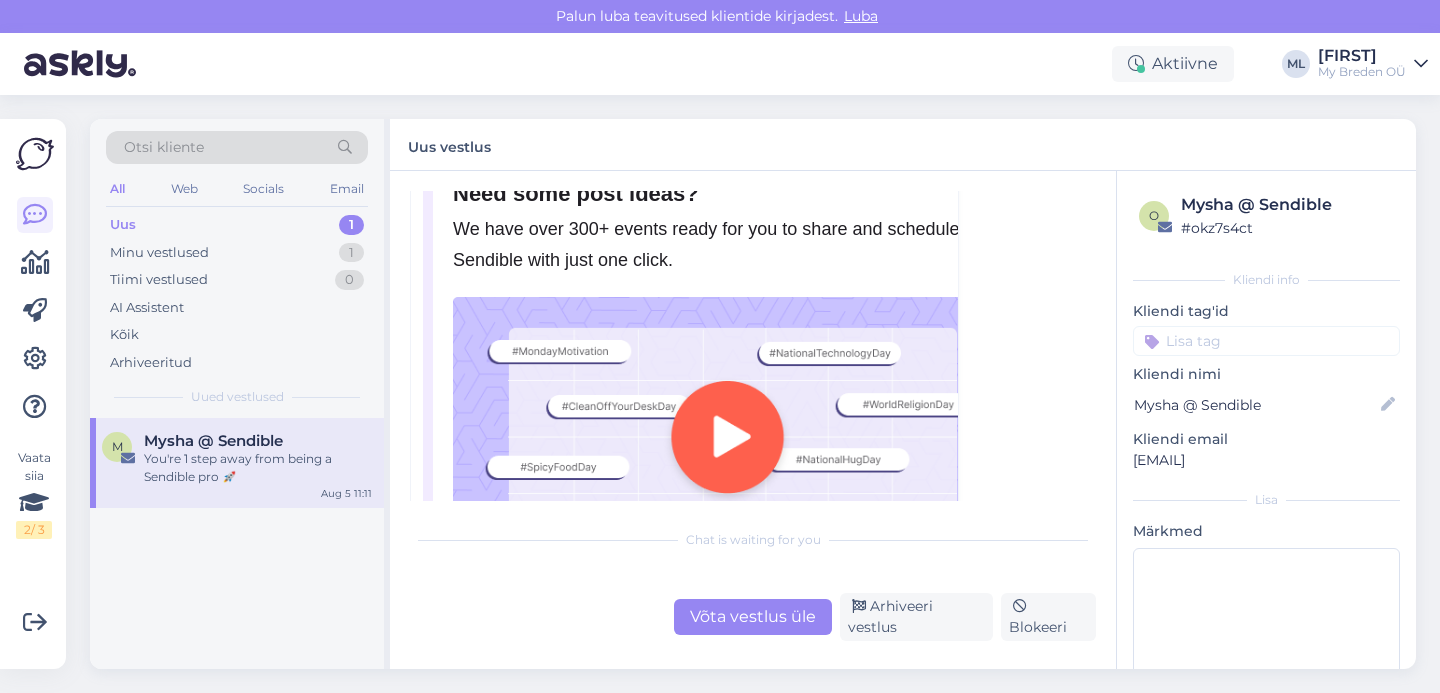 scroll, scrollTop: 0, scrollLeft: 0, axis: both 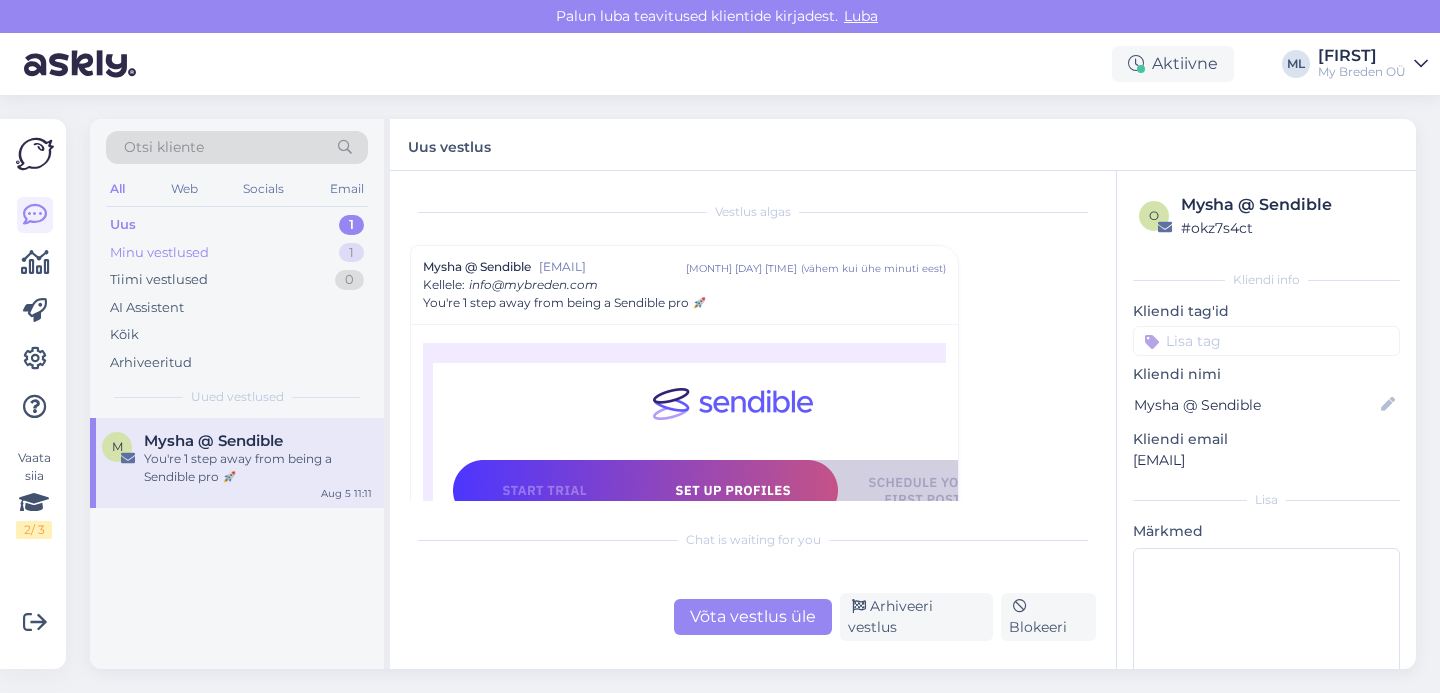 click on "Minu vestlused 1" at bounding box center [237, 253] 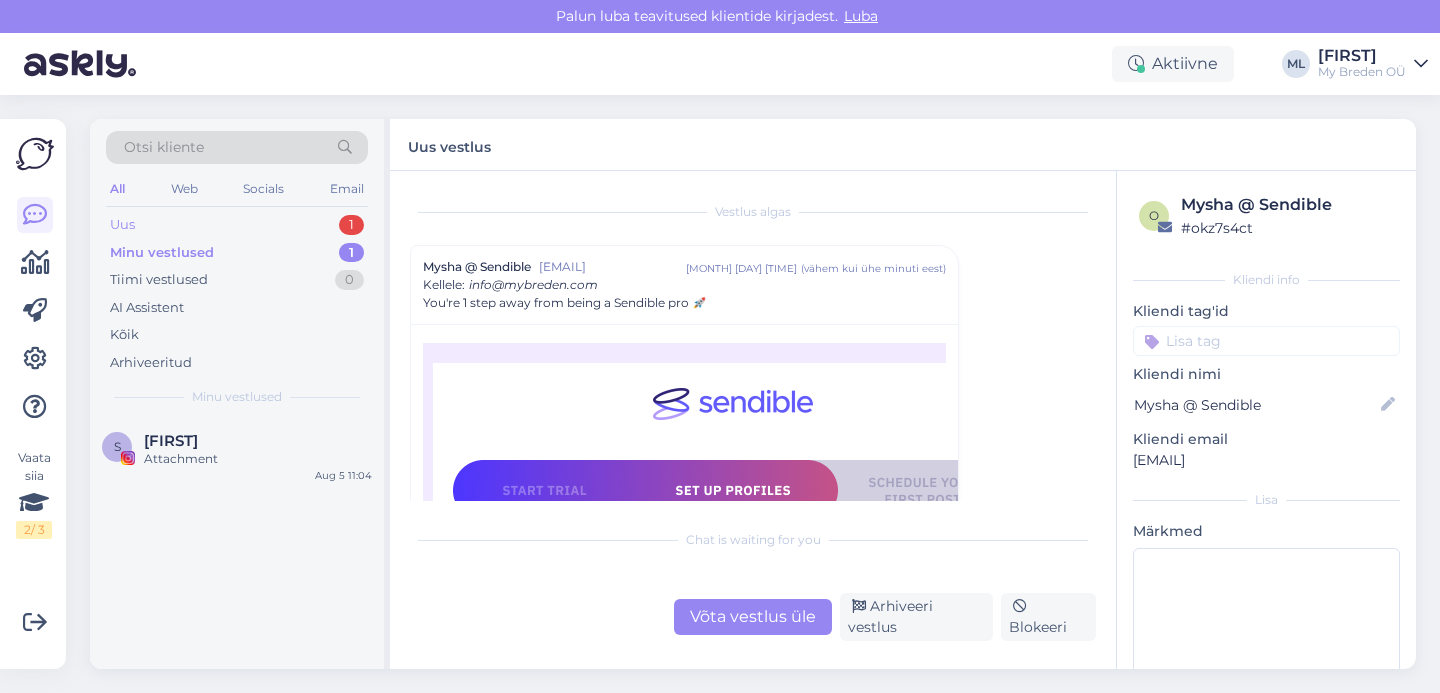 click on "Uus 1" at bounding box center (237, 225) 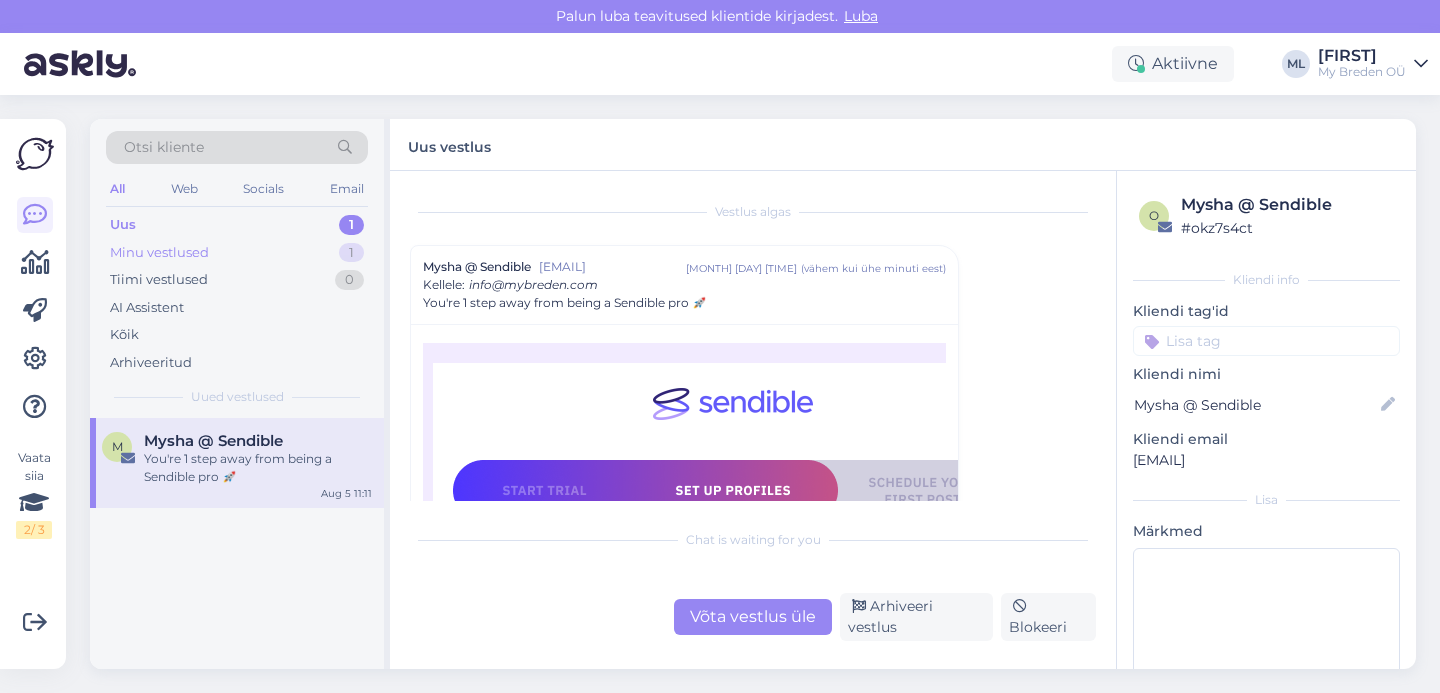 click on "Minu vestlused" at bounding box center (159, 253) 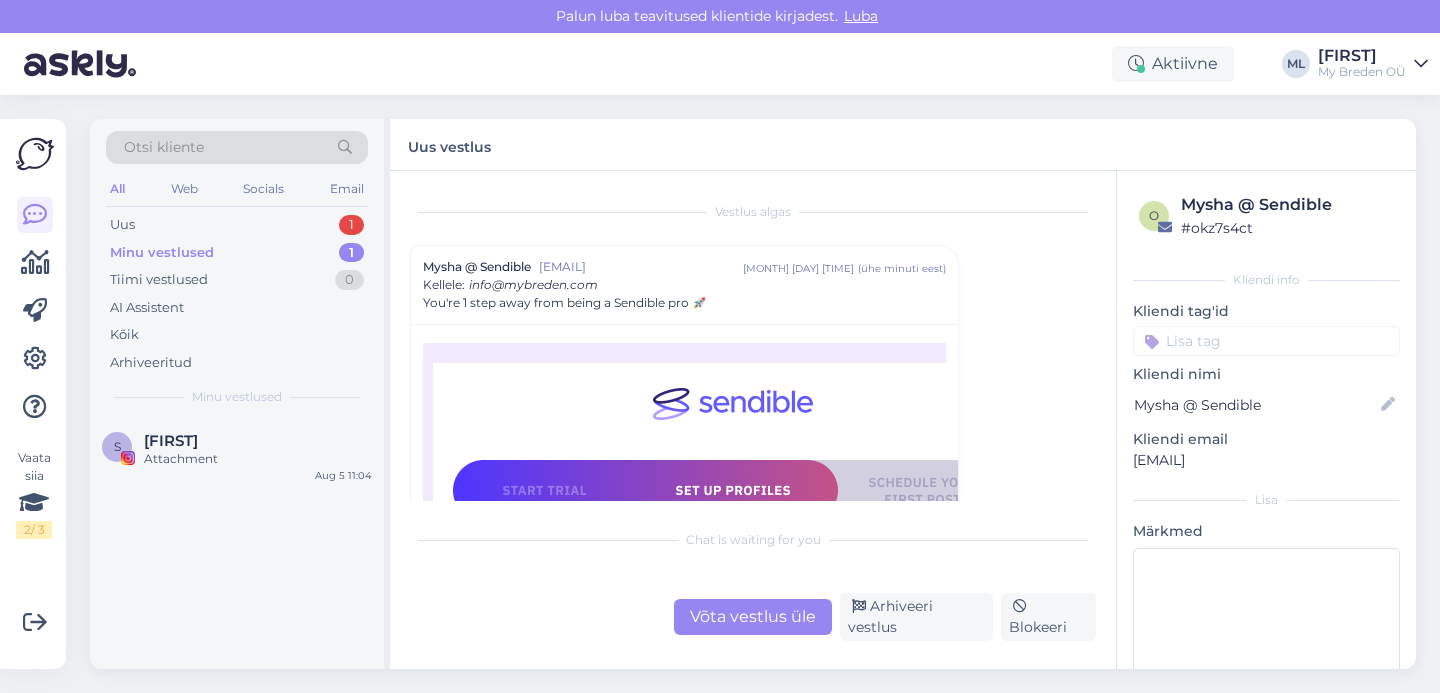 click on "Minu vestlused 1" at bounding box center (237, 253) 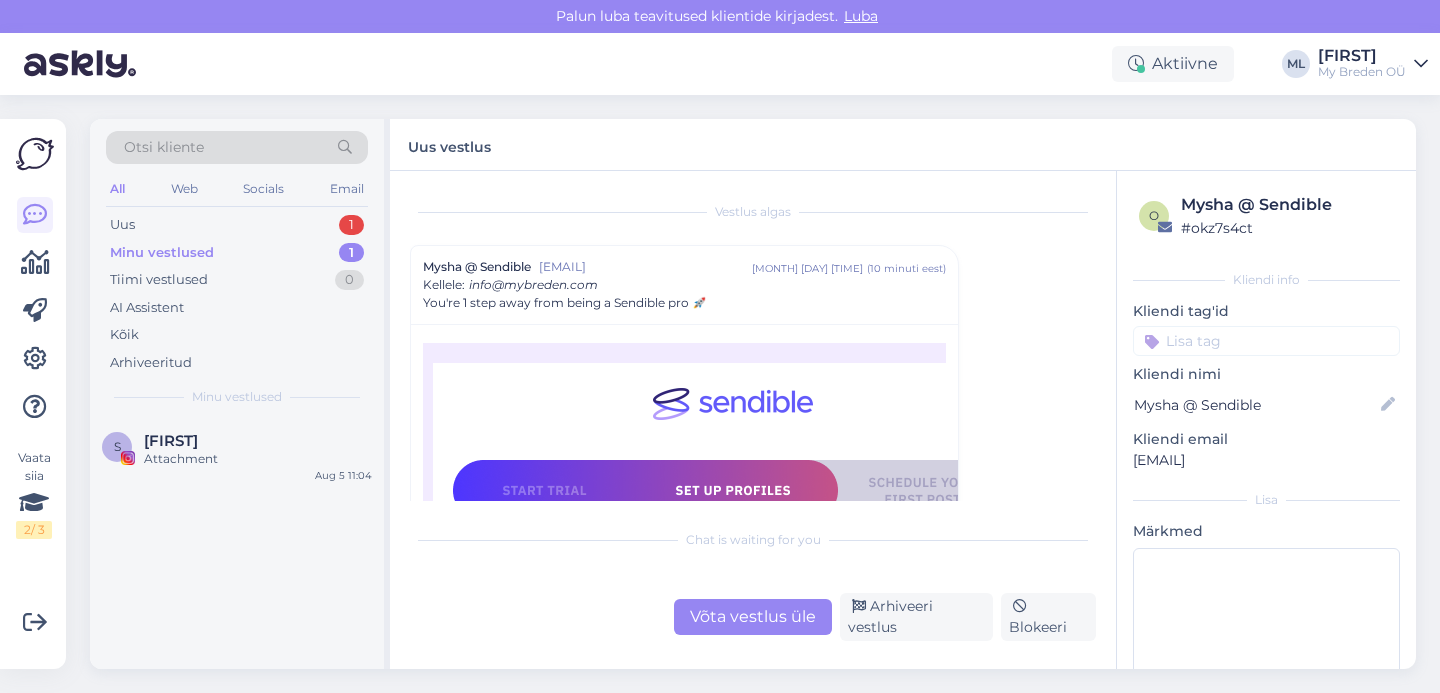 click on "Minu vestlused 1" at bounding box center [237, 253] 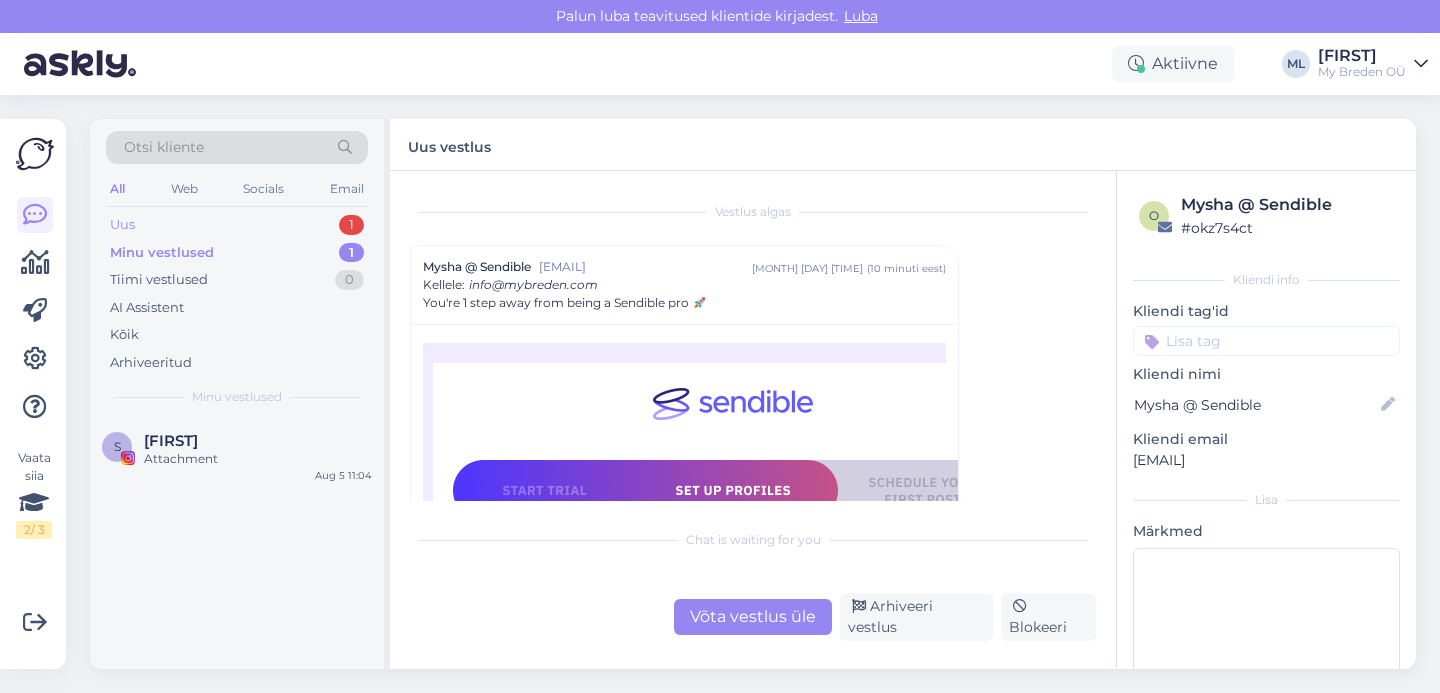 click on "Uus 1" at bounding box center [237, 225] 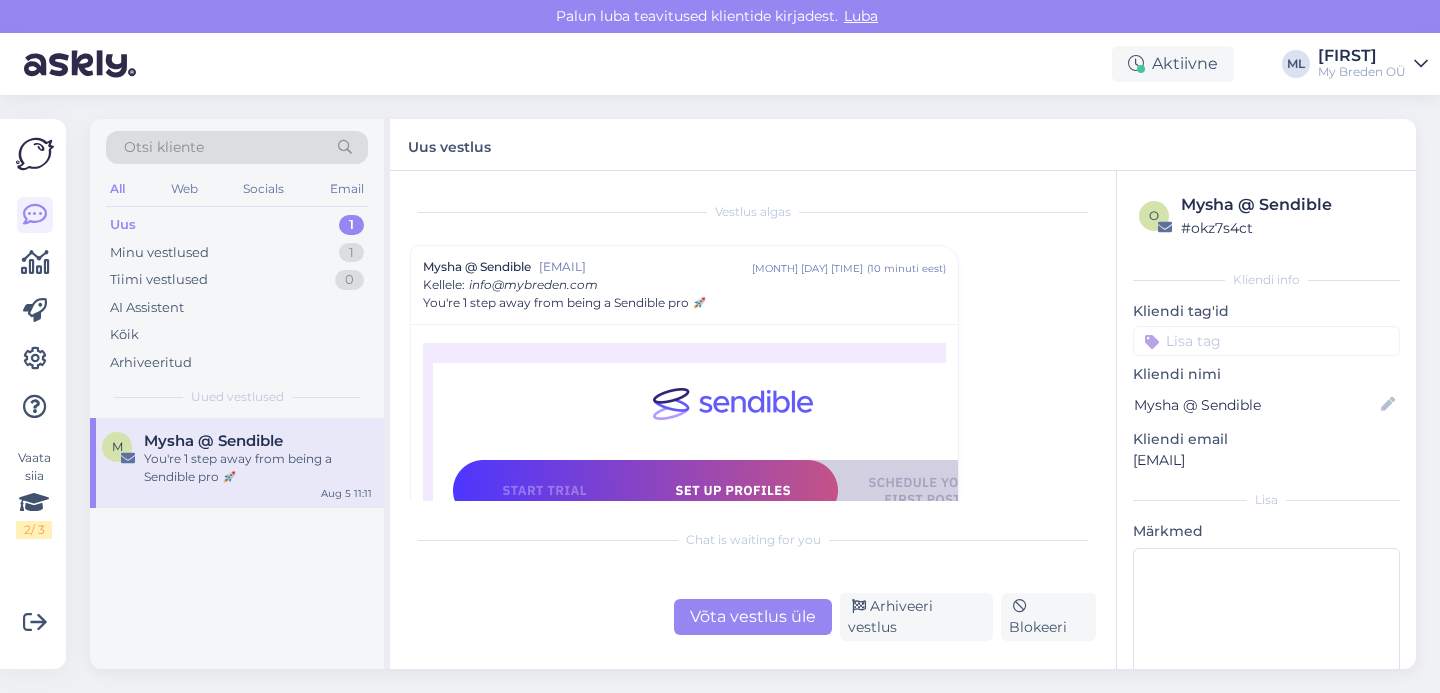click on "You're 1 step away from being a Sendible pro 🚀" at bounding box center [258, 468] 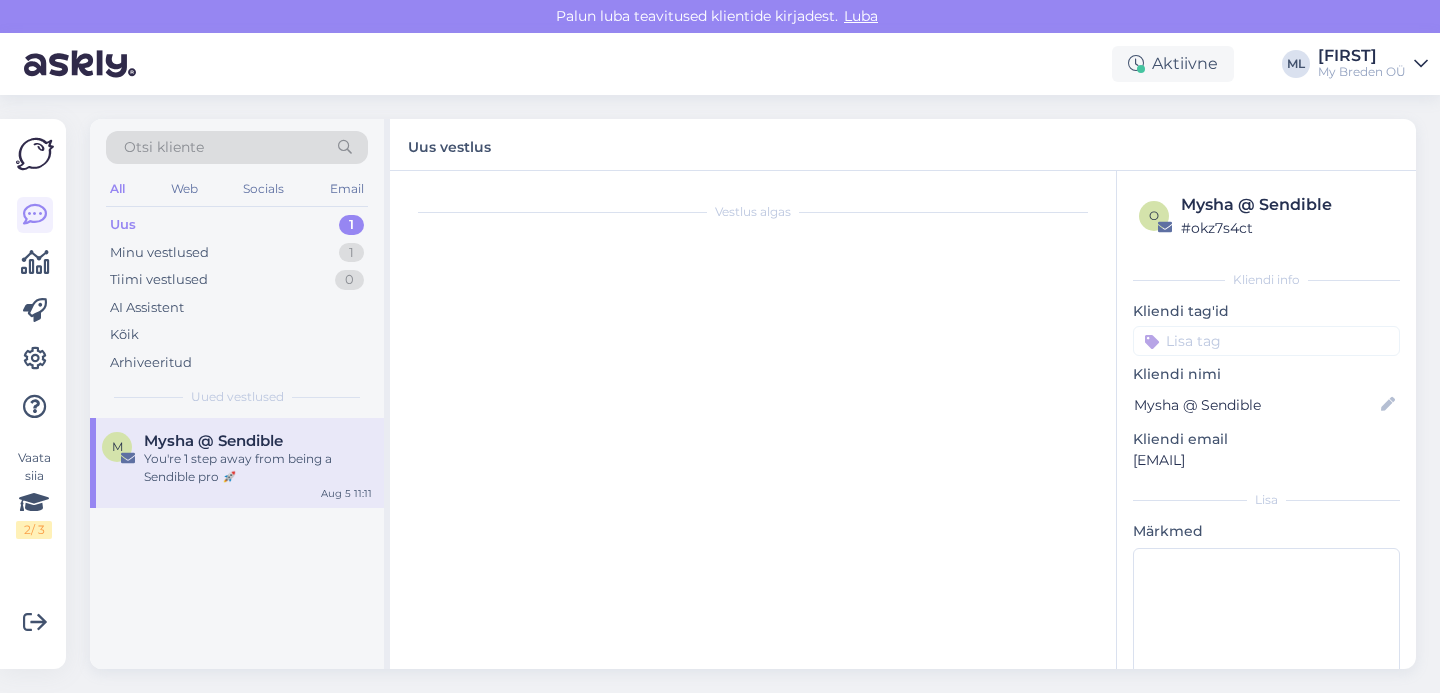 scroll, scrollTop: 54, scrollLeft: 0, axis: vertical 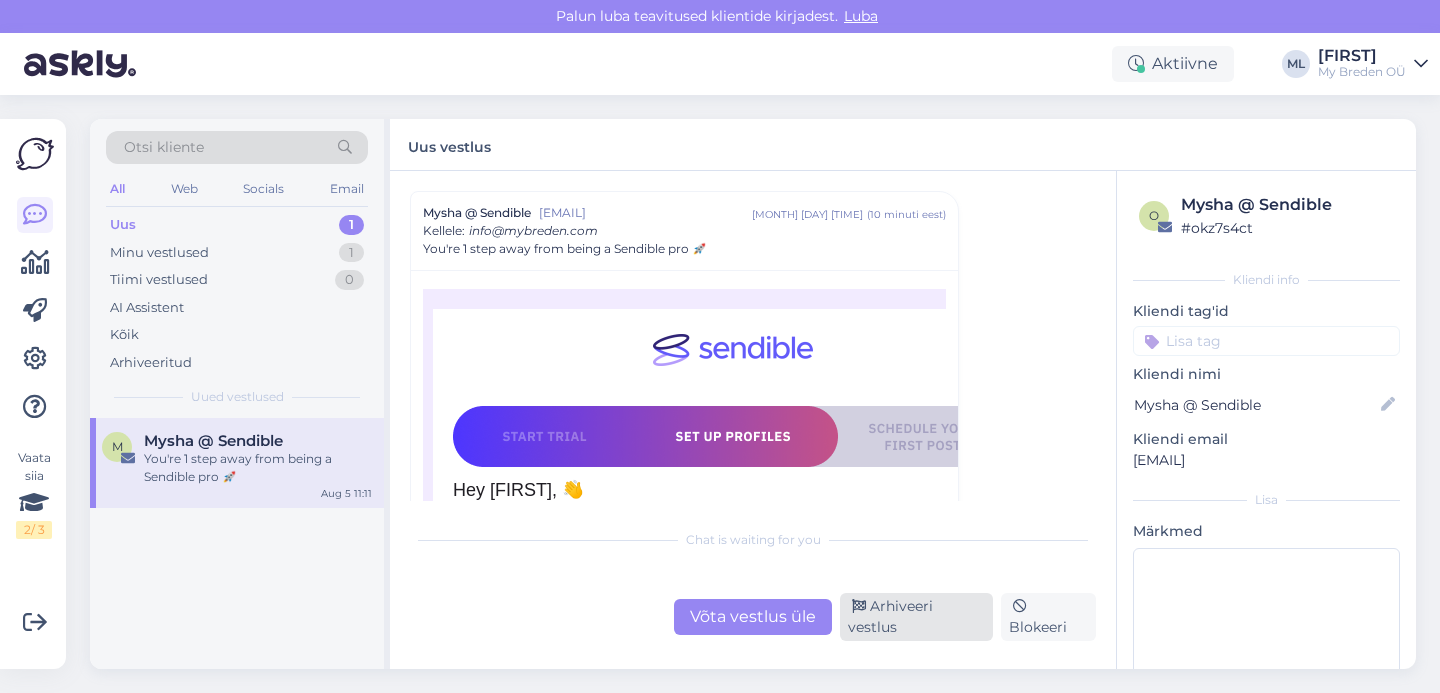 click on "Arhiveeri vestlus" at bounding box center (916, 617) 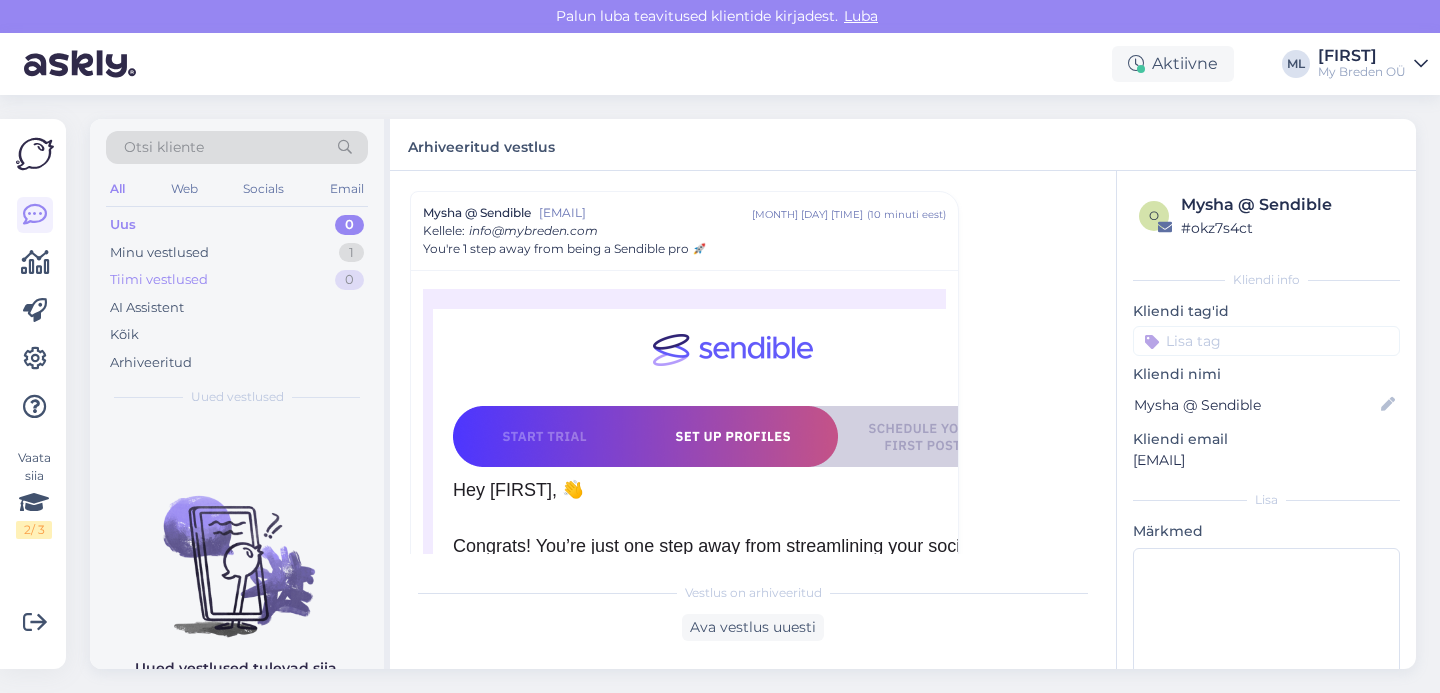 click on "Tiimi vestlused 0" at bounding box center [237, 280] 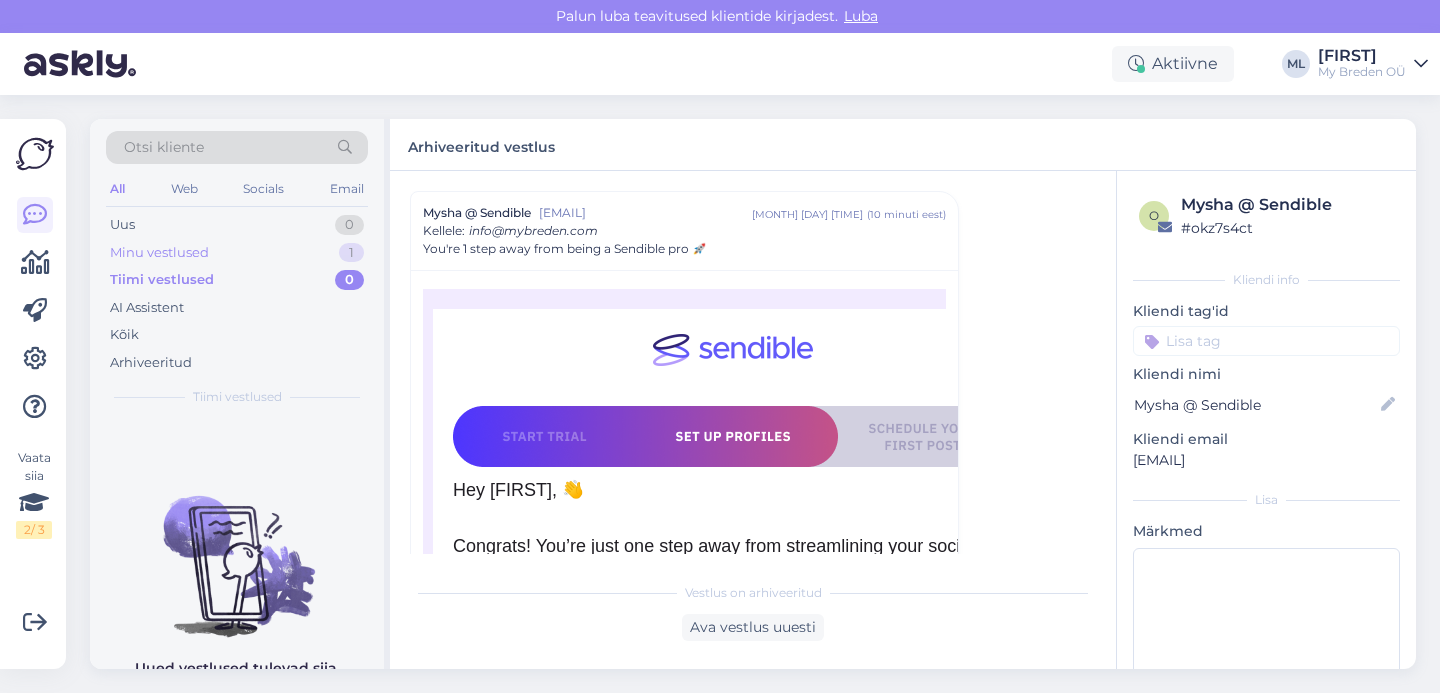 click on "Minu vestlused" at bounding box center [159, 253] 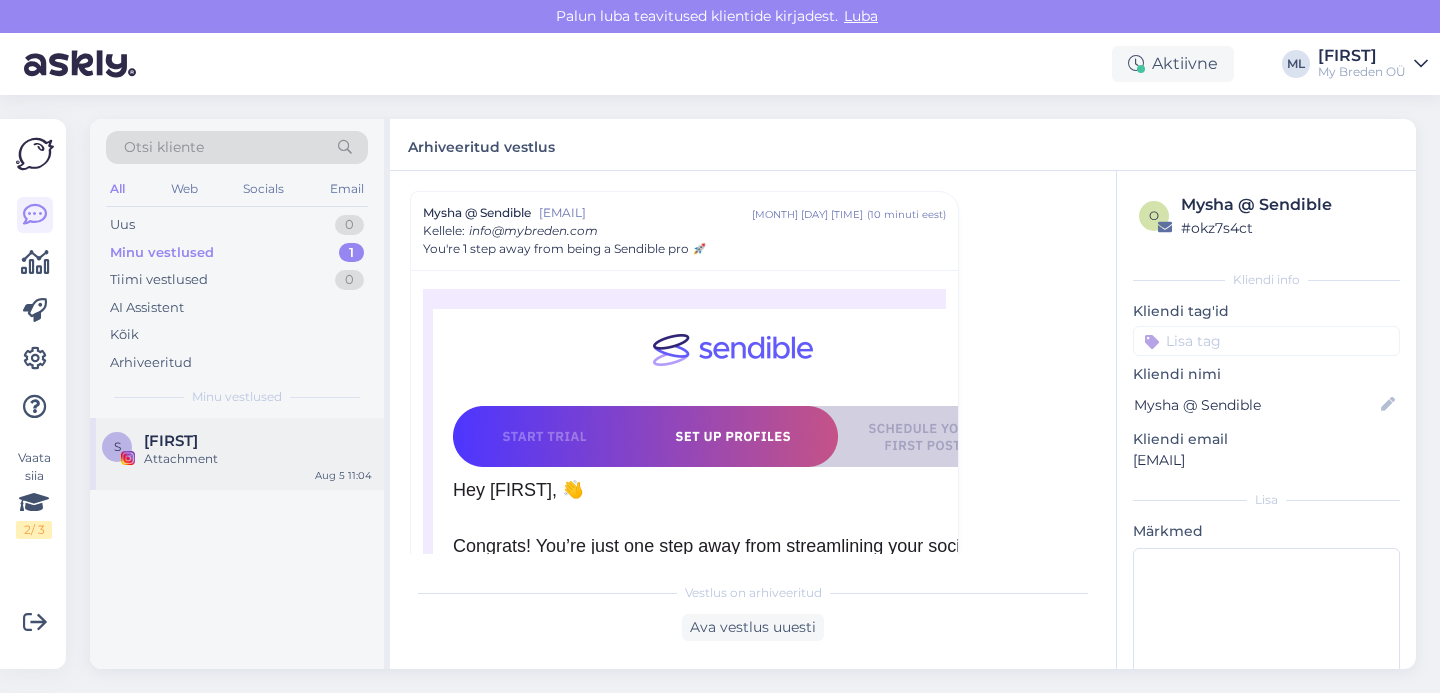 click on "Attachment" at bounding box center (258, 459) 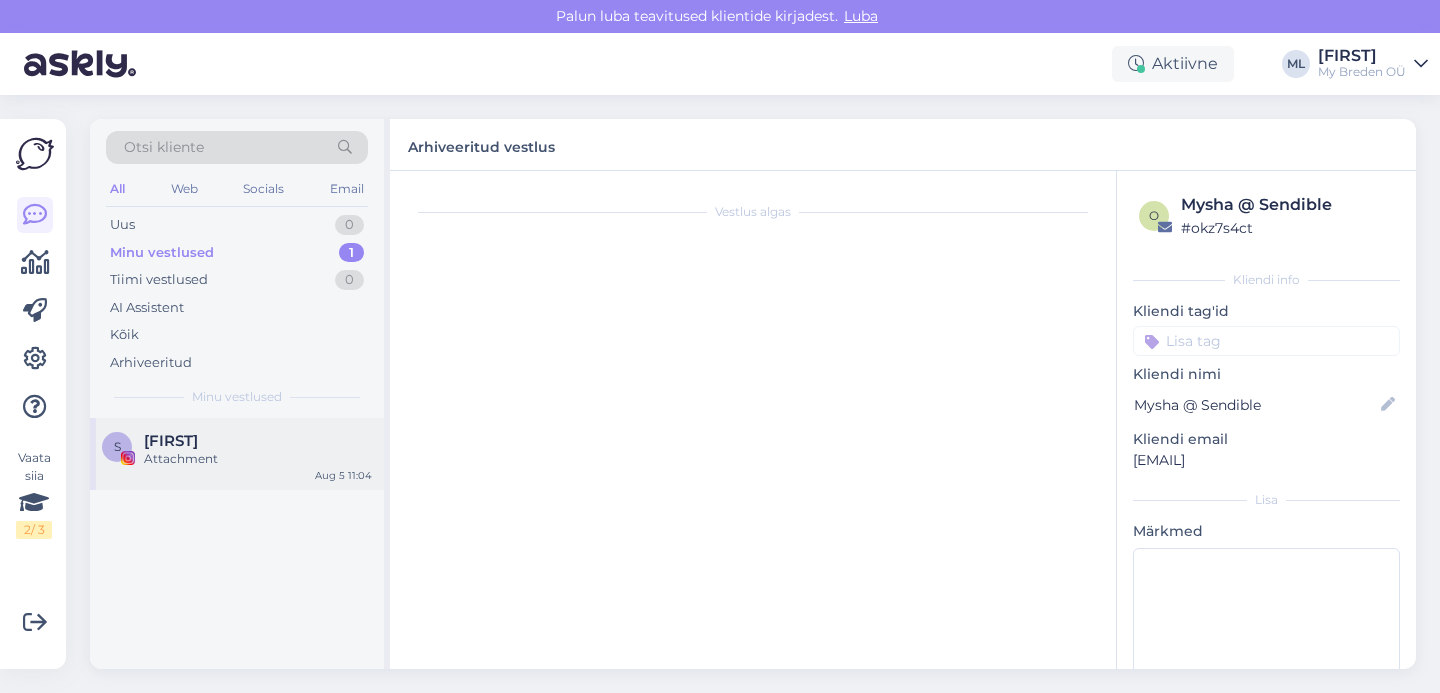 scroll, scrollTop: 272, scrollLeft: 0, axis: vertical 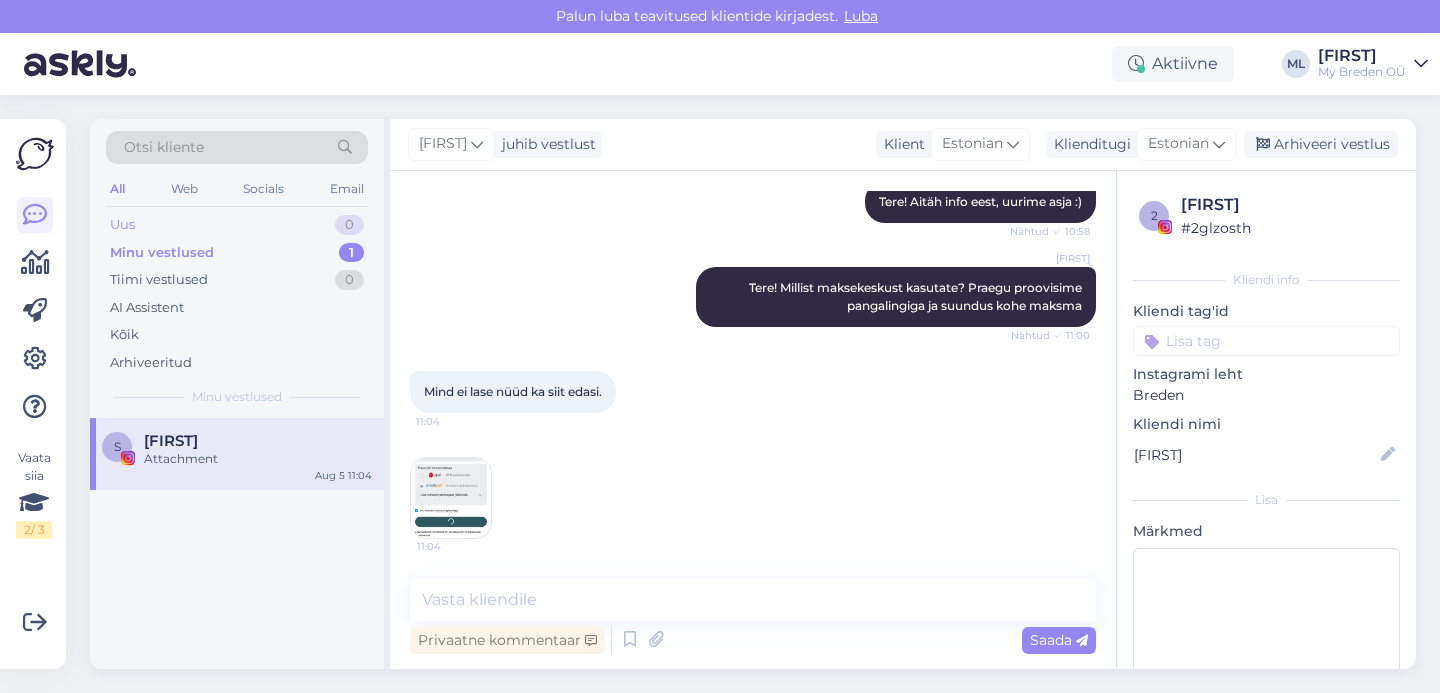 click on "Uus" at bounding box center [122, 225] 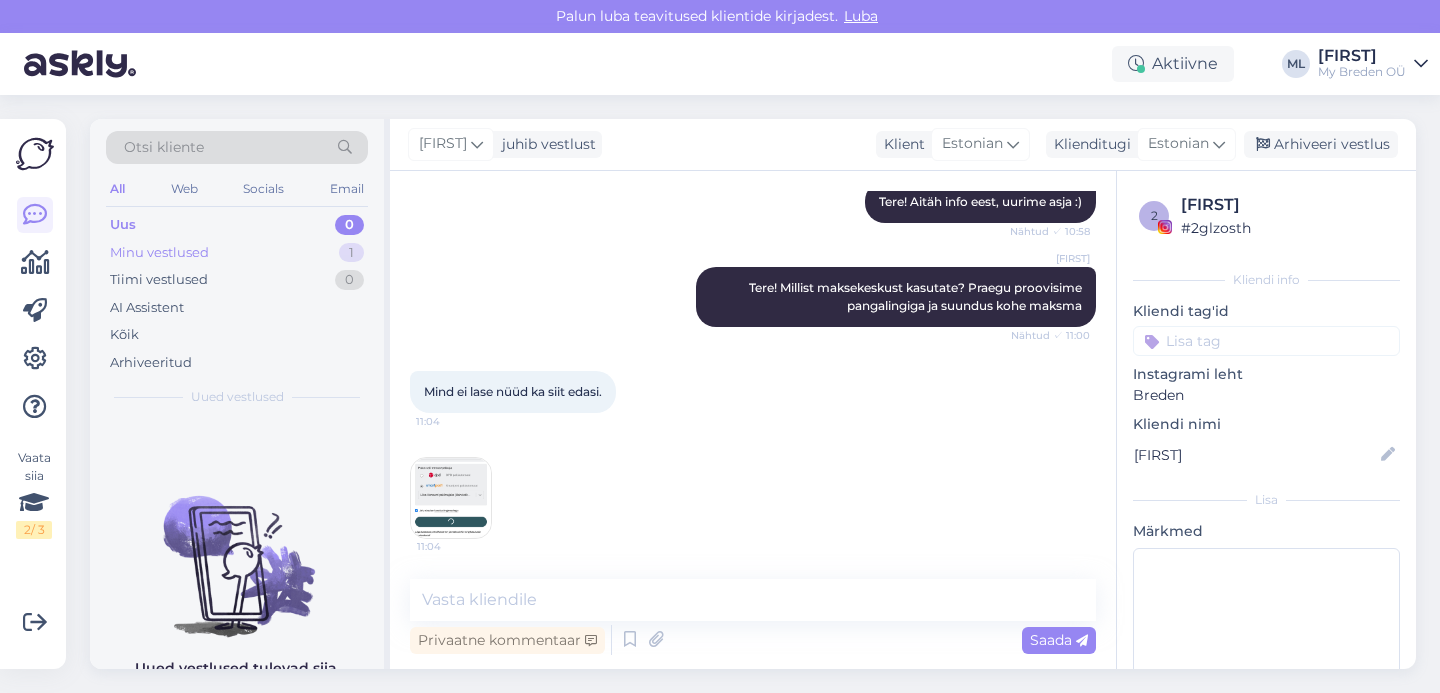 click on "Minu vestlused" at bounding box center [159, 253] 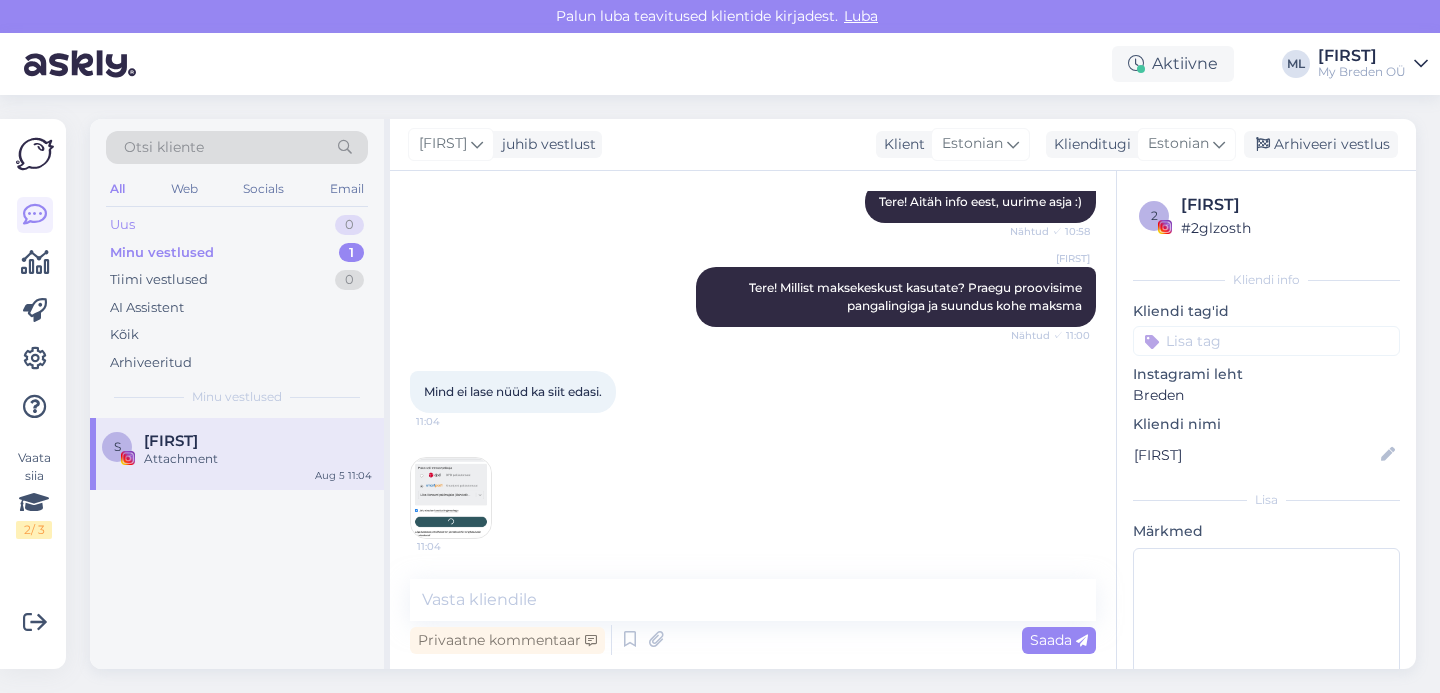 click on "Uus" at bounding box center [122, 225] 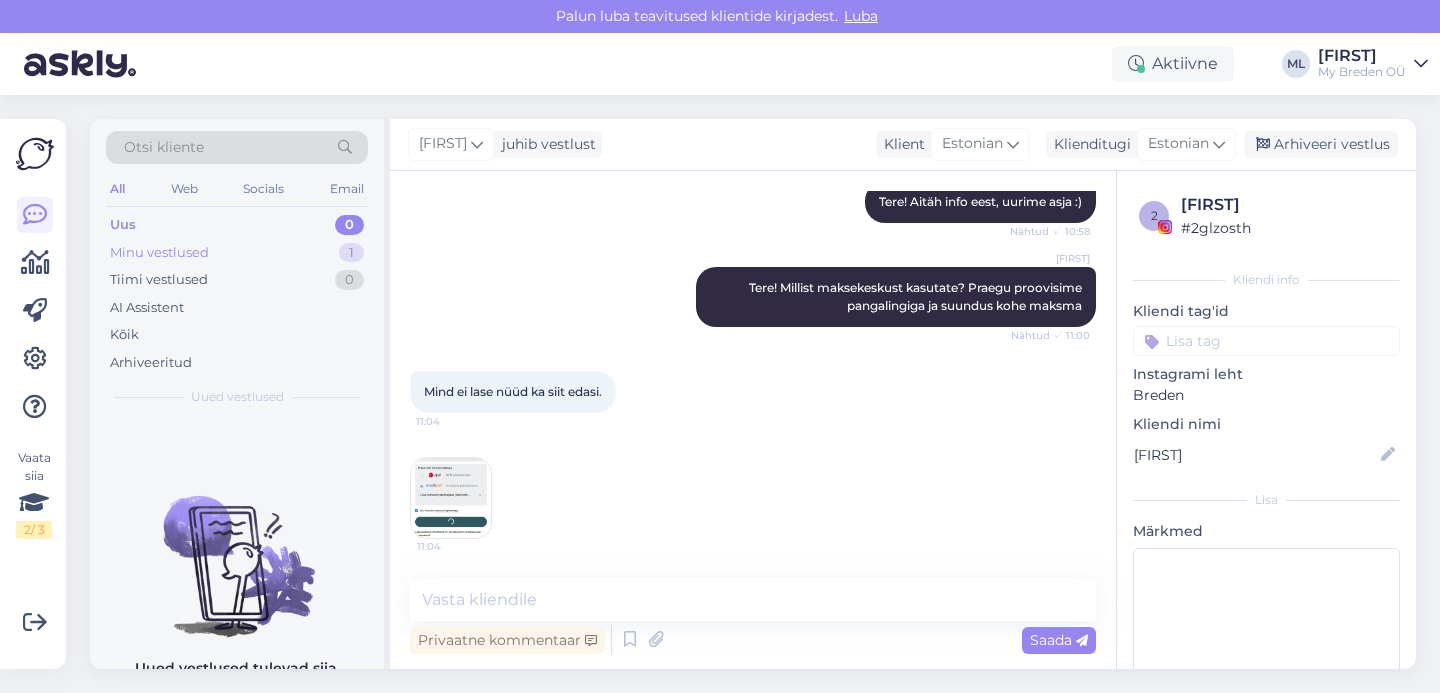 click on "Minu vestlused" at bounding box center [159, 253] 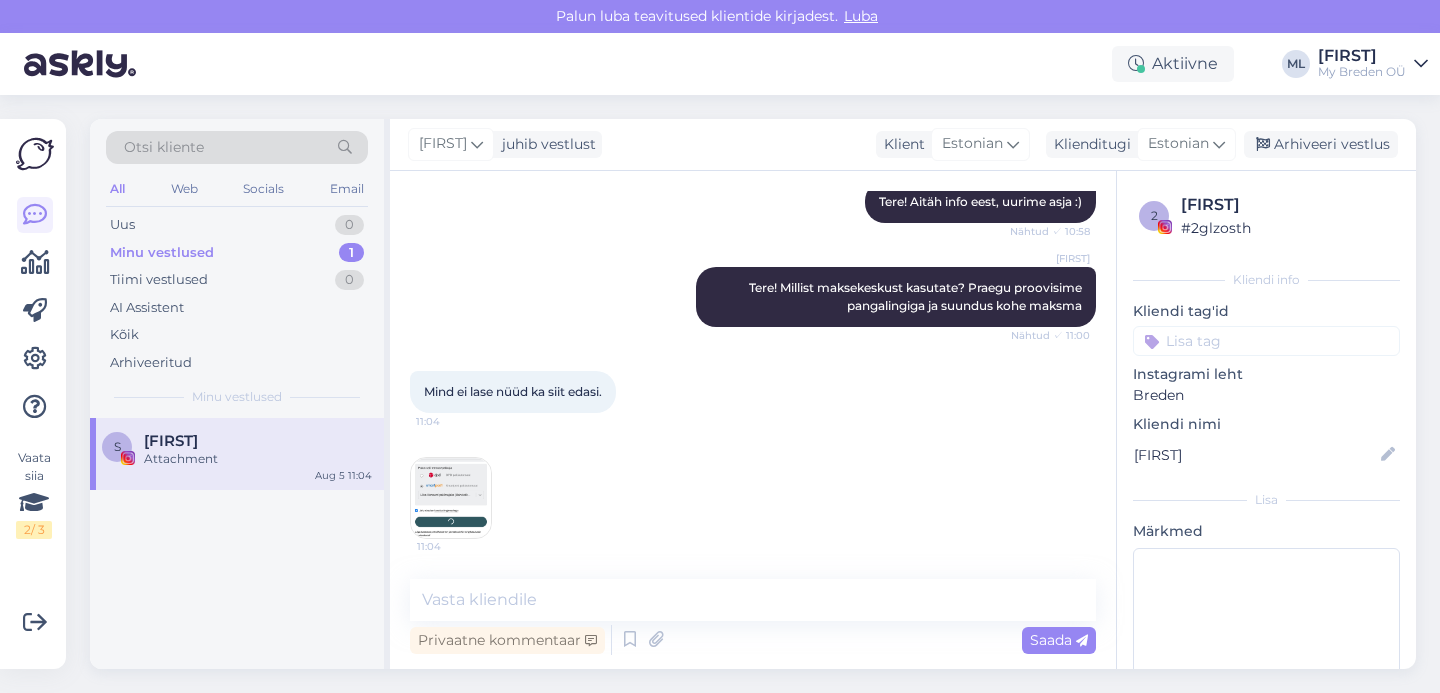 click on "Minu vestlused" at bounding box center [162, 253] 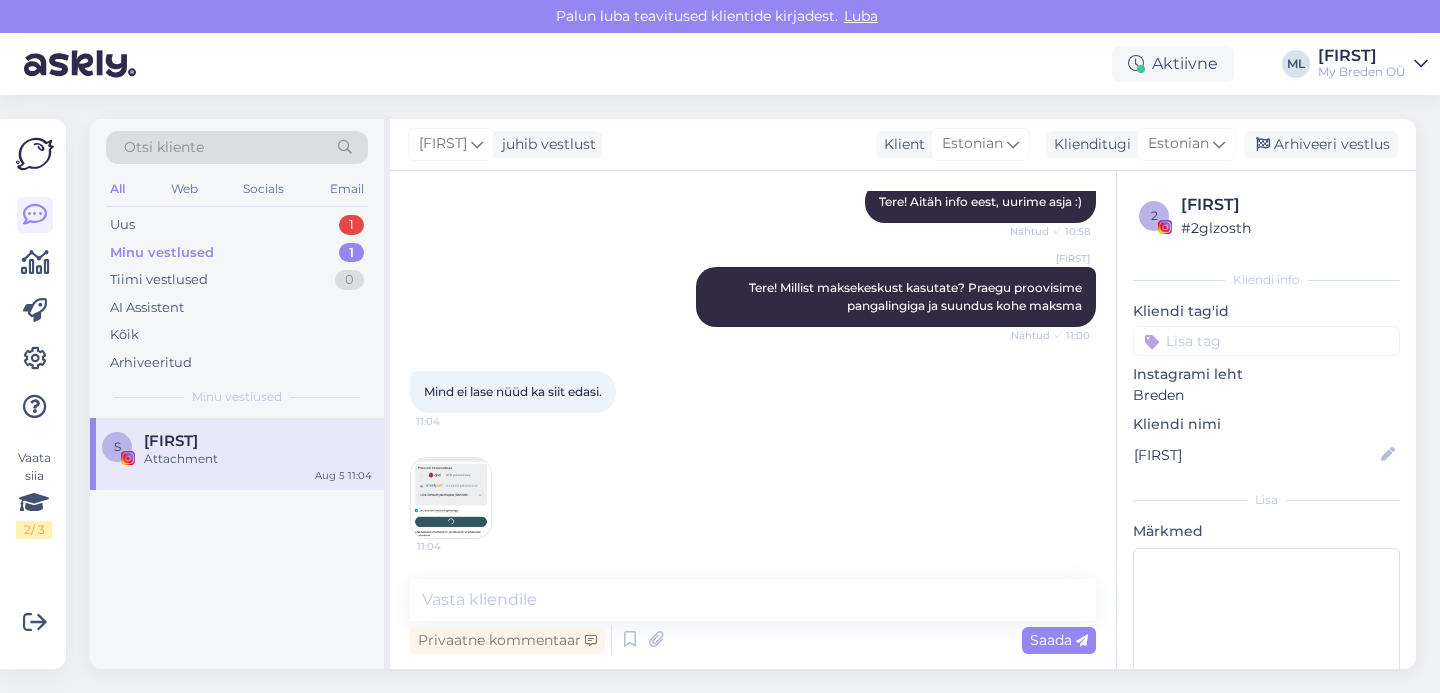 click on "S Sigrit Attachment Aug 5 11:04" at bounding box center [237, 454] 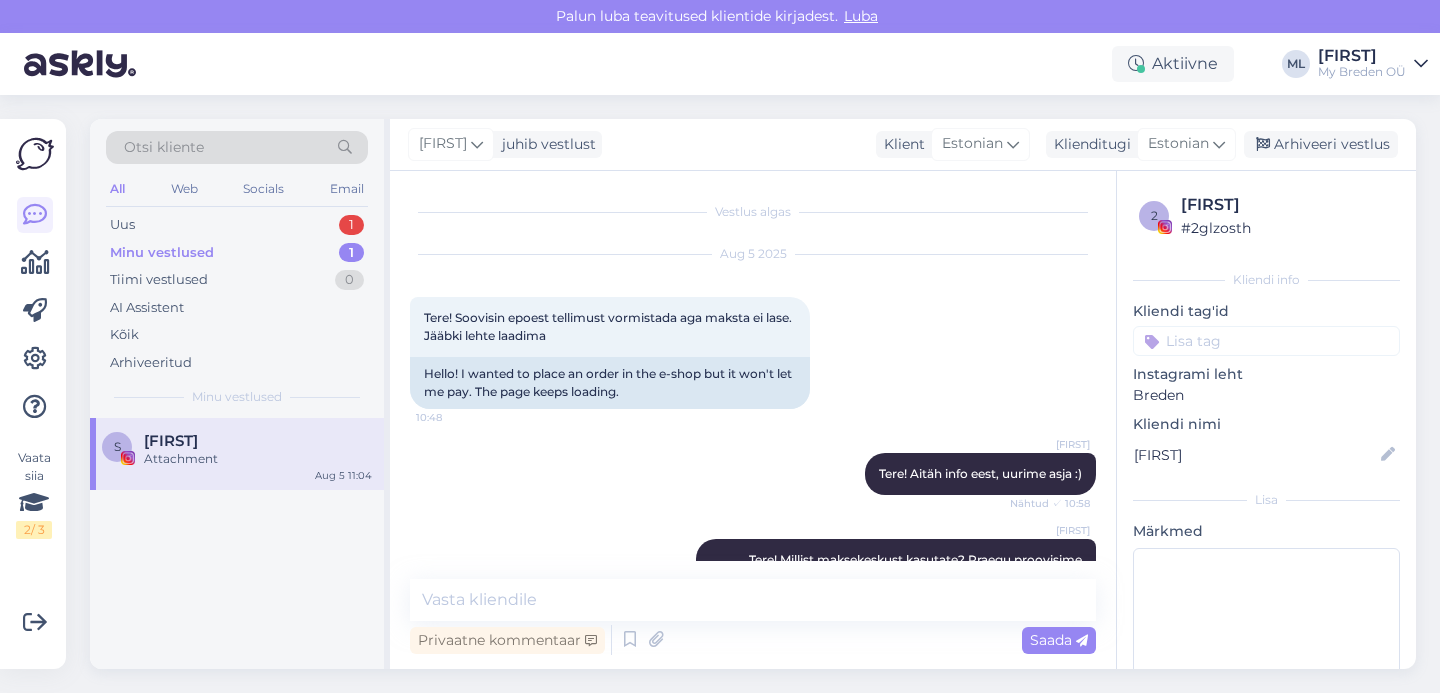 click on "All Web Socials  Email" at bounding box center (237, 191) 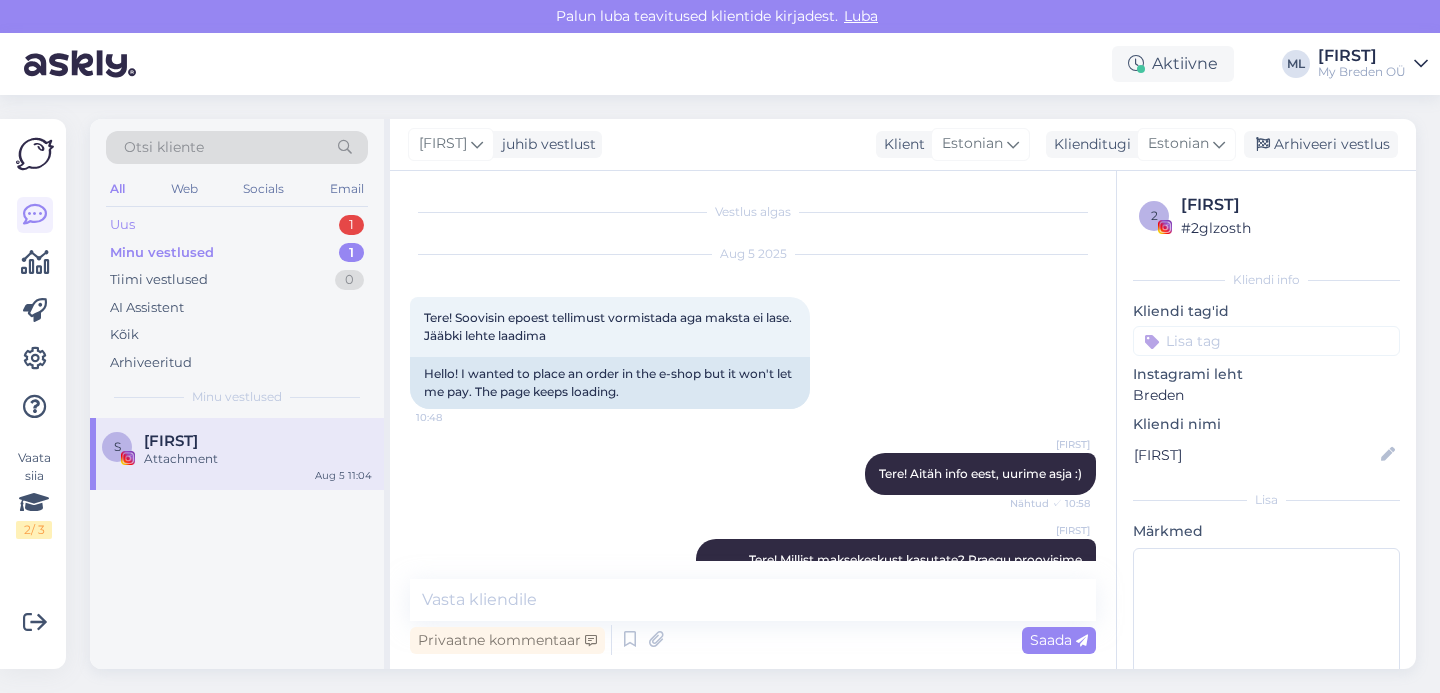click on "Uus" at bounding box center [122, 225] 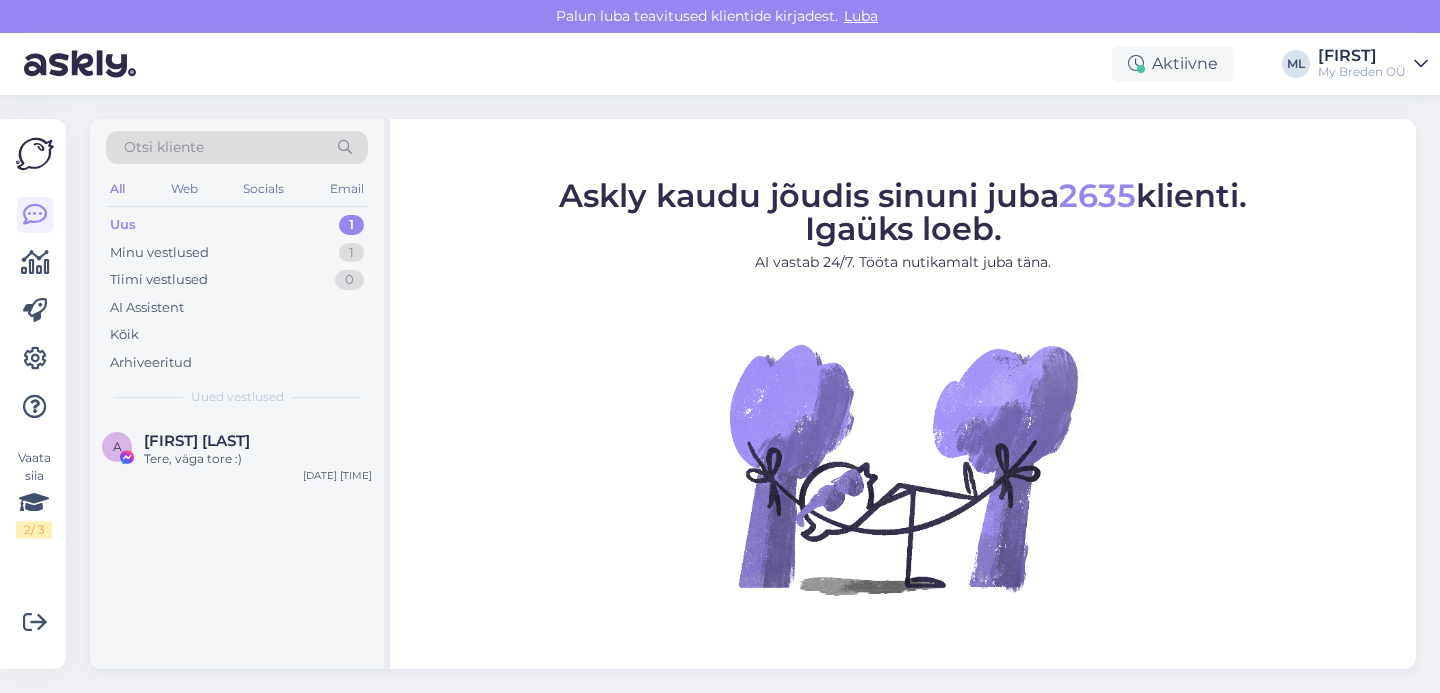 scroll, scrollTop: 0, scrollLeft: 0, axis: both 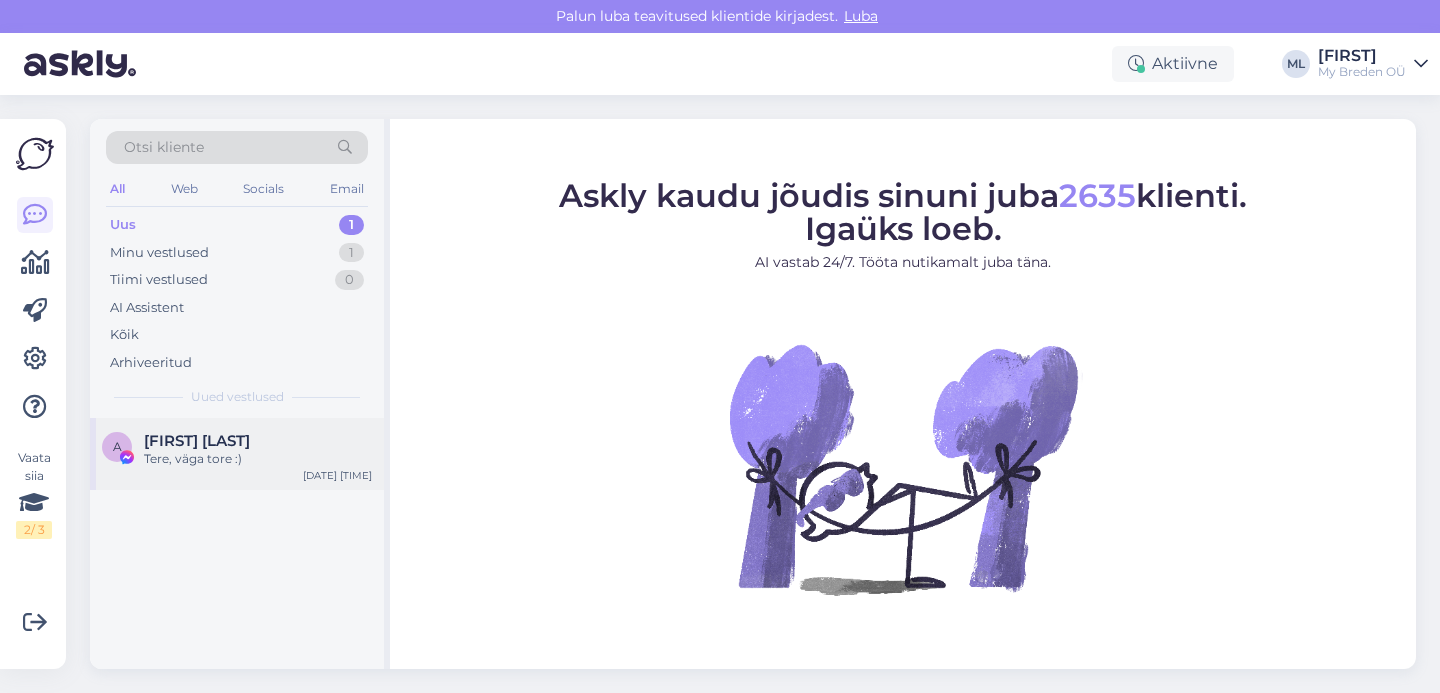 click on "A [FIRST] [LAST] Tere, väga tore :) [DATE] [TIME]" at bounding box center (237, 454) 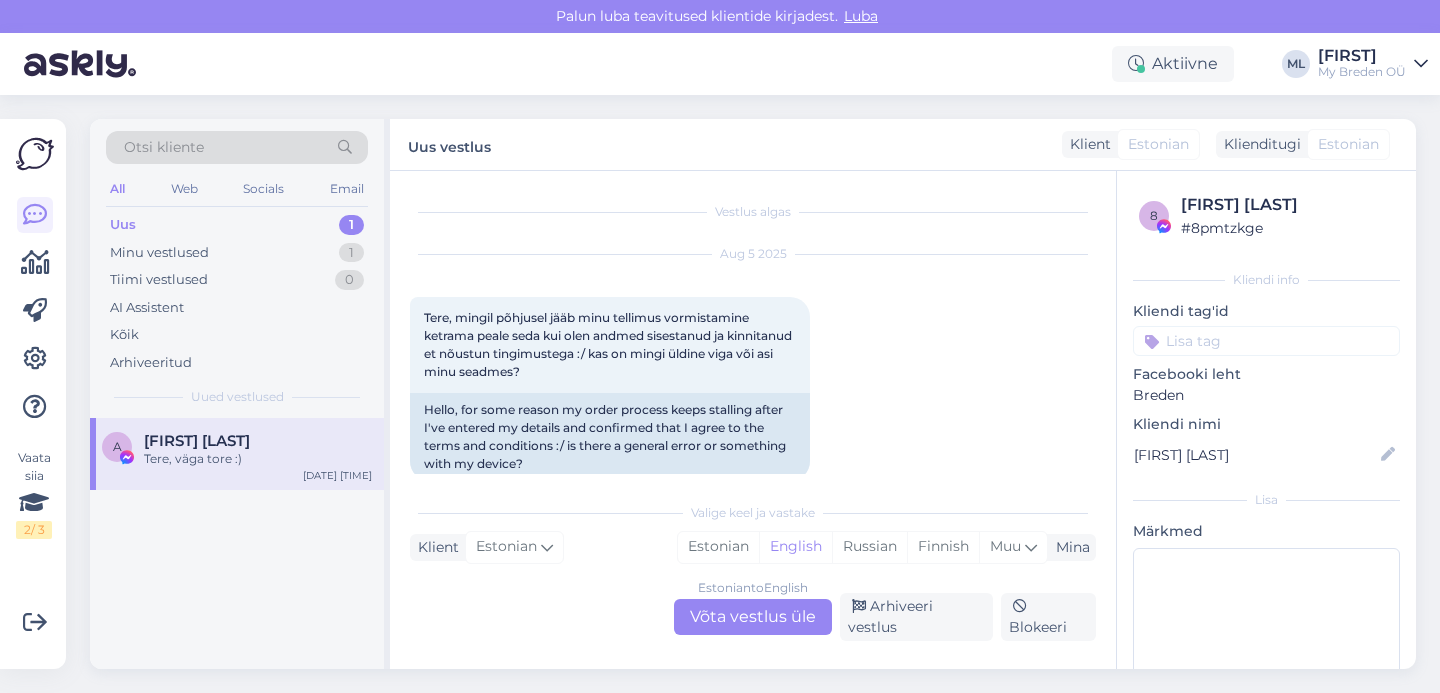 scroll, scrollTop: 223, scrollLeft: 0, axis: vertical 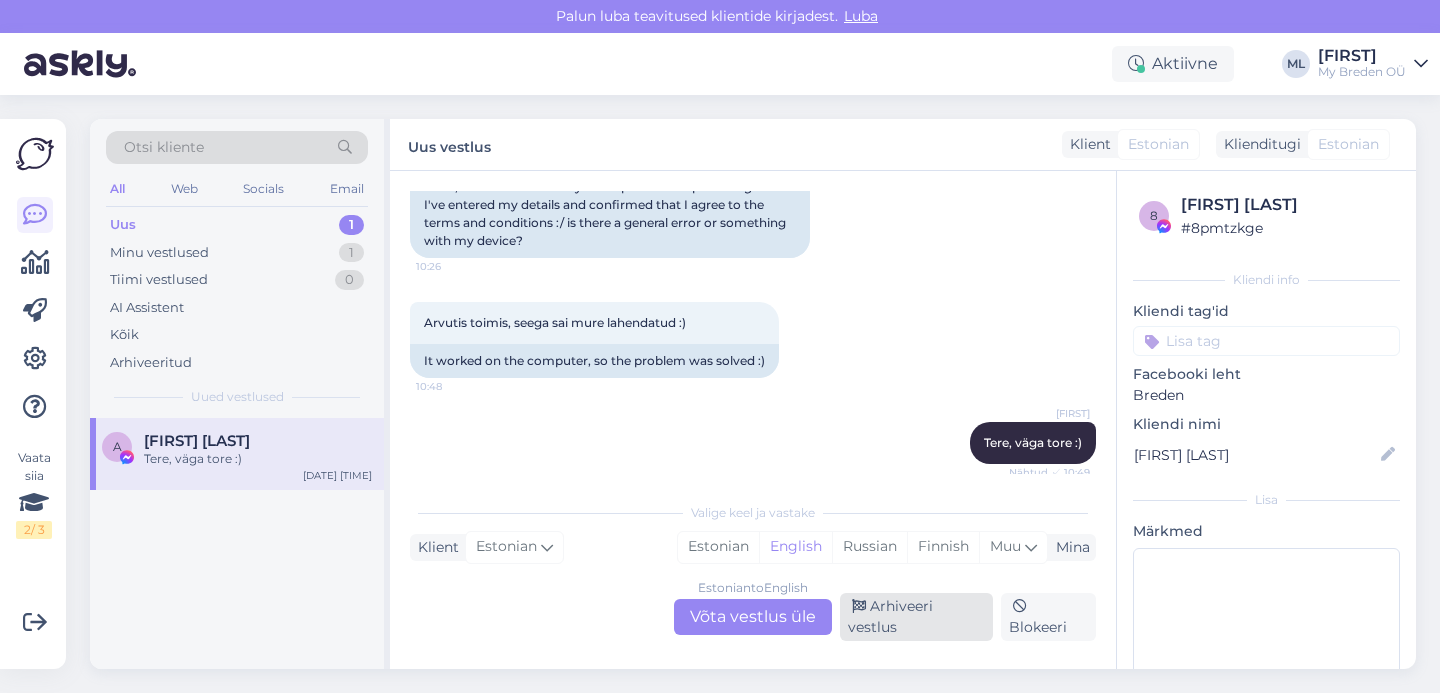 click on "Arhiveeri vestlus" at bounding box center (916, 617) 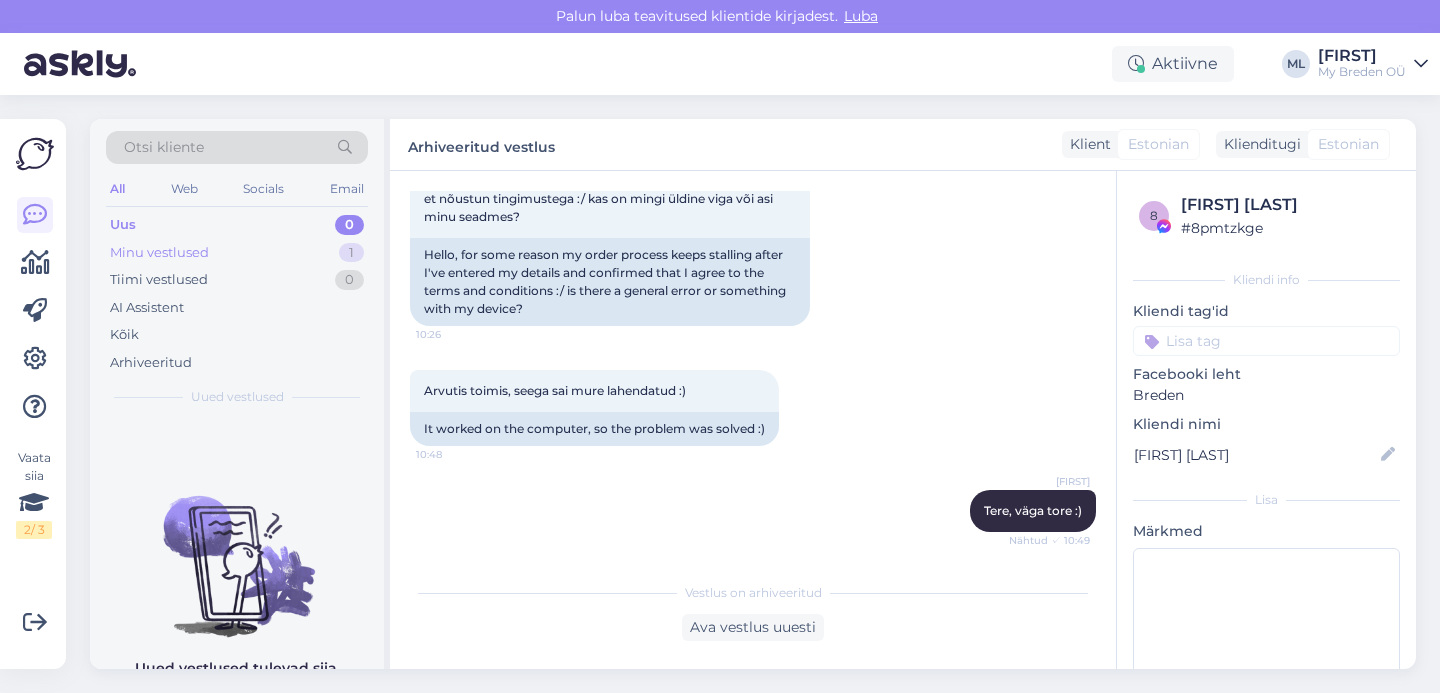click on "Minu vestlused 1" at bounding box center (237, 253) 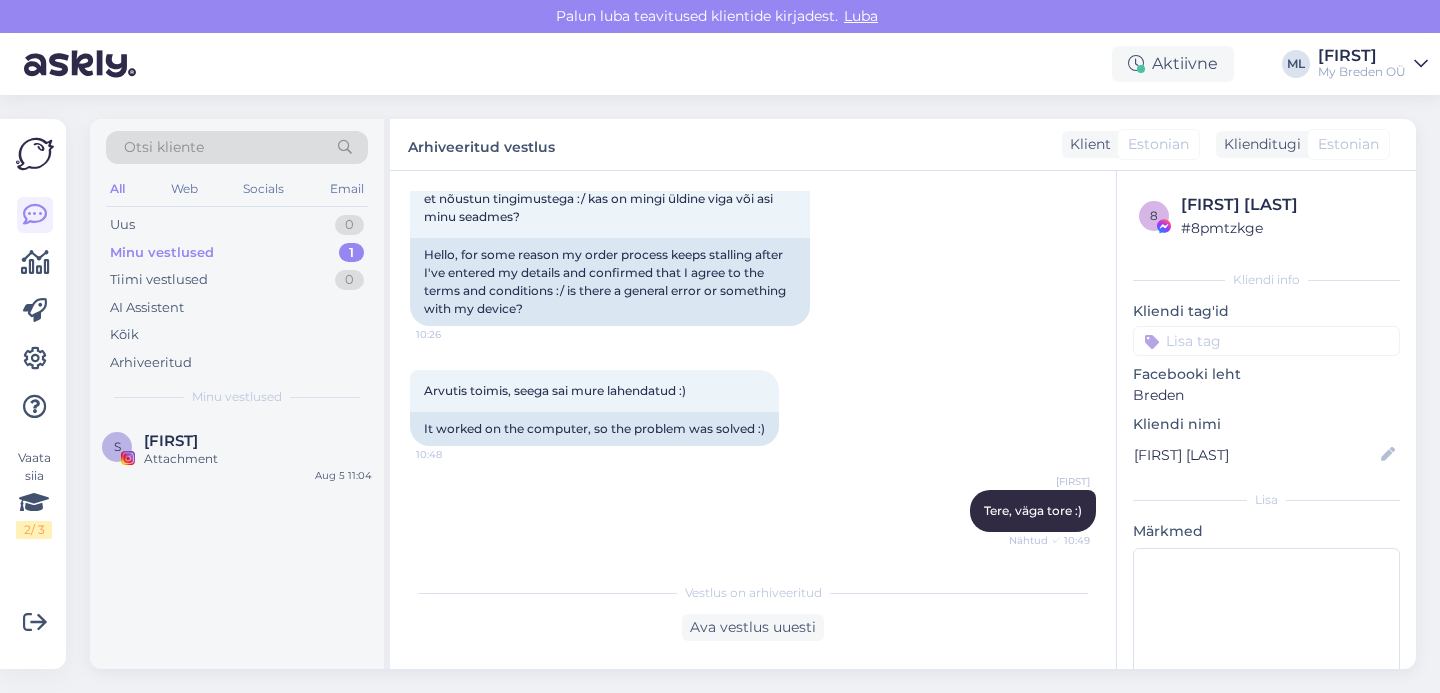 click on "Minu vestlused 1" at bounding box center [237, 253] 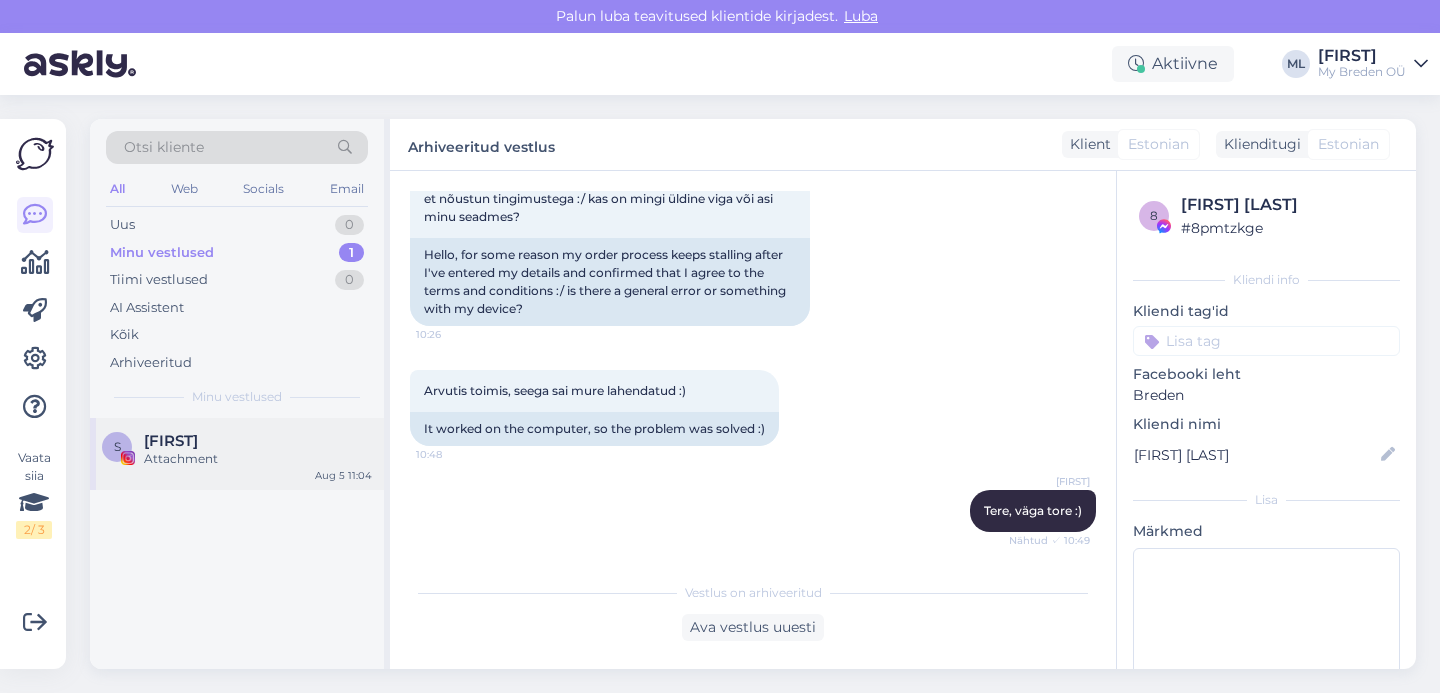 click on "[NAME]" at bounding box center [258, 441] 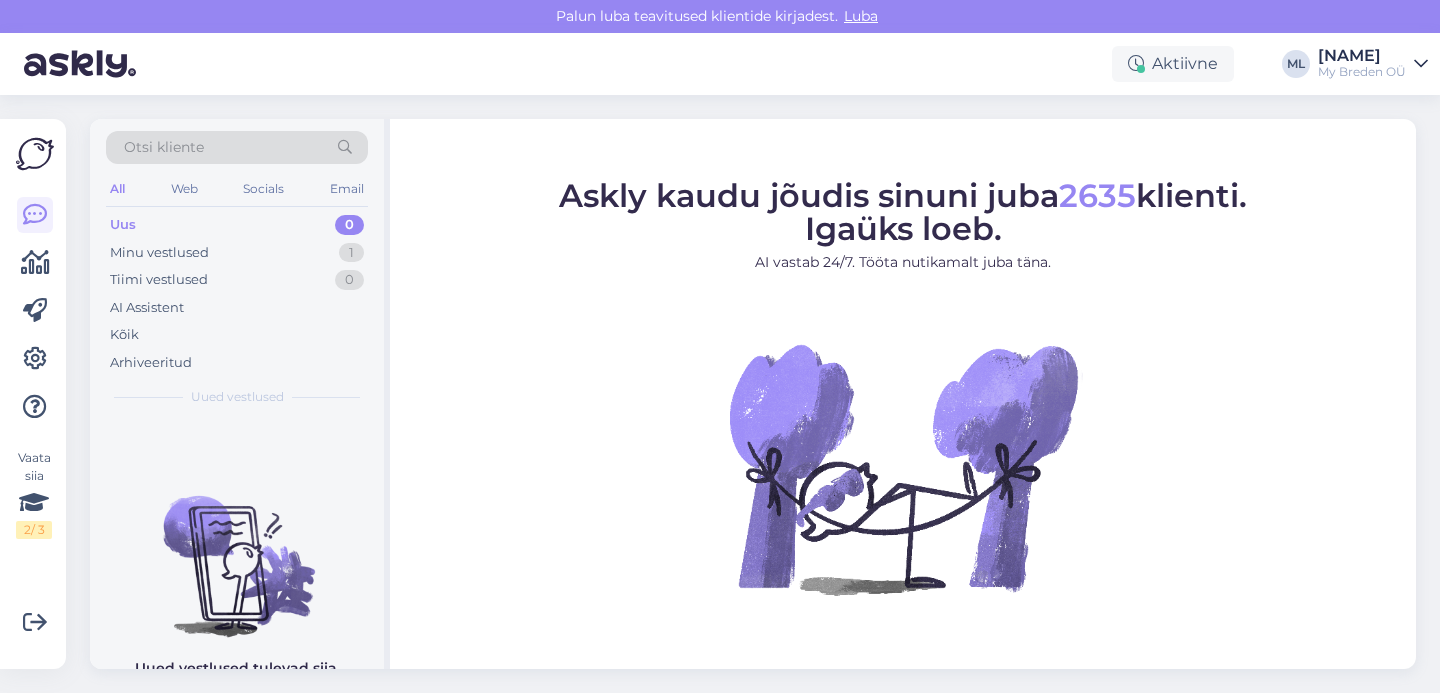 scroll, scrollTop: 0, scrollLeft: 0, axis: both 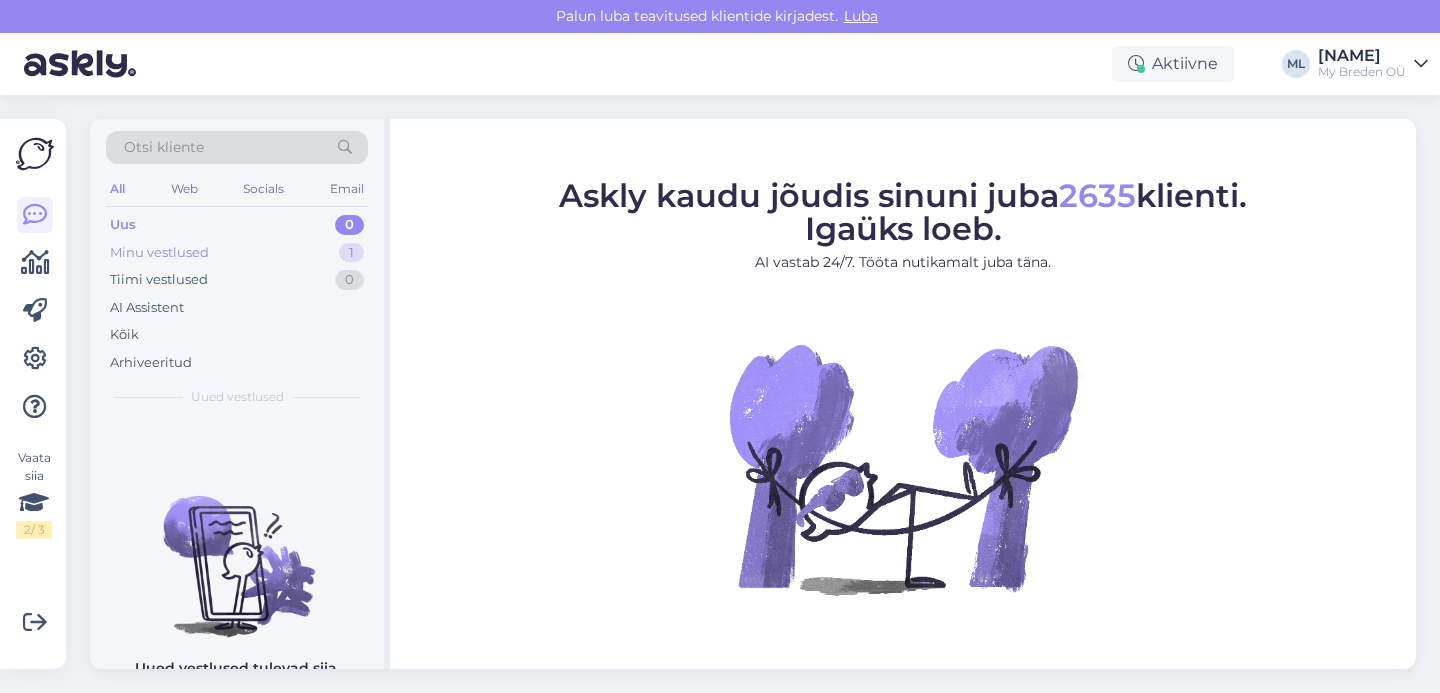 click on "Minu vestlused 1" at bounding box center (237, 253) 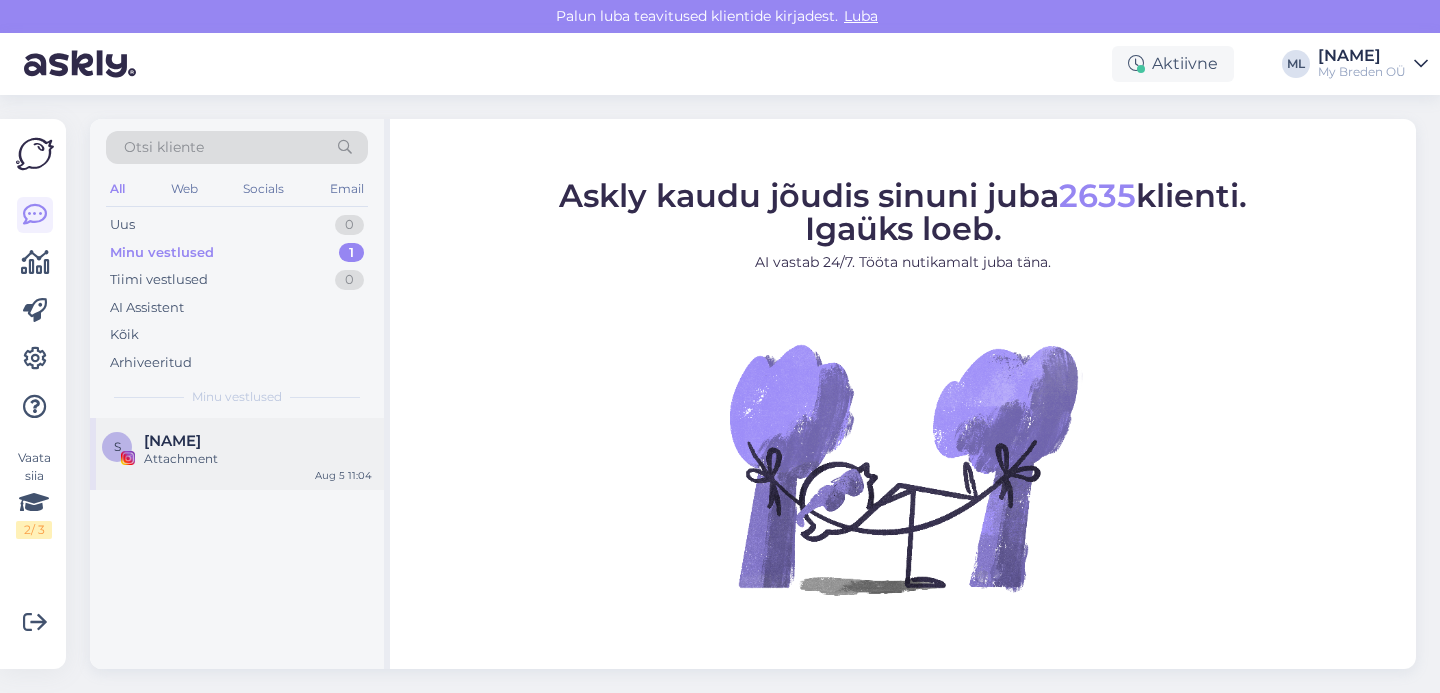click on "[NAME]" at bounding box center (172, 441) 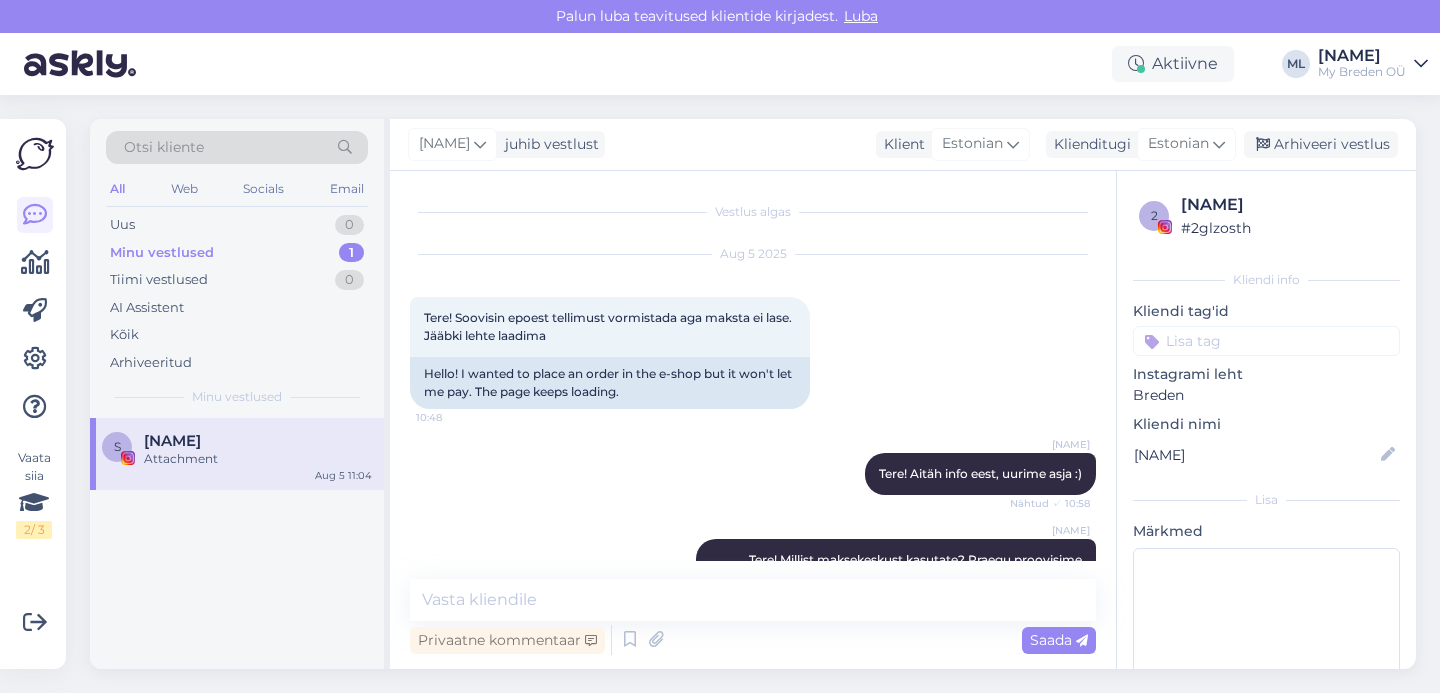 scroll, scrollTop: 272, scrollLeft: 0, axis: vertical 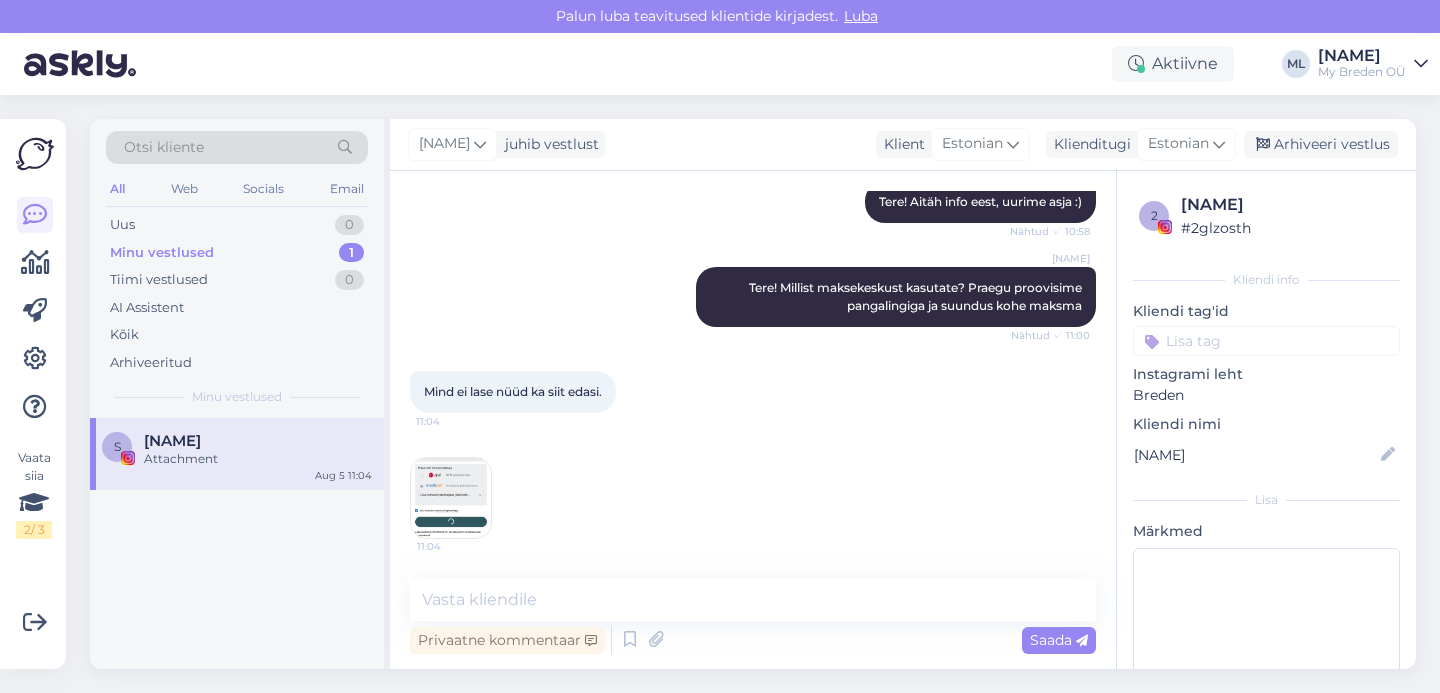 click on "11:04" at bounding box center (753, 498) 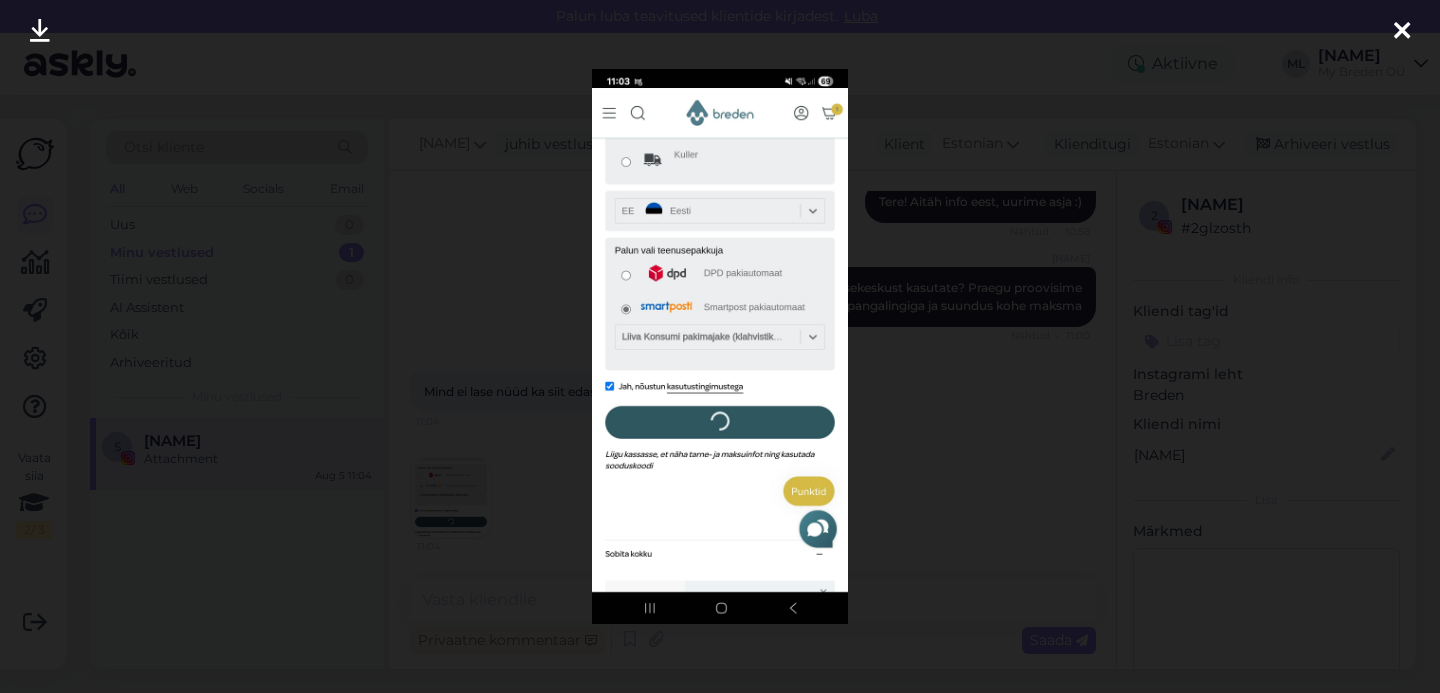 click at bounding box center (1402, 32) 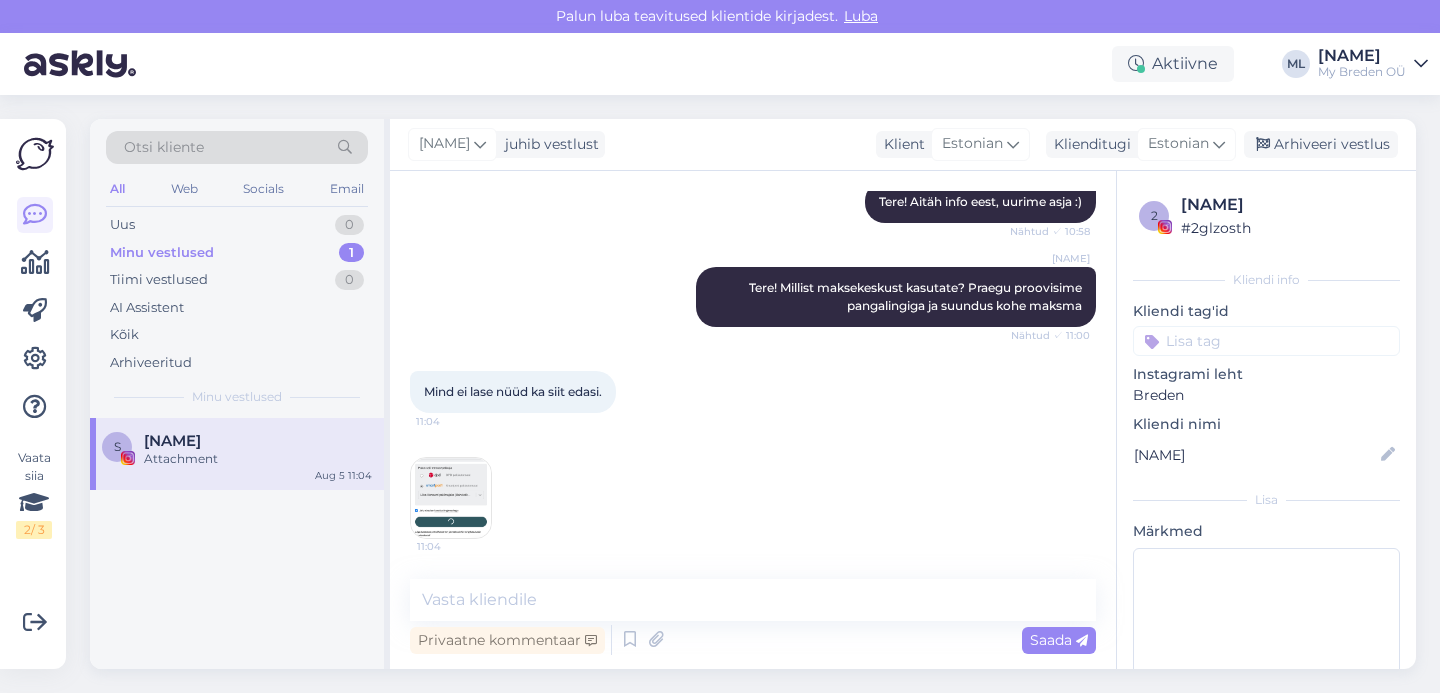 click on "Minu vestlused" at bounding box center (162, 253) 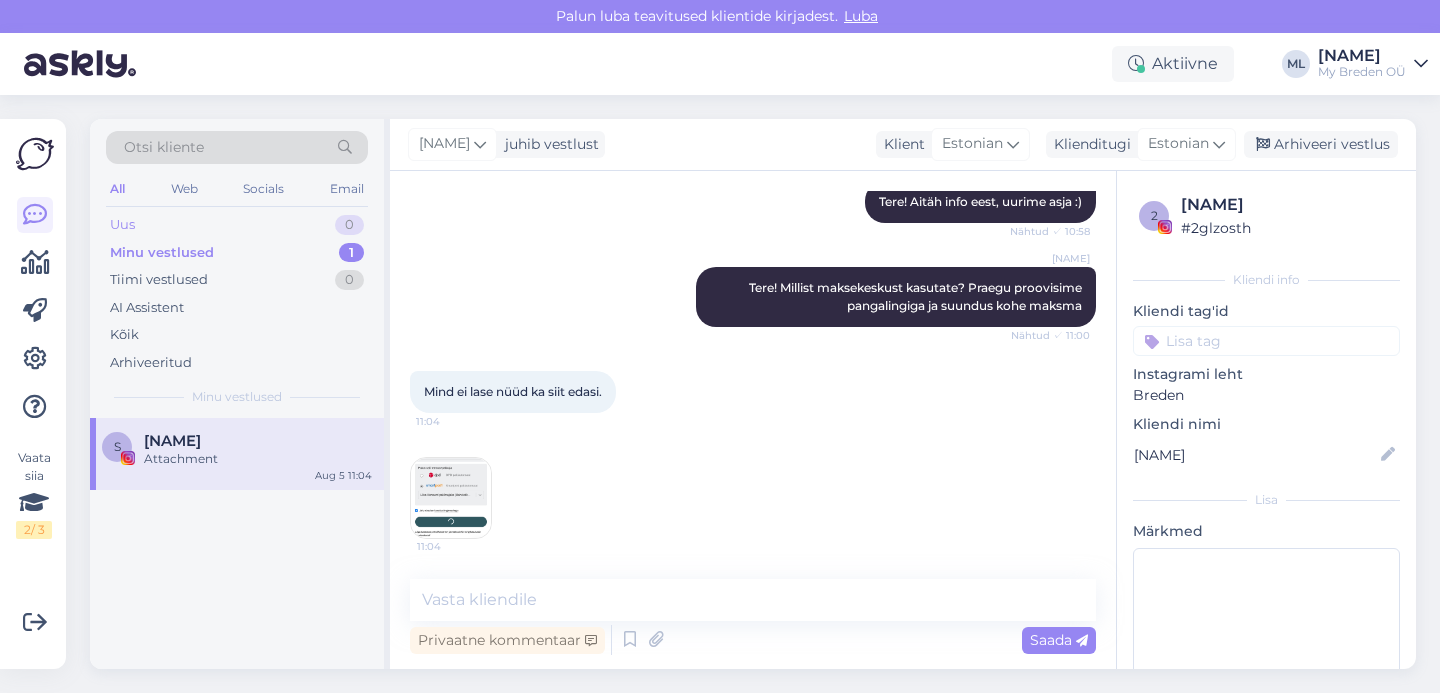 click on "Uus 0" at bounding box center (237, 225) 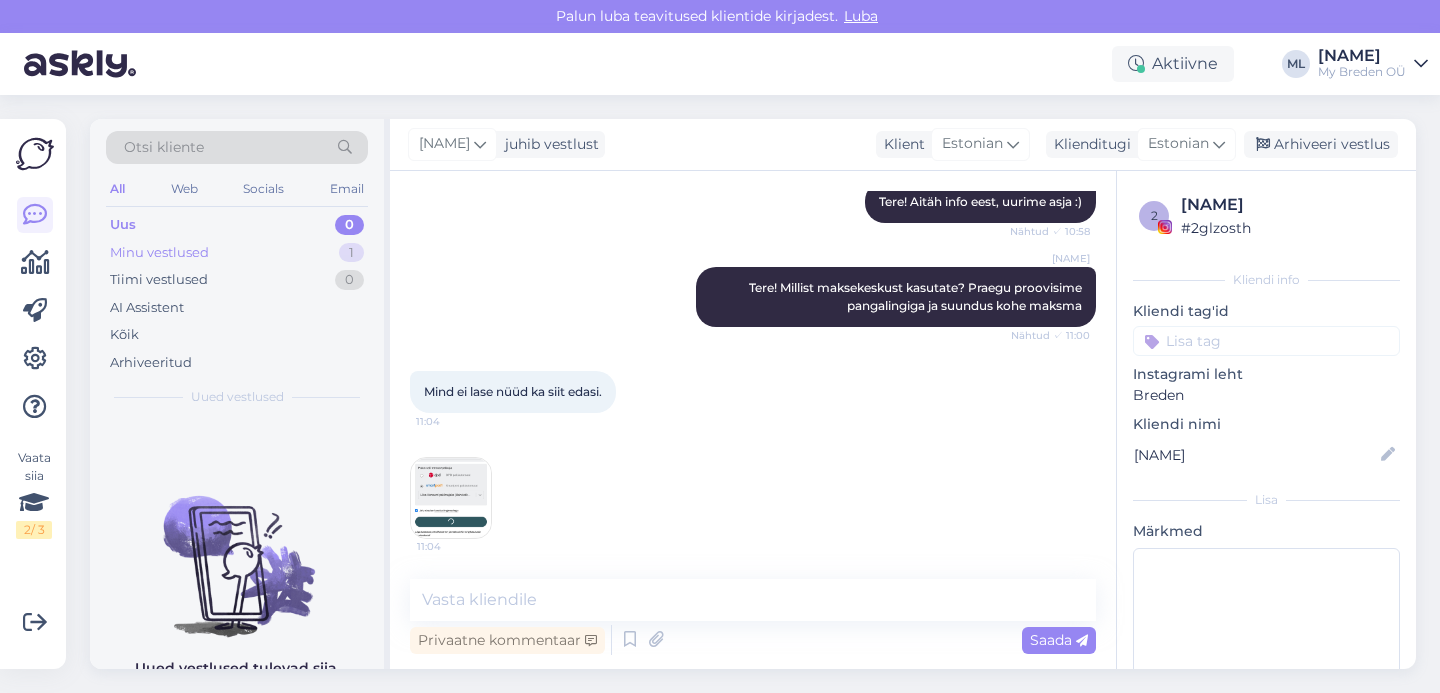 click on "Minu vestlused" at bounding box center (159, 253) 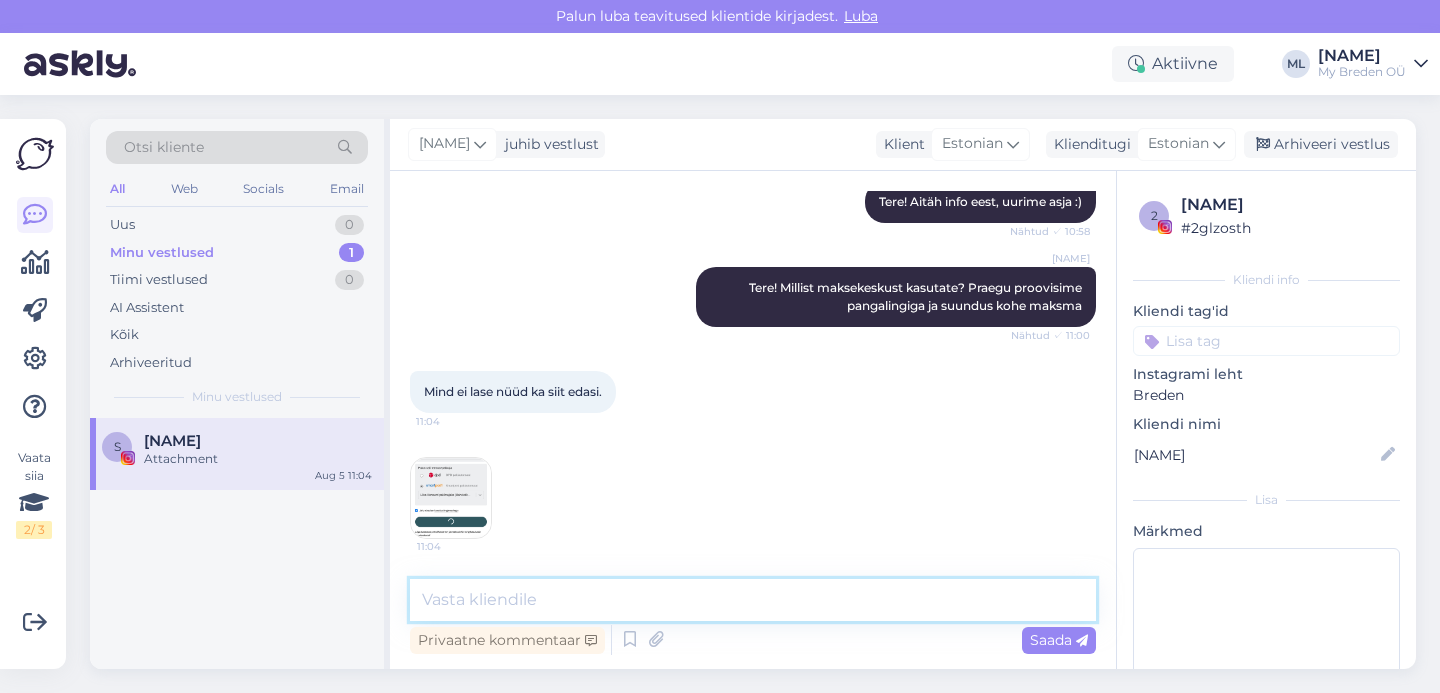 click at bounding box center [753, 600] 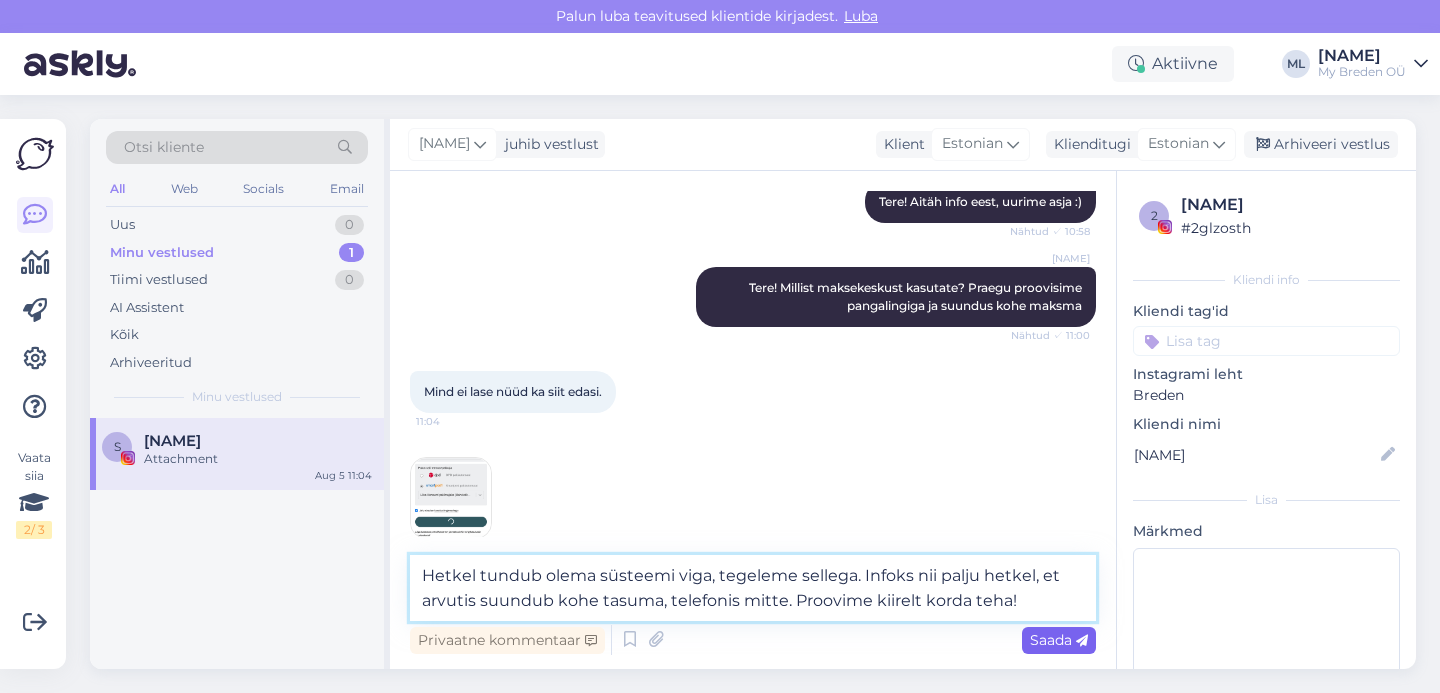 type on "Hetkel tundub olema süsteemi viga, tegeleme sellega. Infoks nii palju hetkel, et arvutis suundub kohe tasuma, telefonis mitte. Proovime kiirelt korda teha!" 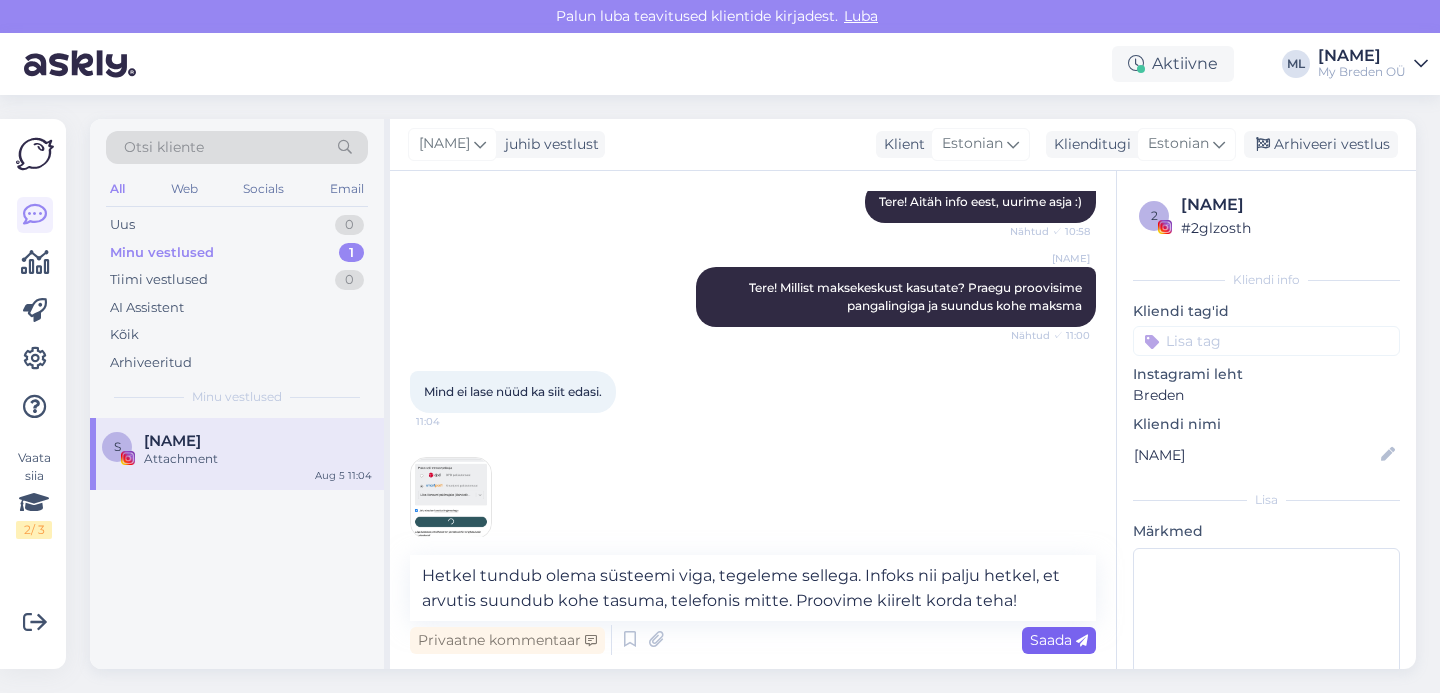 click on "Saada" at bounding box center (1059, 640) 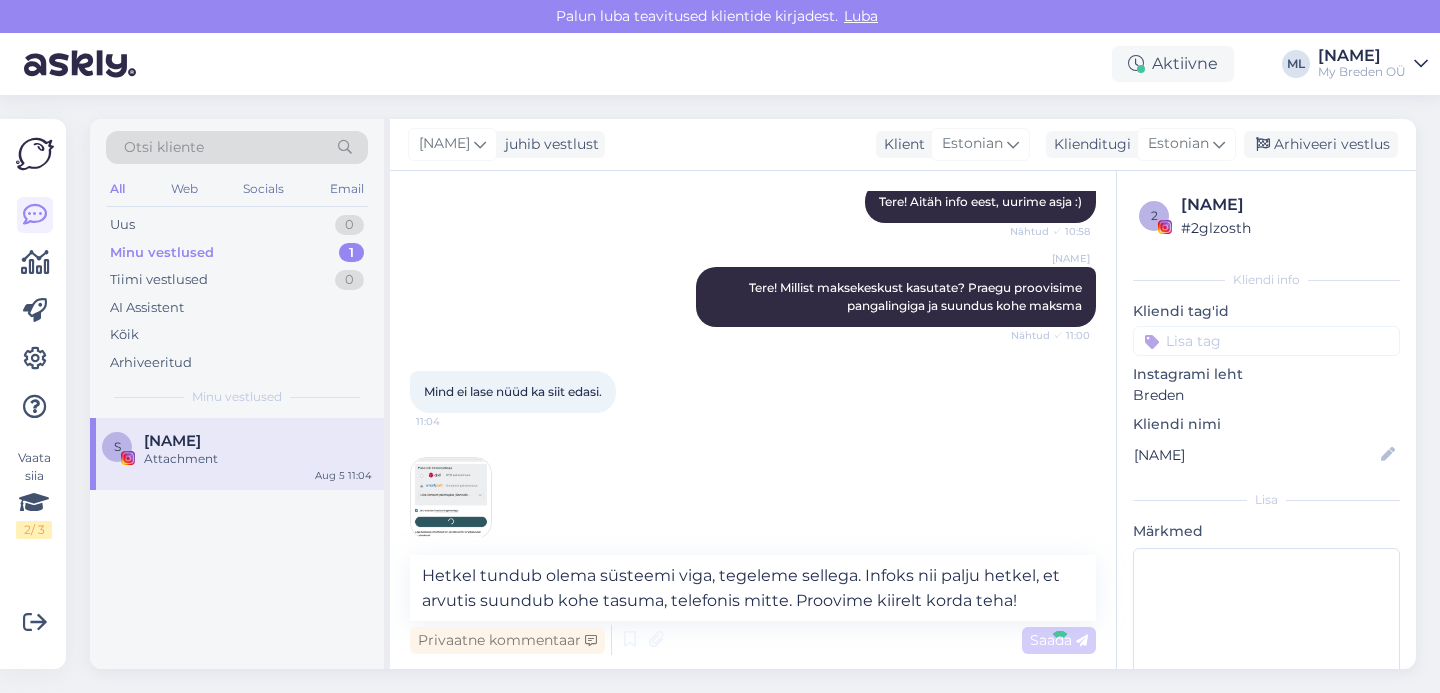 type 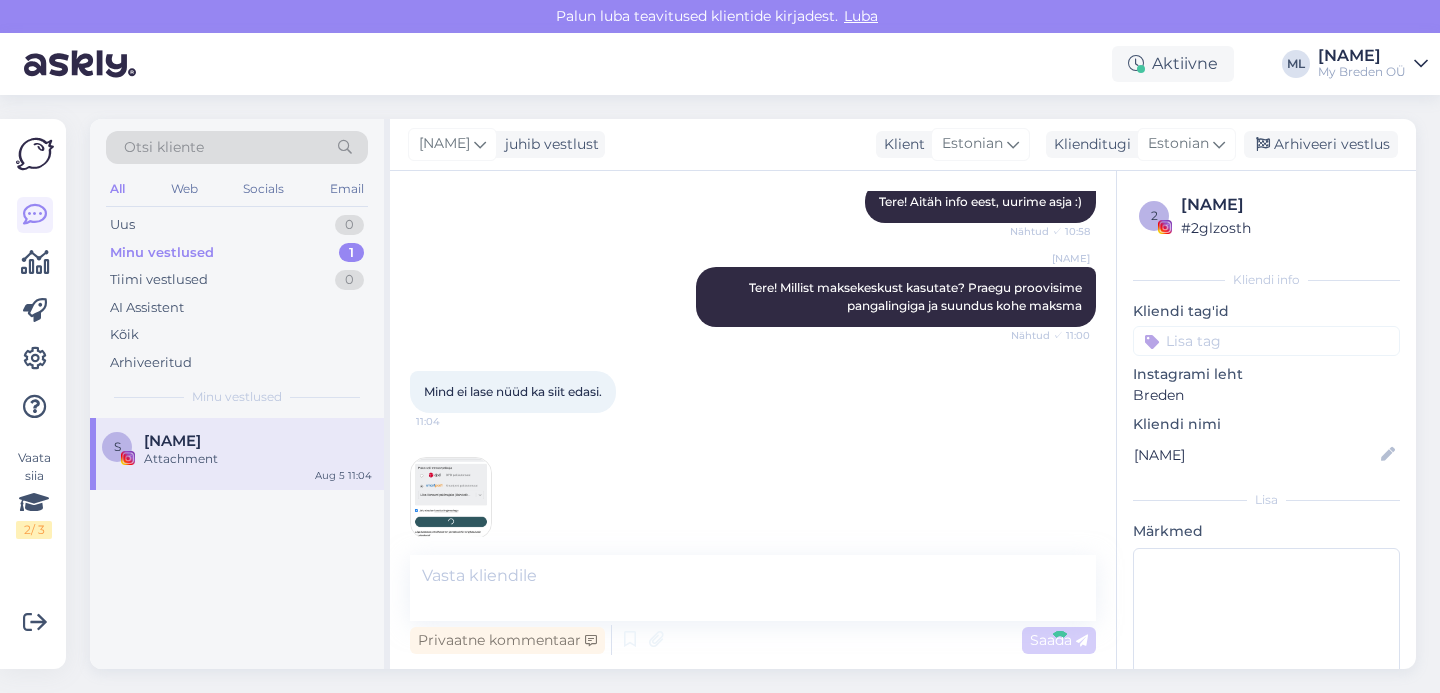 scroll, scrollTop: 394, scrollLeft: 0, axis: vertical 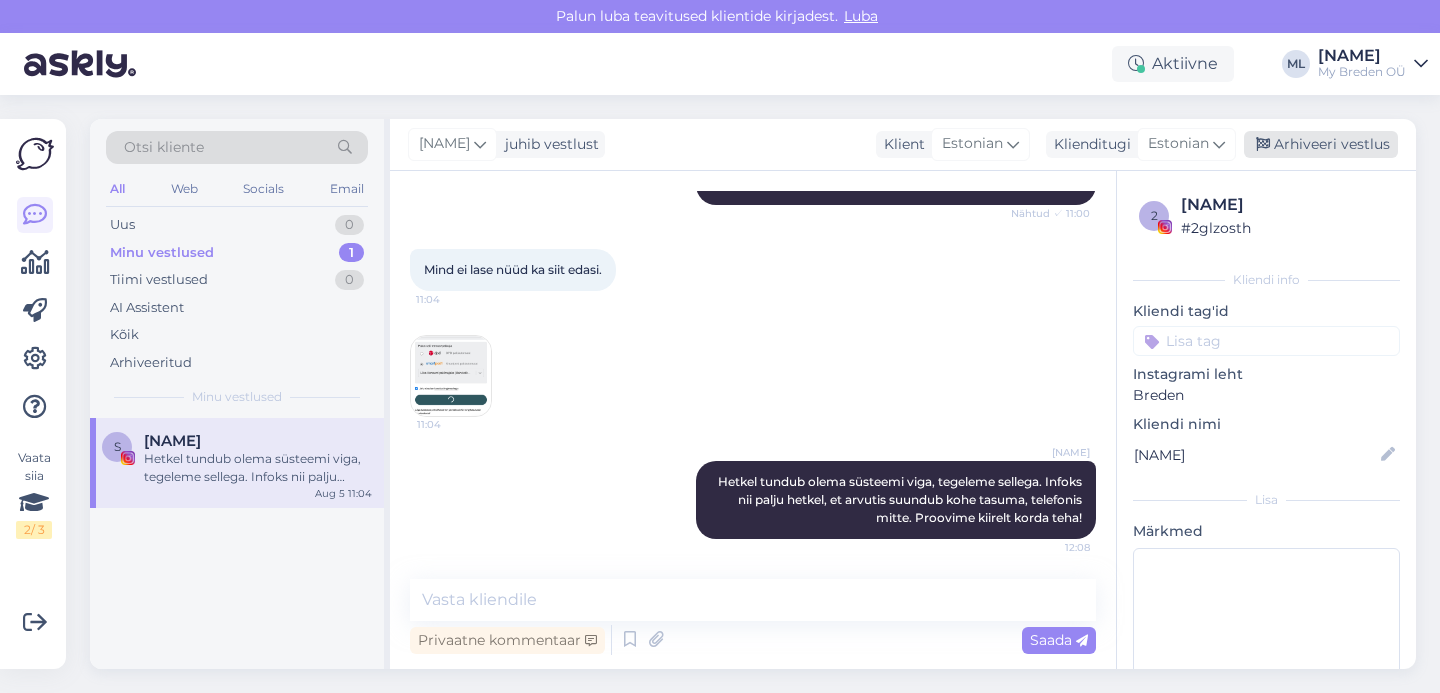 click on "Arhiveeri vestlus" at bounding box center (1321, 144) 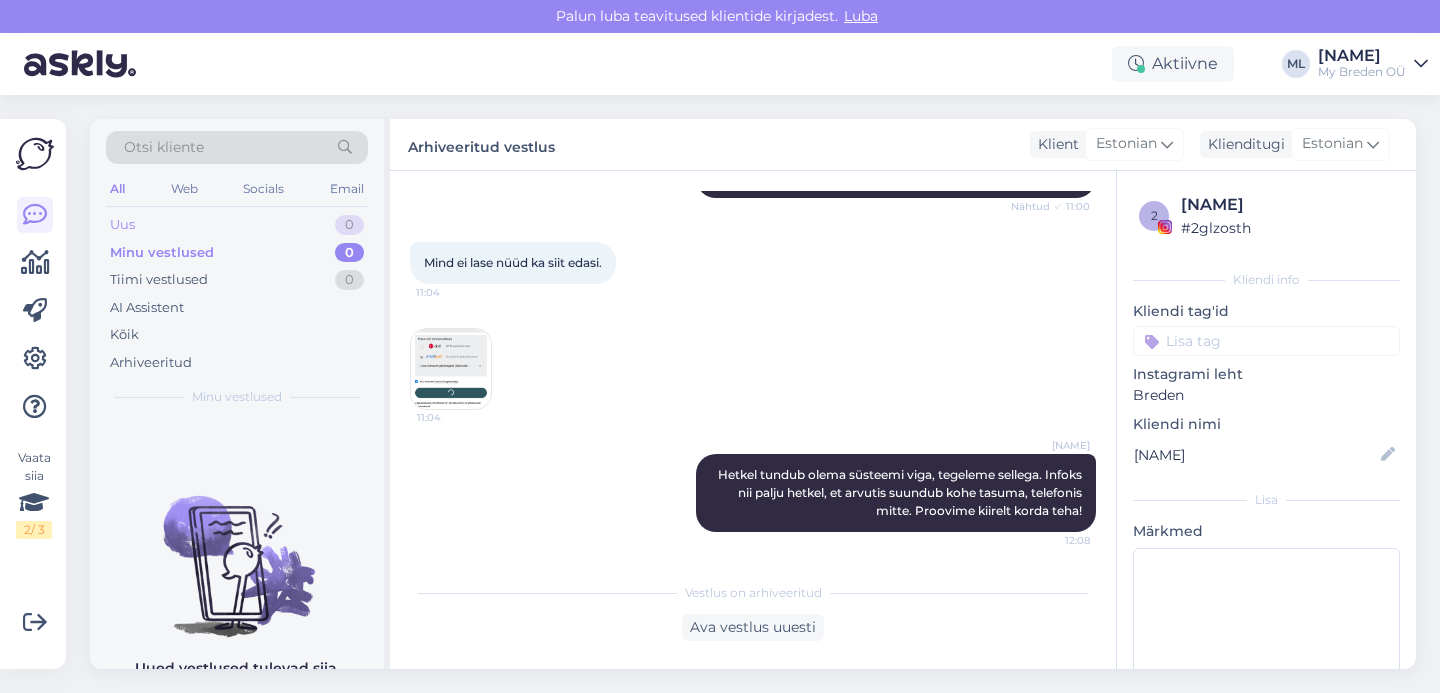 click on "Uus 0" at bounding box center (237, 225) 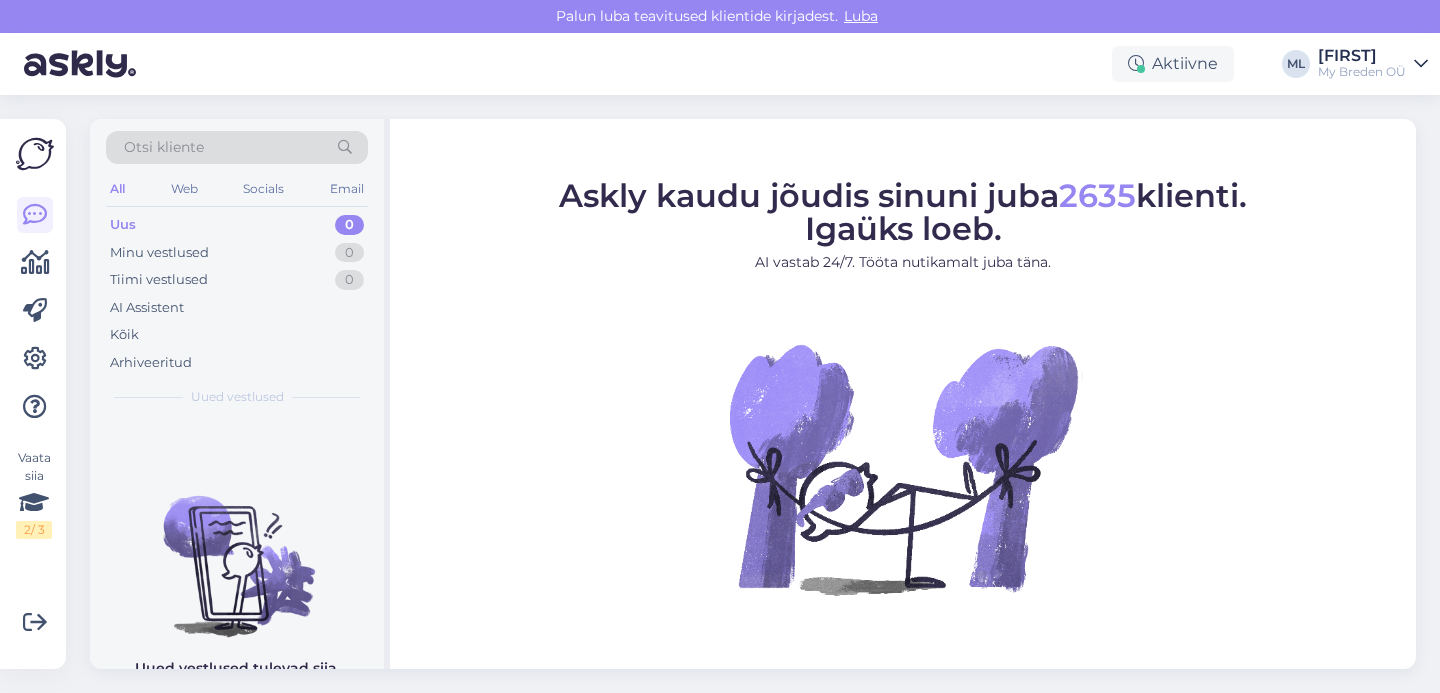 scroll, scrollTop: 0, scrollLeft: 0, axis: both 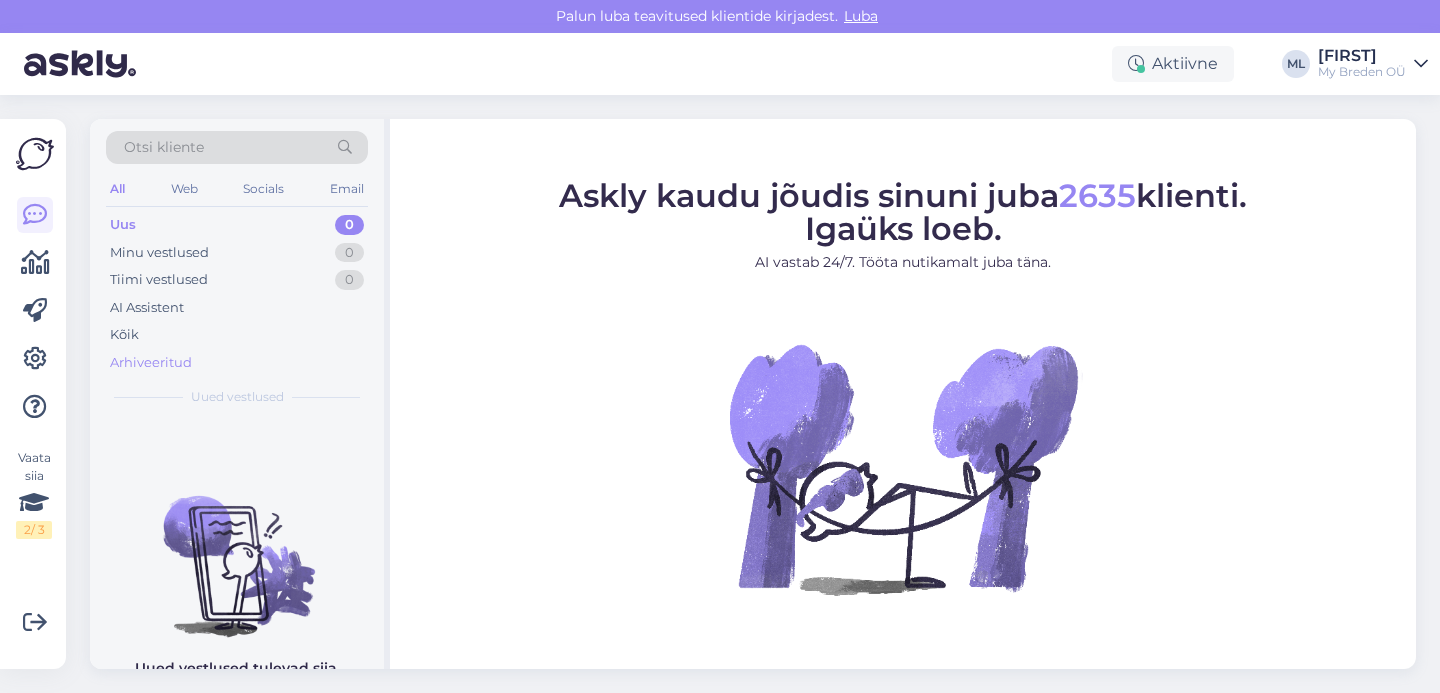 click on "Arhiveeritud" at bounding box center (151, 363) 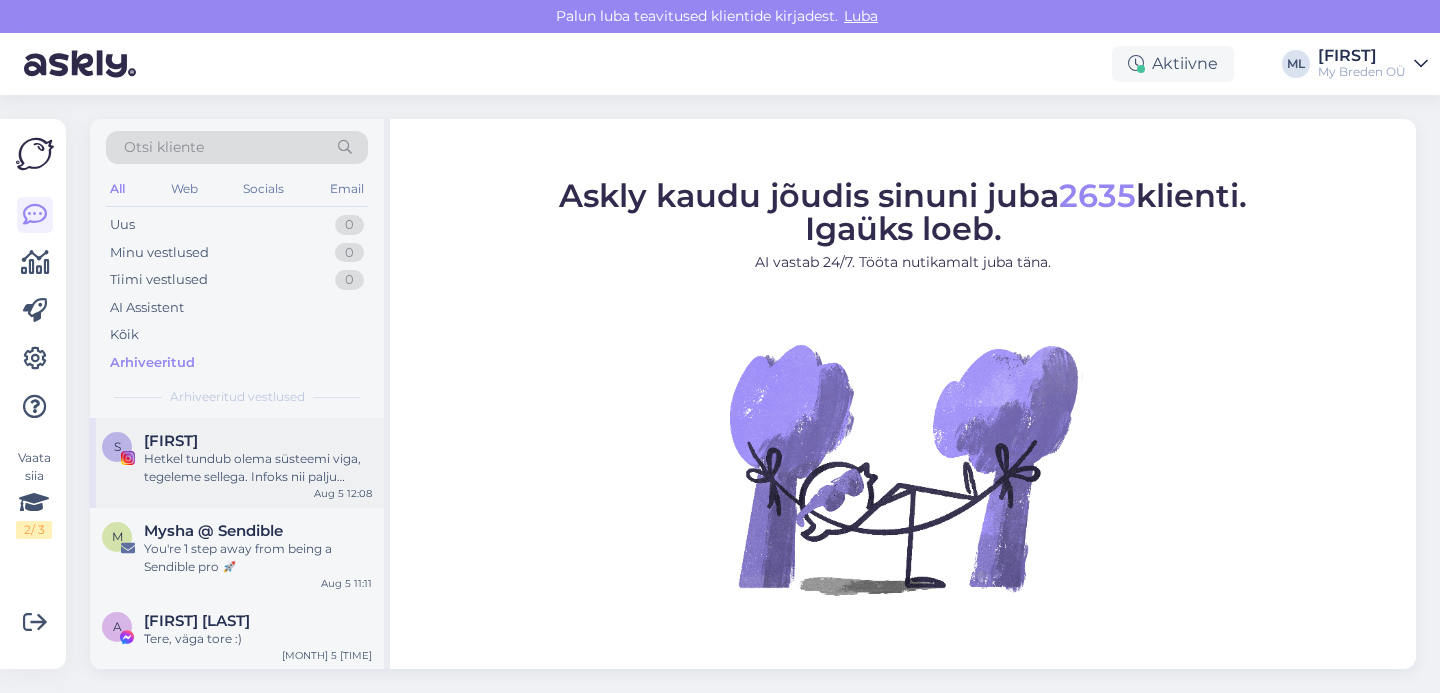 click on "Hetkel tundub olema süsteemi viga, tegeleme sellega. Infoks nii palju hetkel, et arvutis suundub kohe tasuma, telefonis mitte. Proovime kiirelt korda teha!" at bounding box center (258, 468) 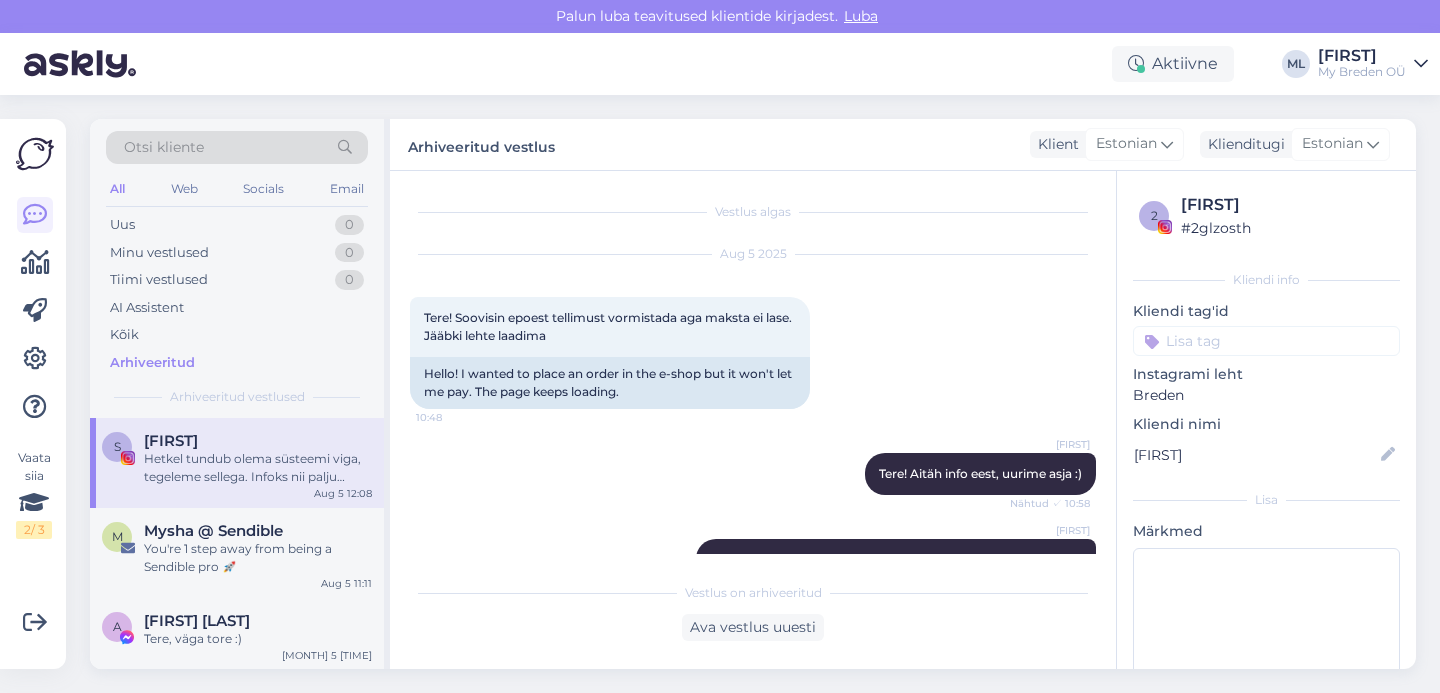 scroll, scrollTop: 401, scrollLeft: 0, axis: vertical 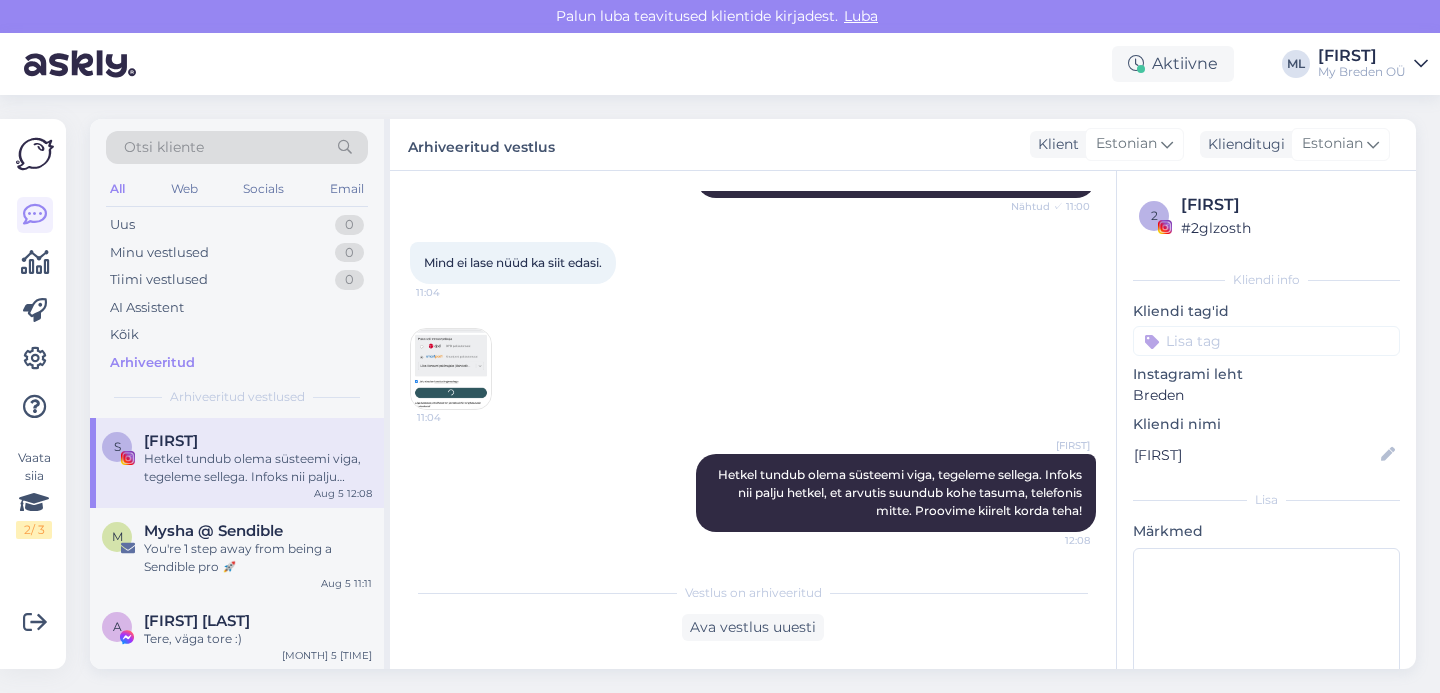 click at bounding box center [451, 369] 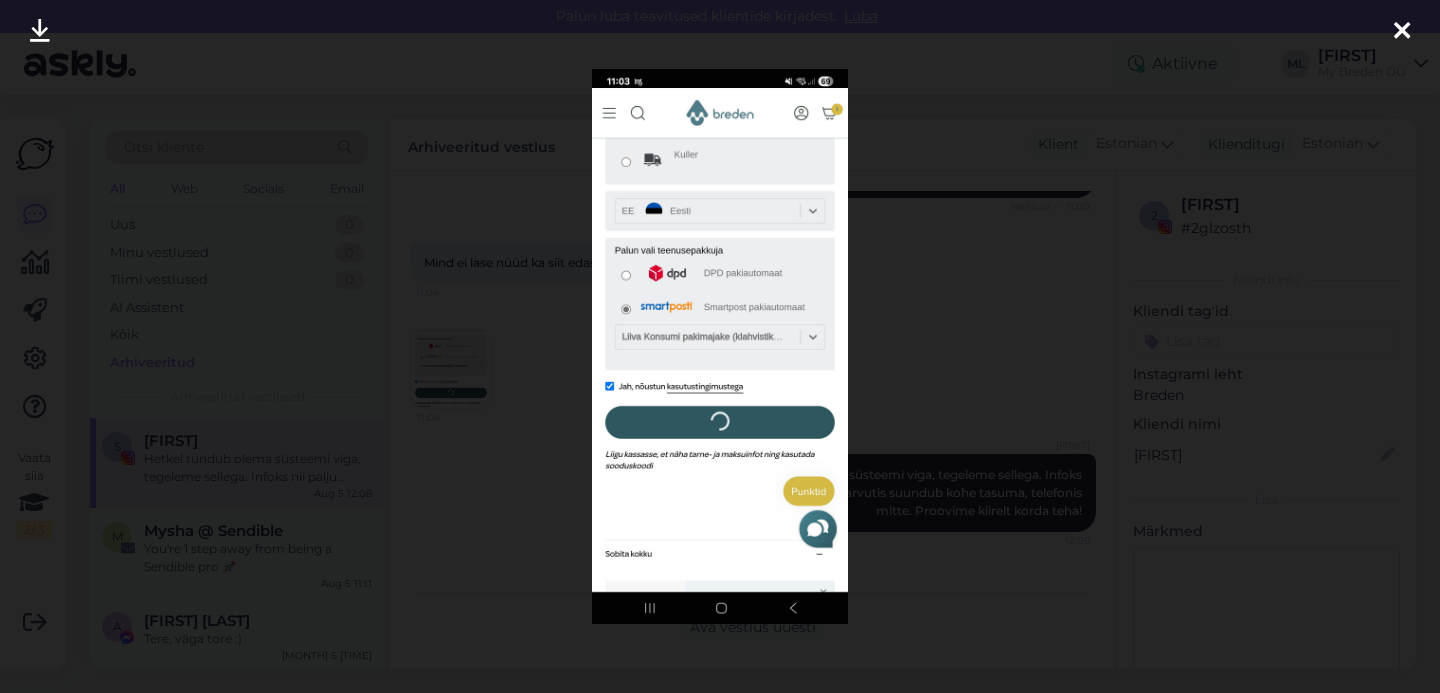 click at bounding box center [1402, 32] 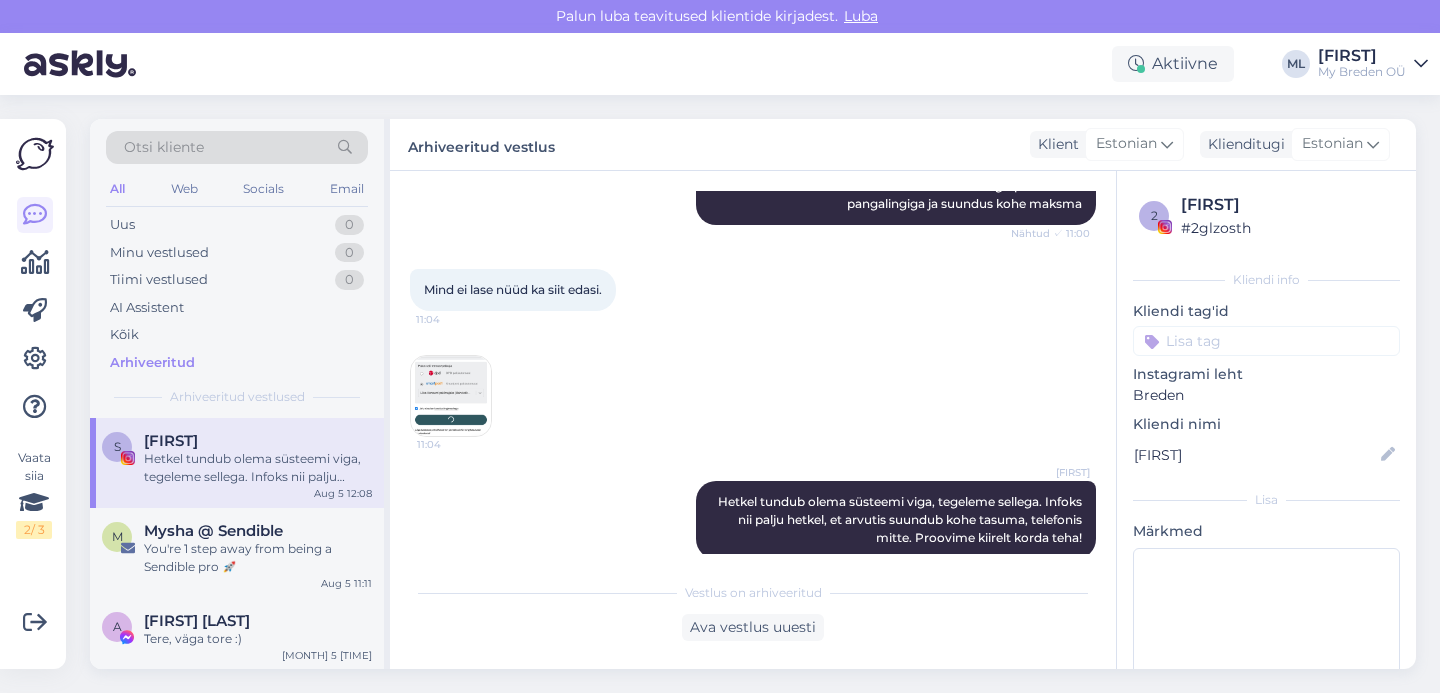 scroll, scrollTop: 401, scrollLeft: 0, axis: vertical 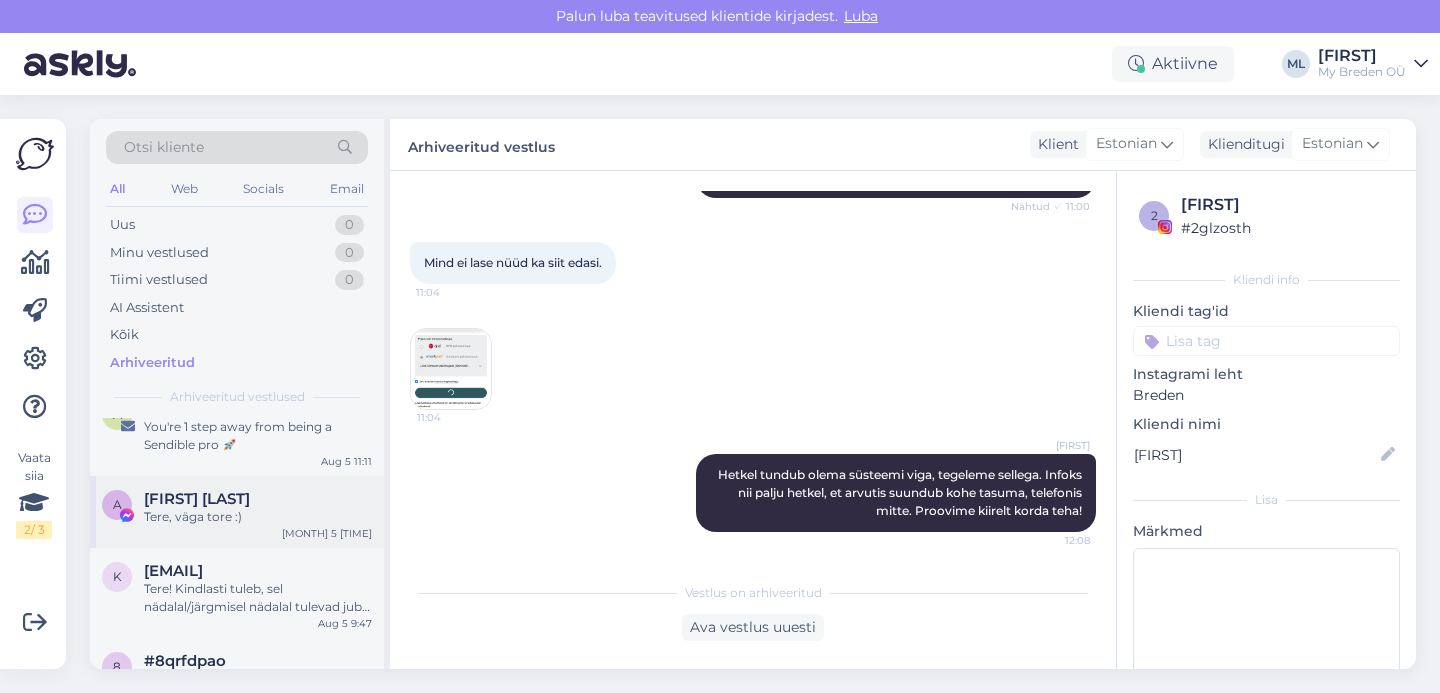 click on "Tere, väga tore :)" at bounding box center (258, 517) 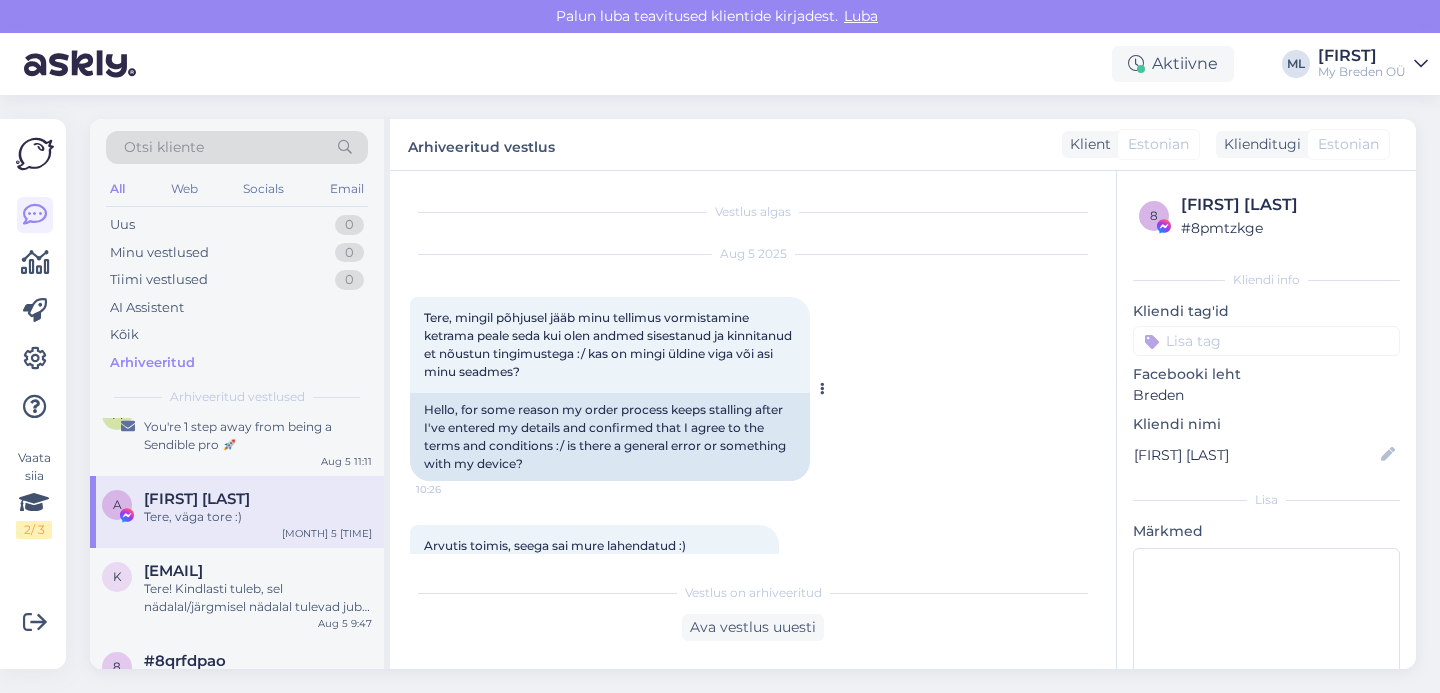 scroll, scrollTop: 83, scrollLeft: 0, axis: vertical 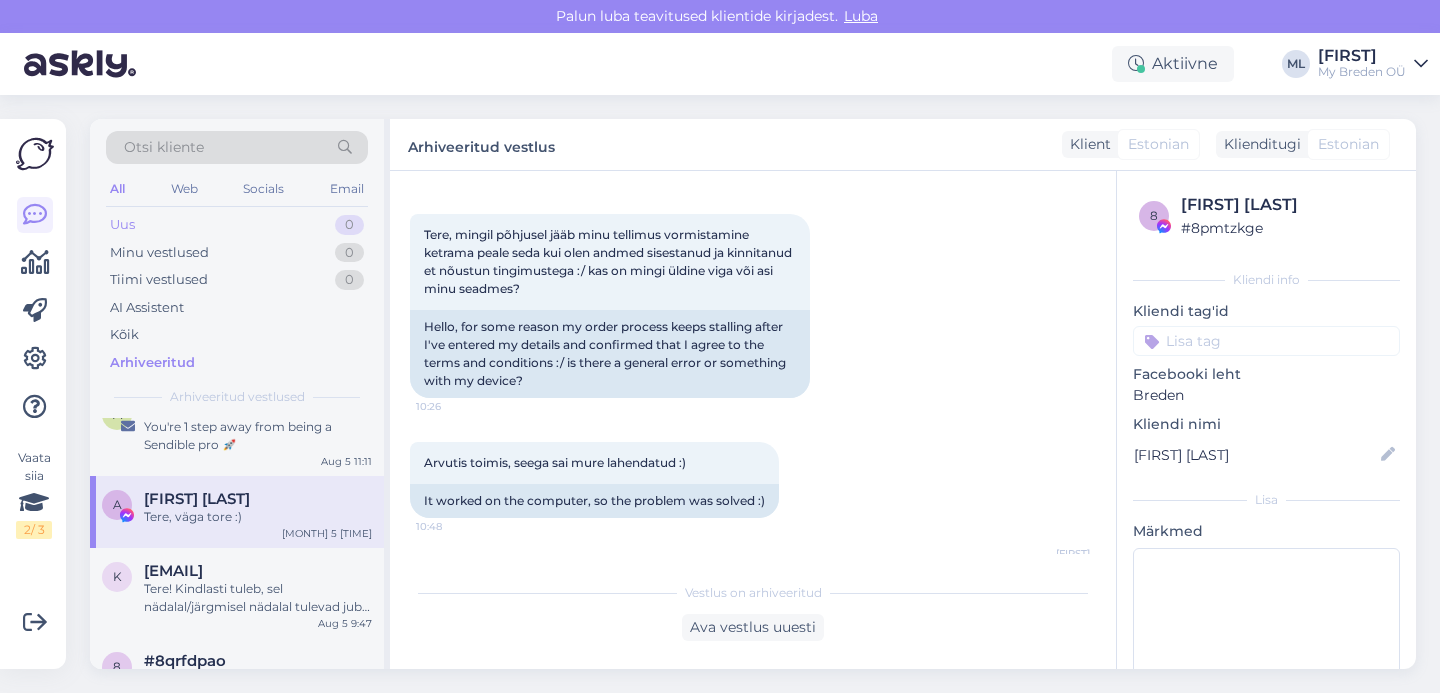 click on "Uus 0" at bounding box center (237, 225) 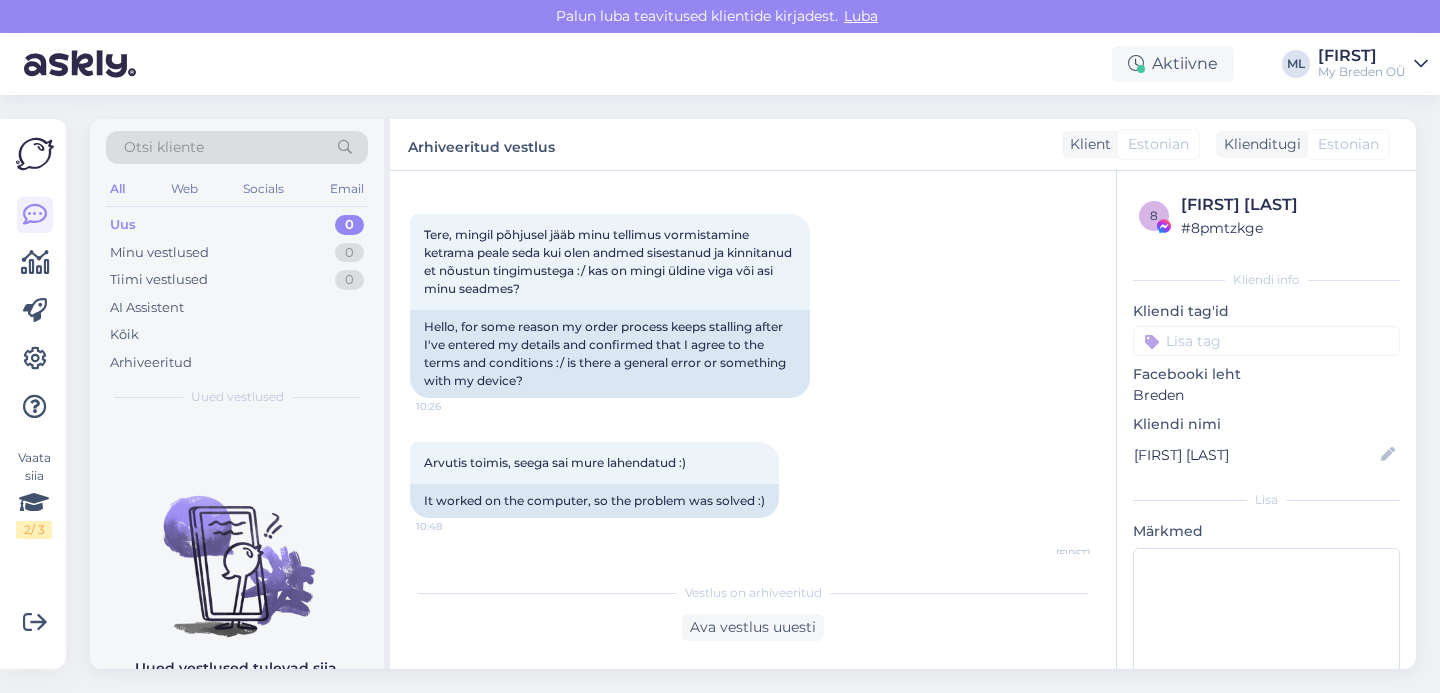 click on "Uus 0" at bounding box center [237, 225] 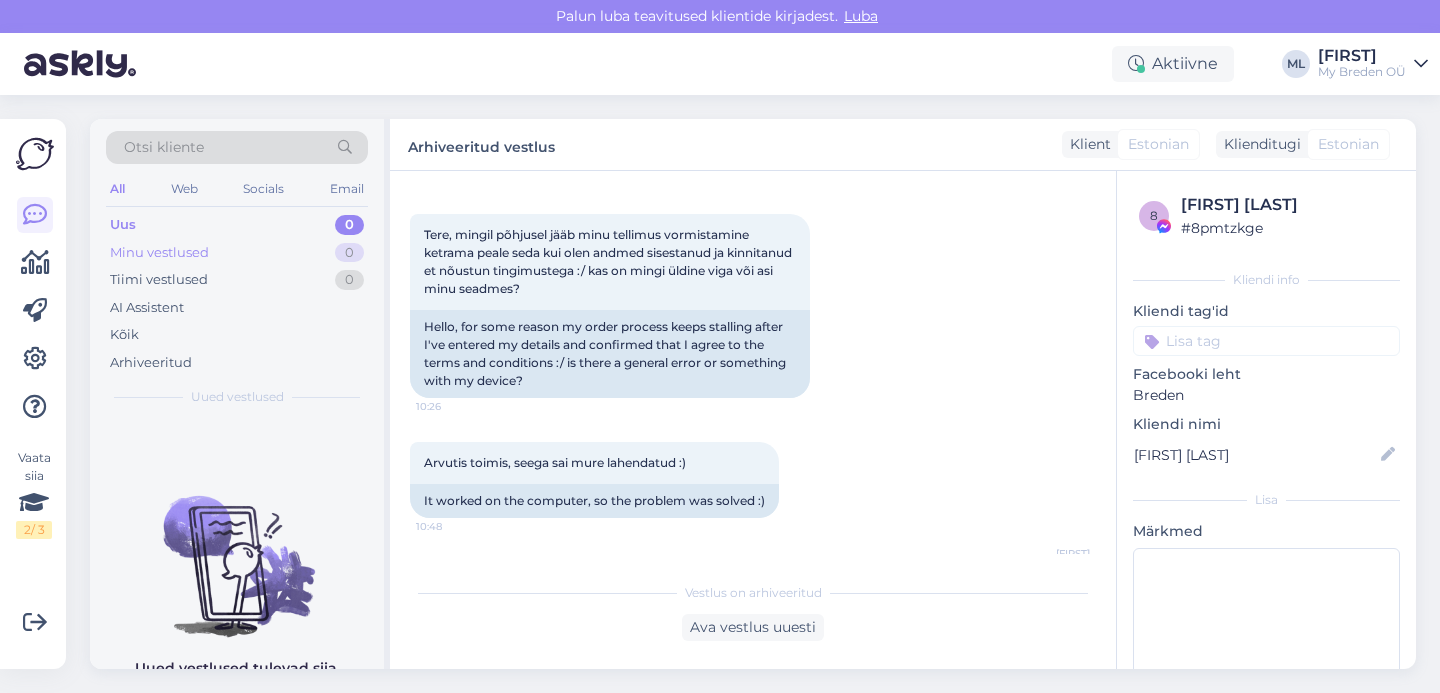 click on "Minu vestlused" at bounding box center [159, 253] 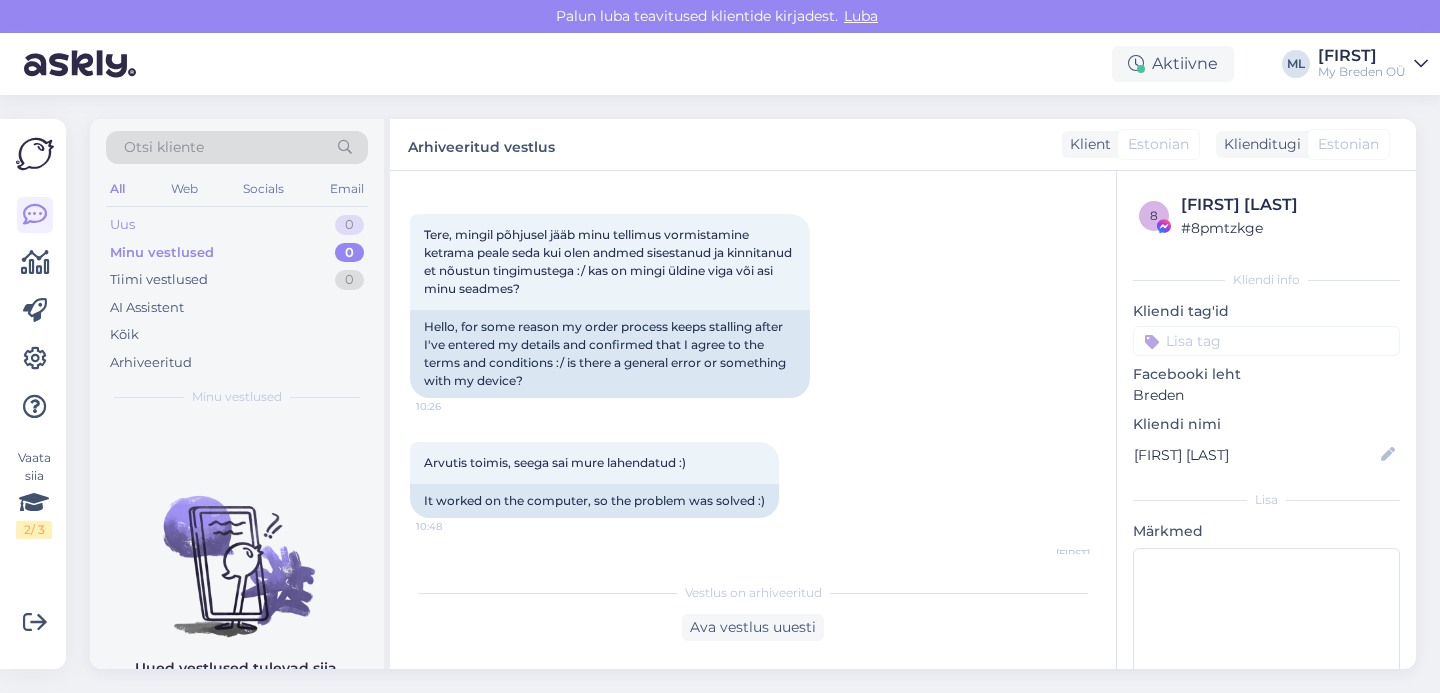 click on "Uus" at bounding box center [122, 225] 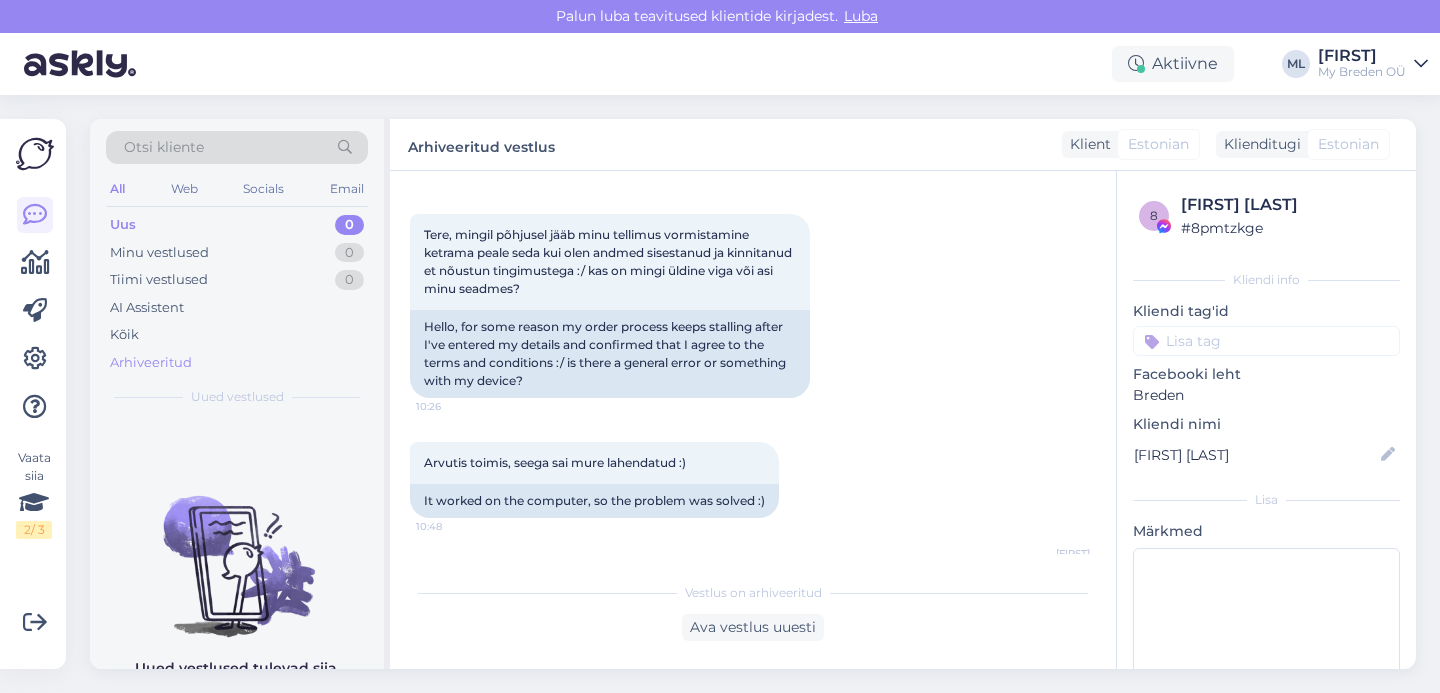 click on "Arhiveeritud" at bounding box center (151, 363) 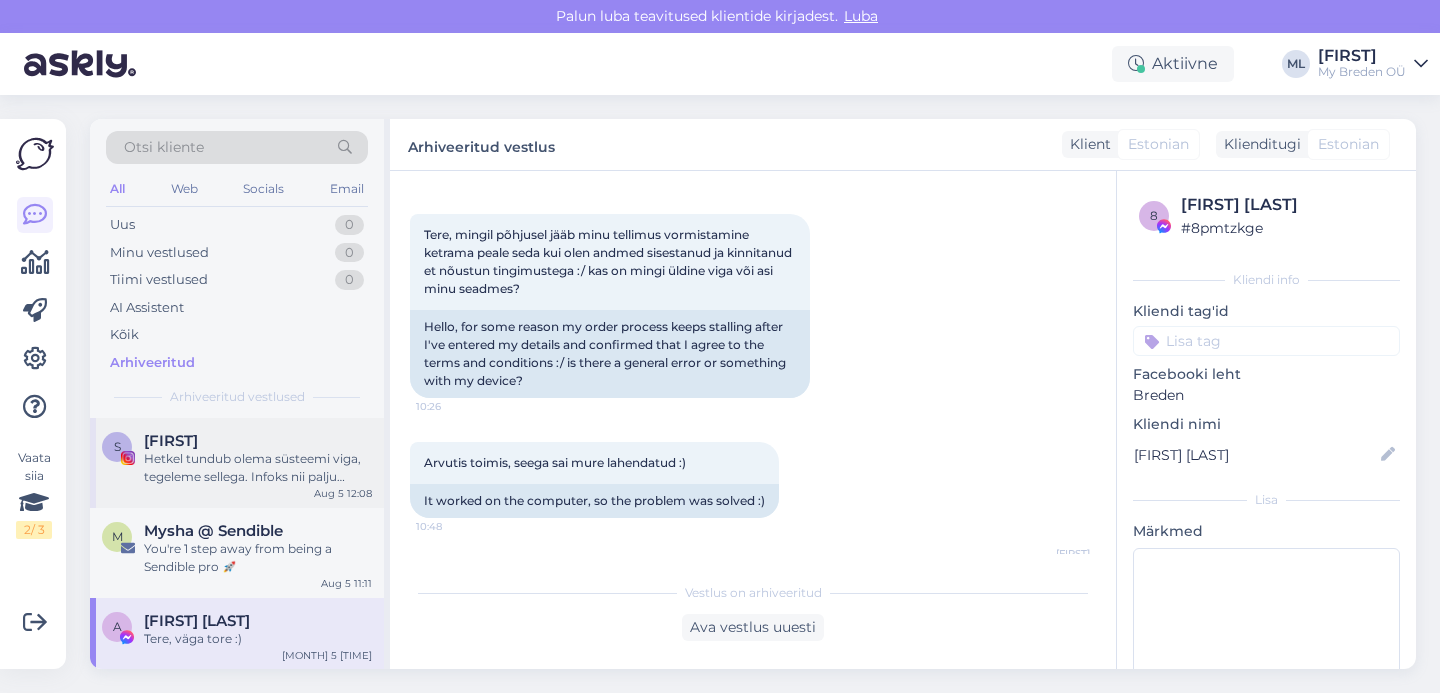 click on "Hetkel tundub olema süsteemi viga, tegeleme sellega. Infoks nii palju hetkel, et arvutis suundub kohe tasuma, telefonis mitte. Proovime kiirelt korda teha!" at bounding box center (258, 468) 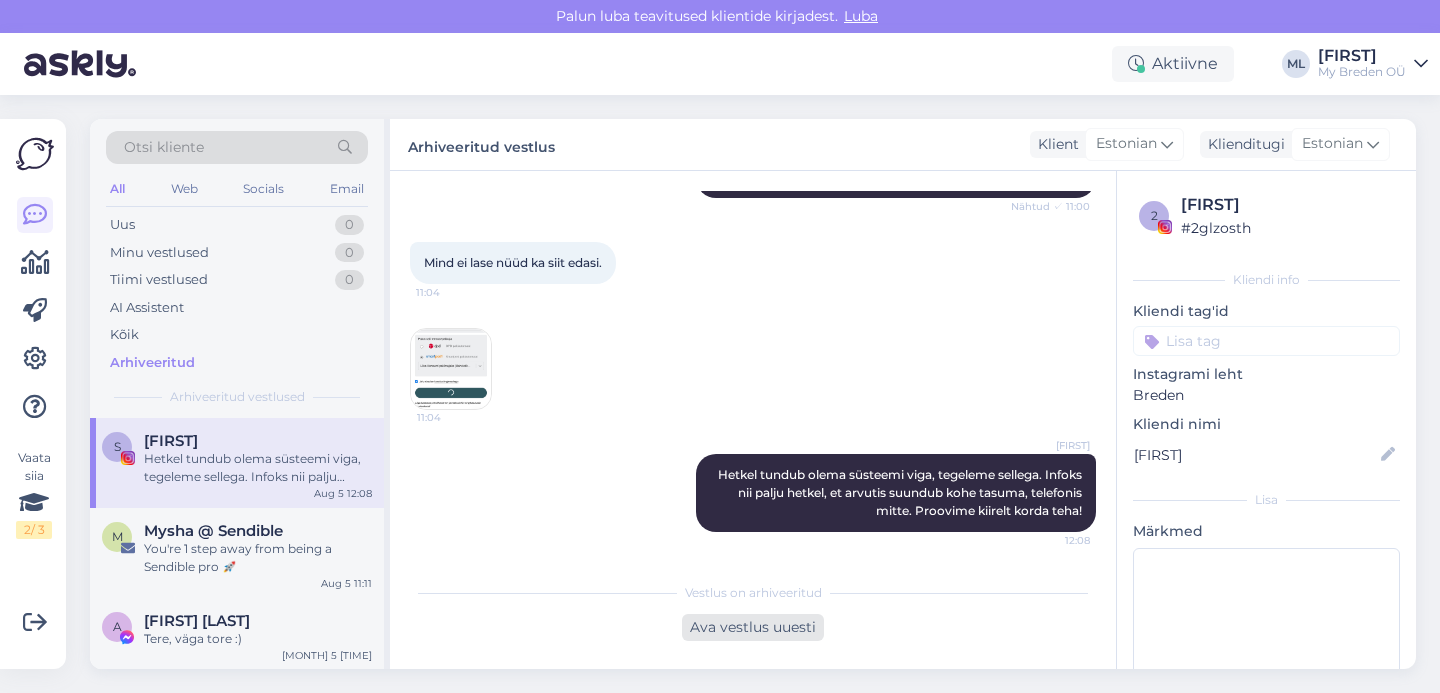 click on "Ava vestlus uuesti" at bounding box center [753, 627] 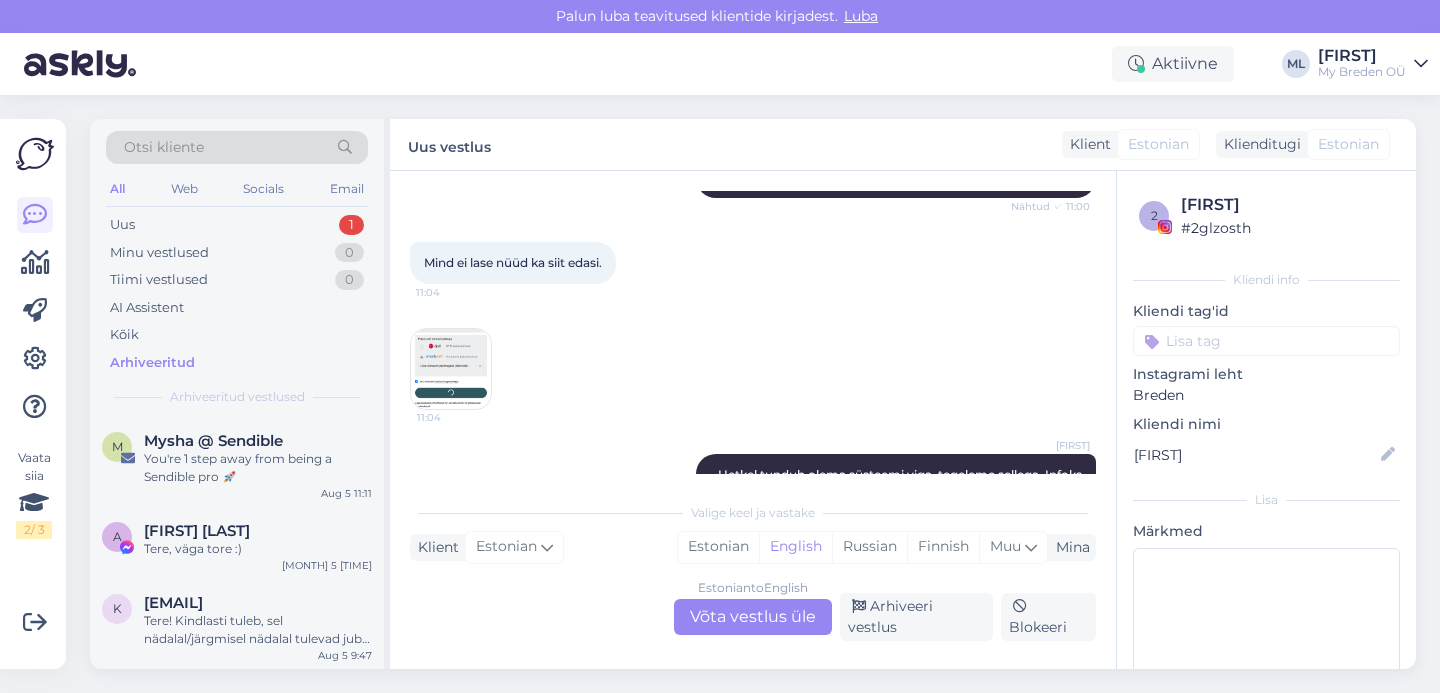 click on "Estonian  to  English Võta vestlus üle" at bounding box center [753, 617] 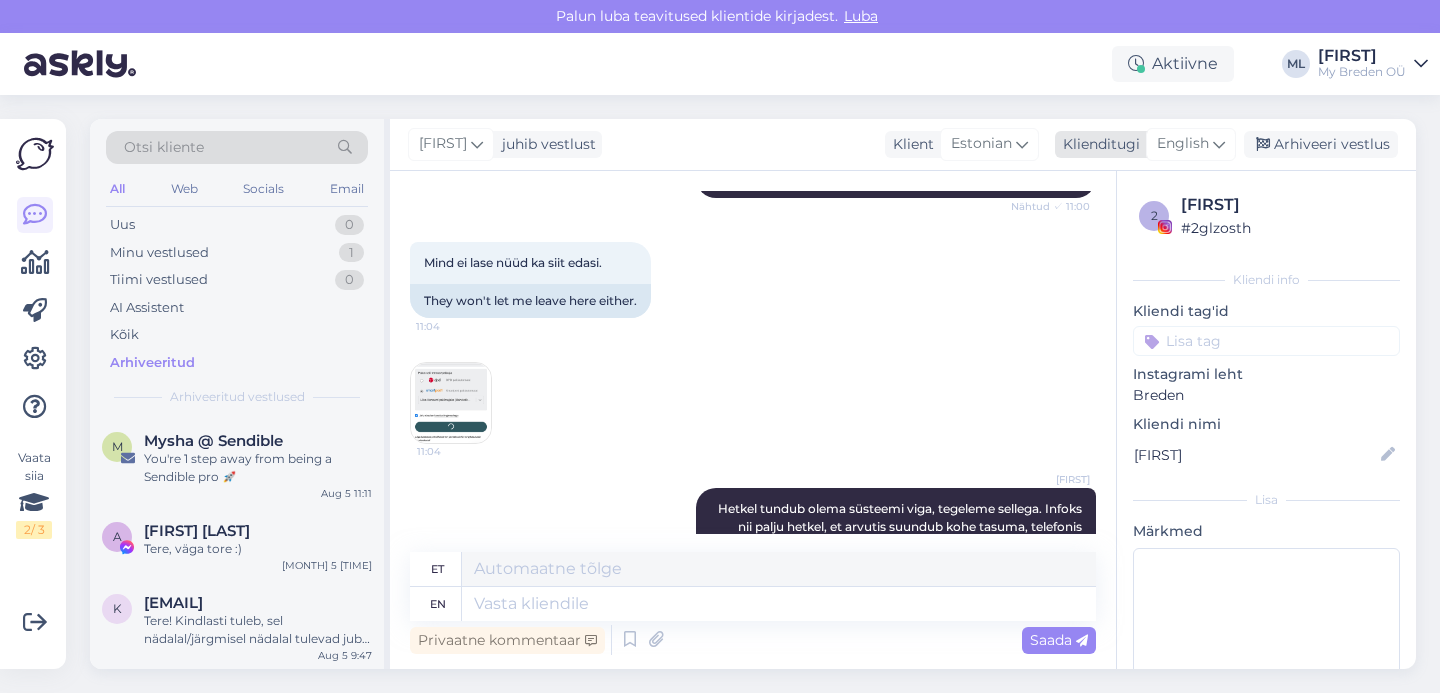 click on "English" at bounding box center (1183, 144) 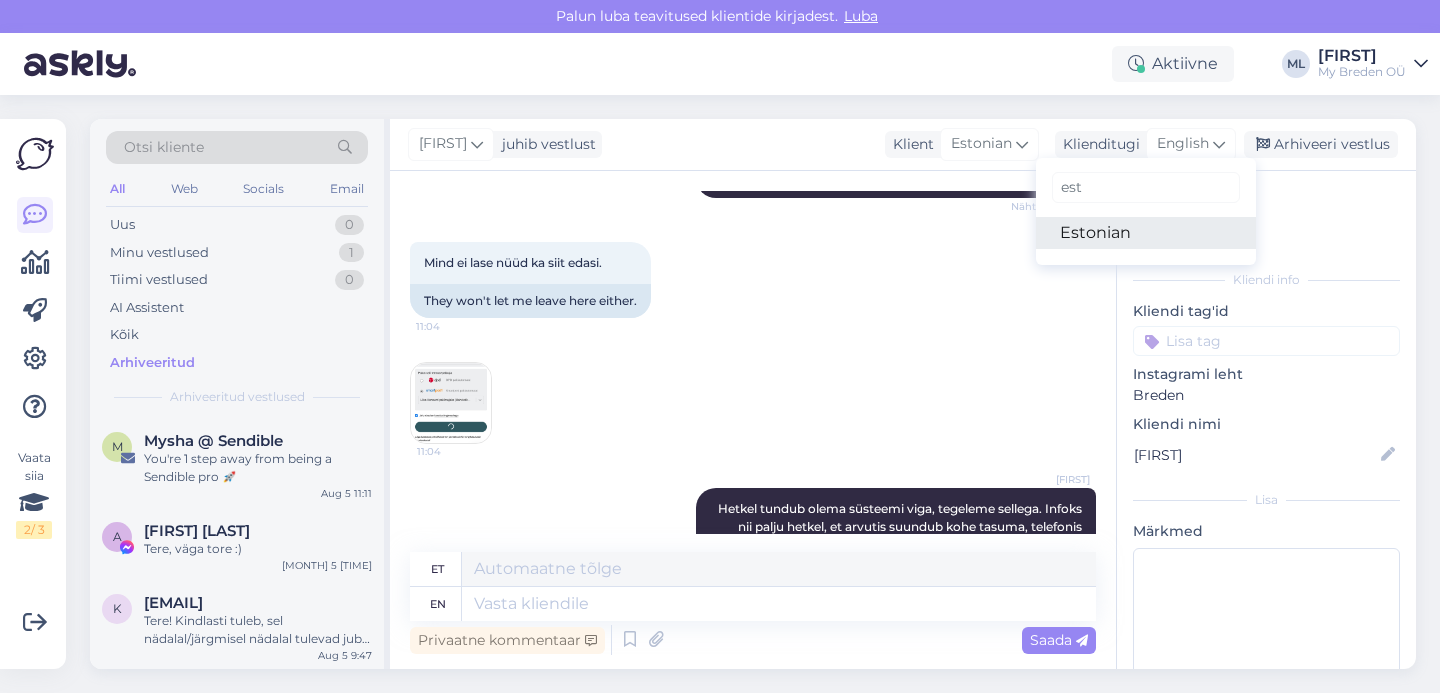 type on "est" 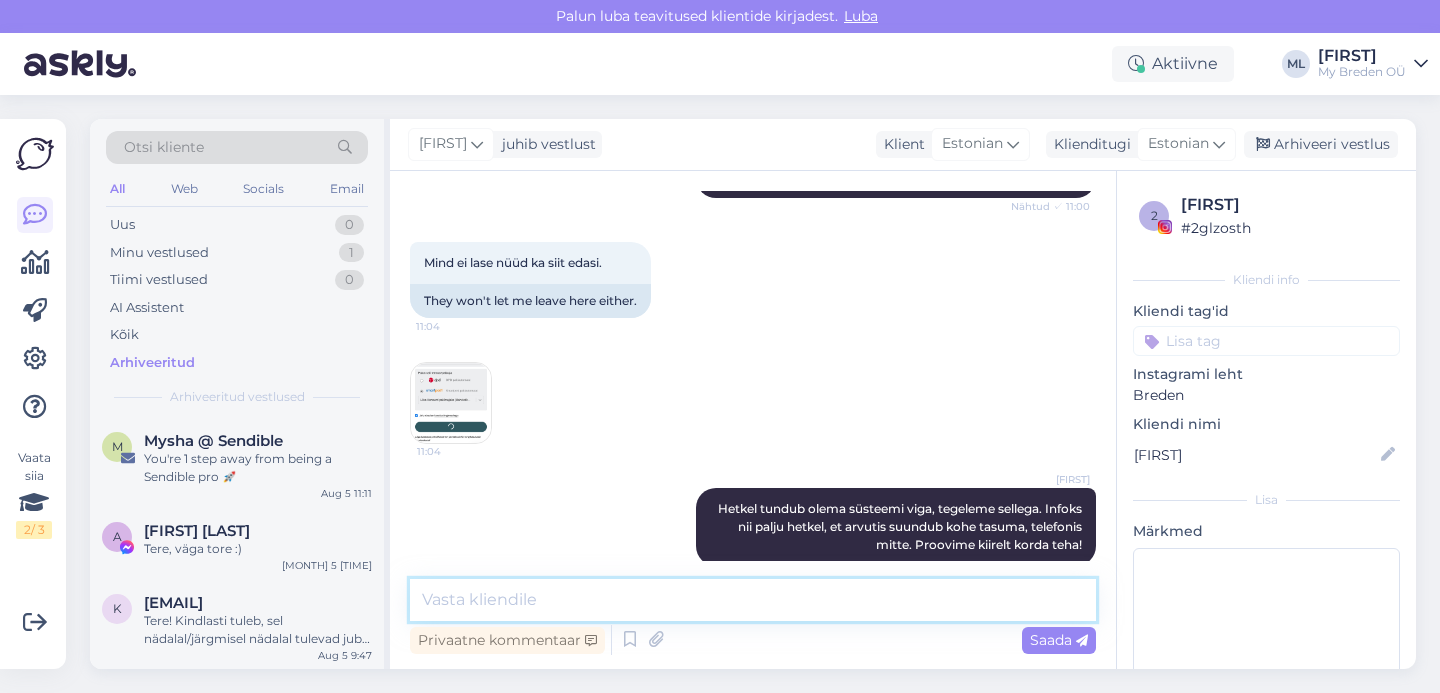 click at bounding box center (753, 600) 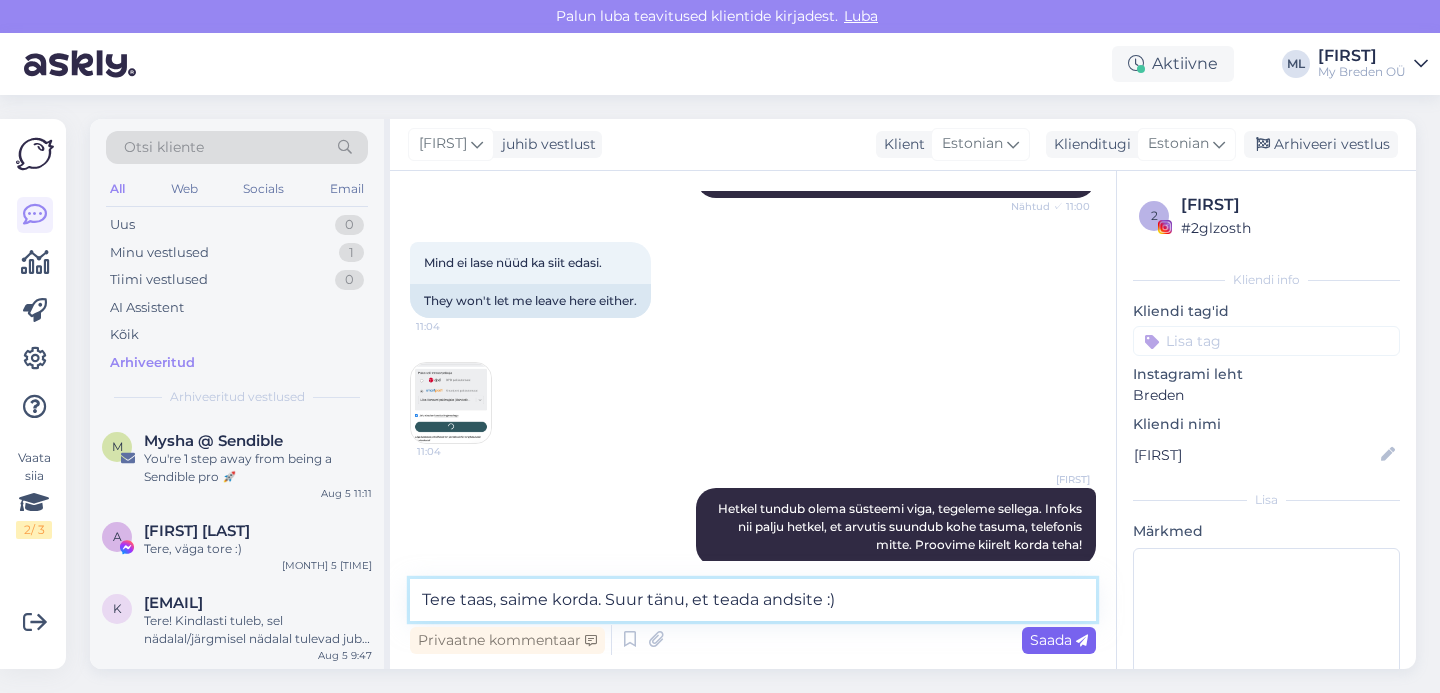 type on "Tere taas, saime korda. Suur tänu, et teada andsite :)" 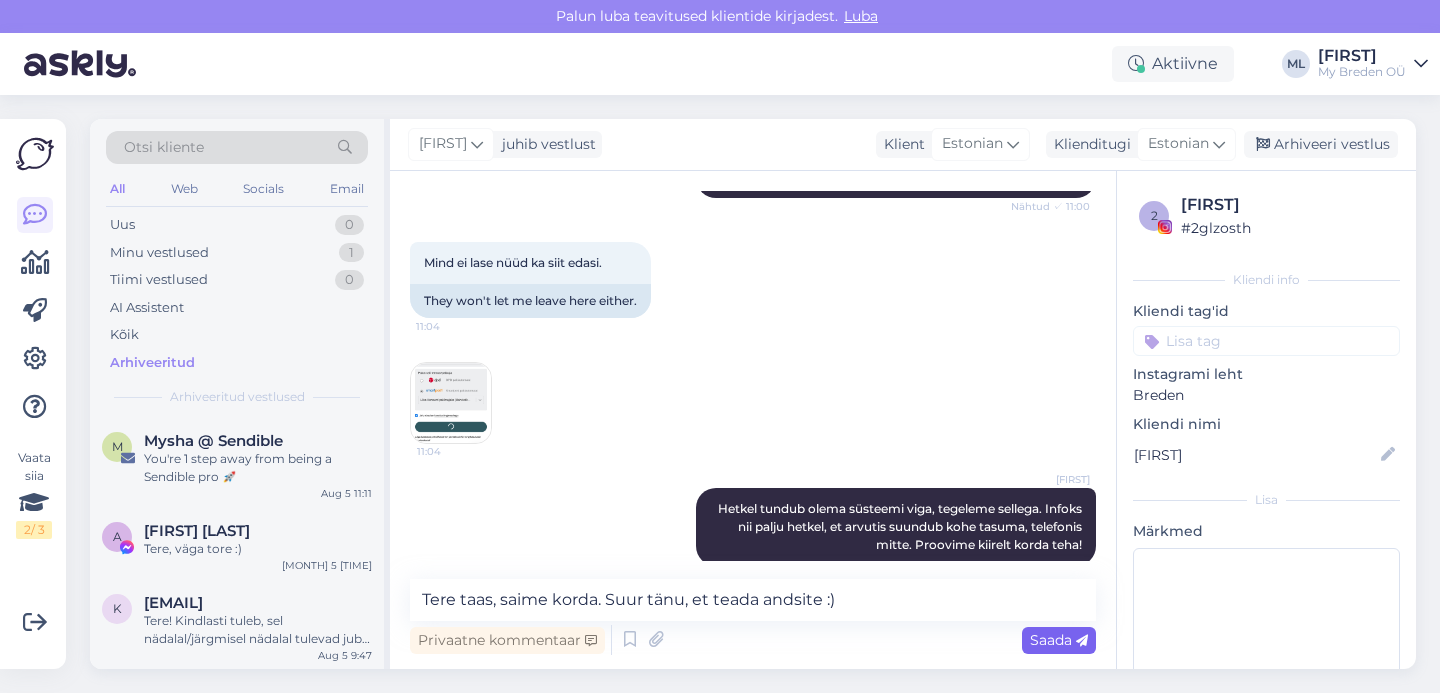 click on "Saada" at bounding box center (1059, 640) 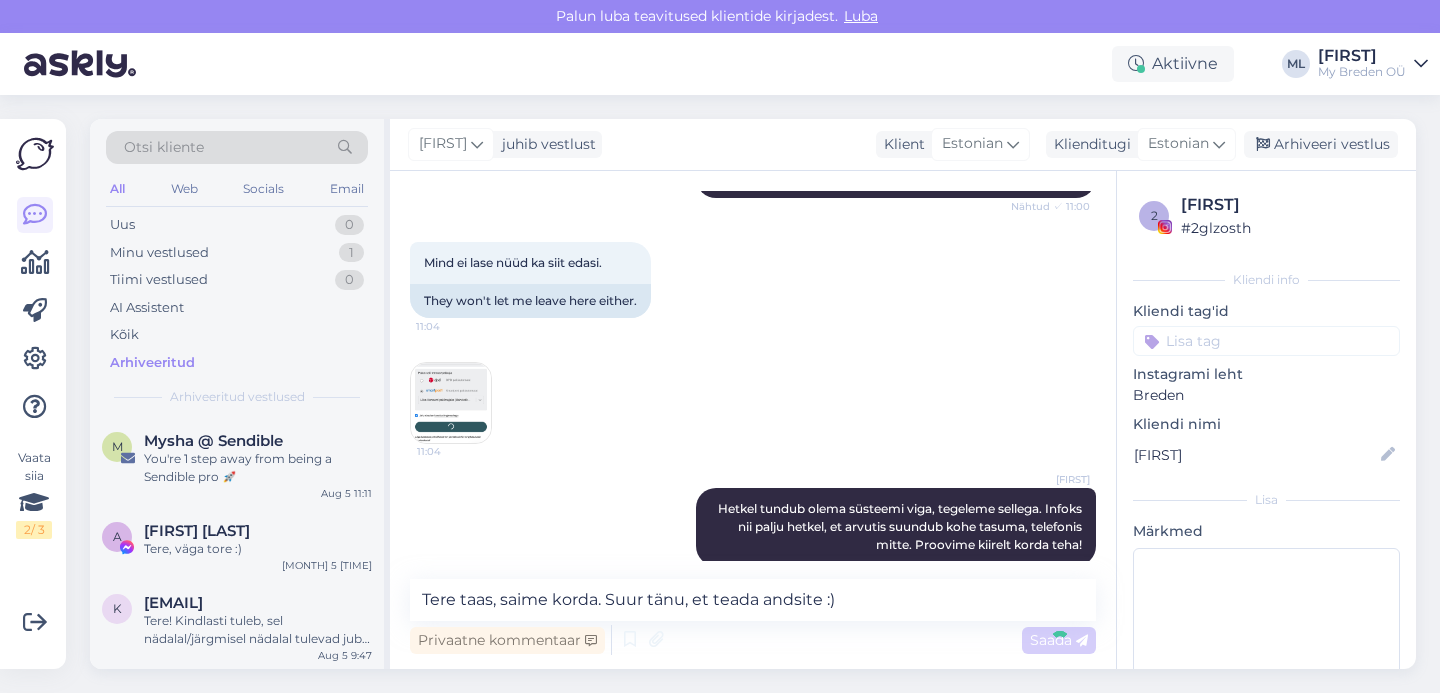 type 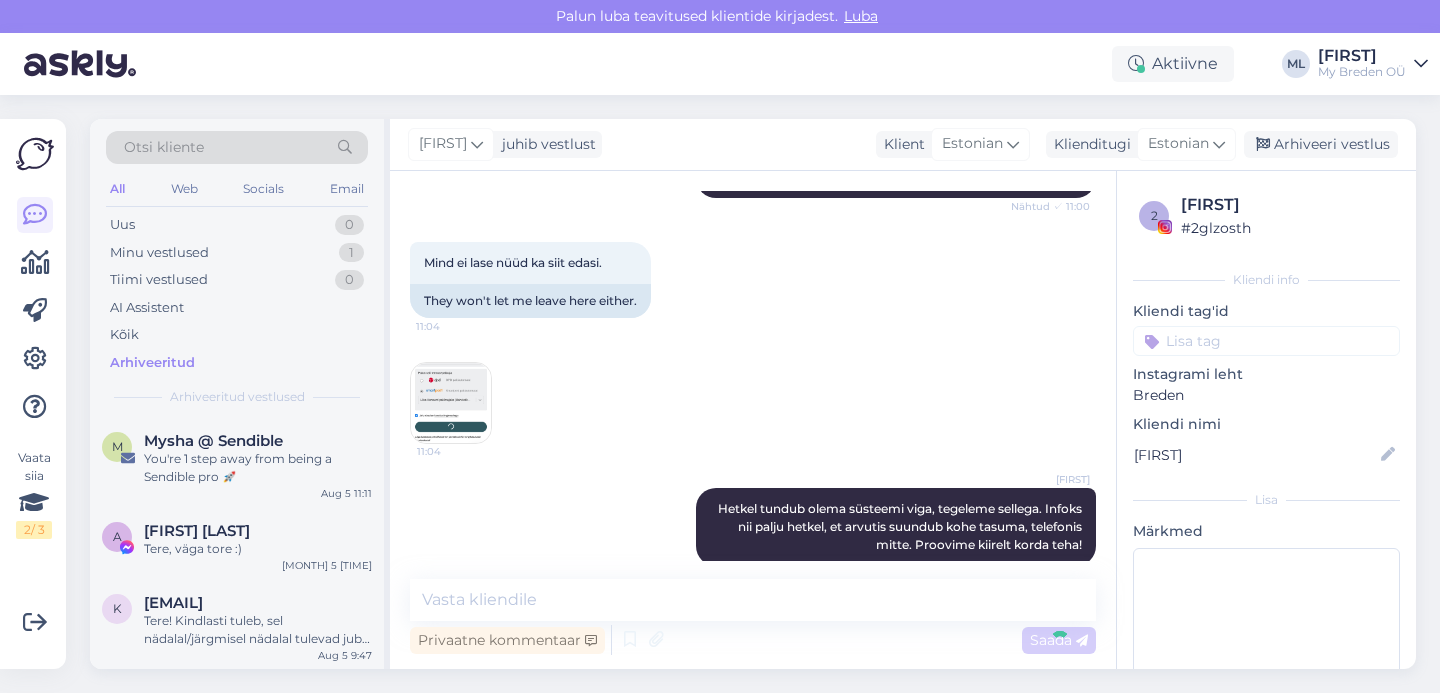 scroll, scrollTop: 514, scrollLeft: 0, axis: vertical 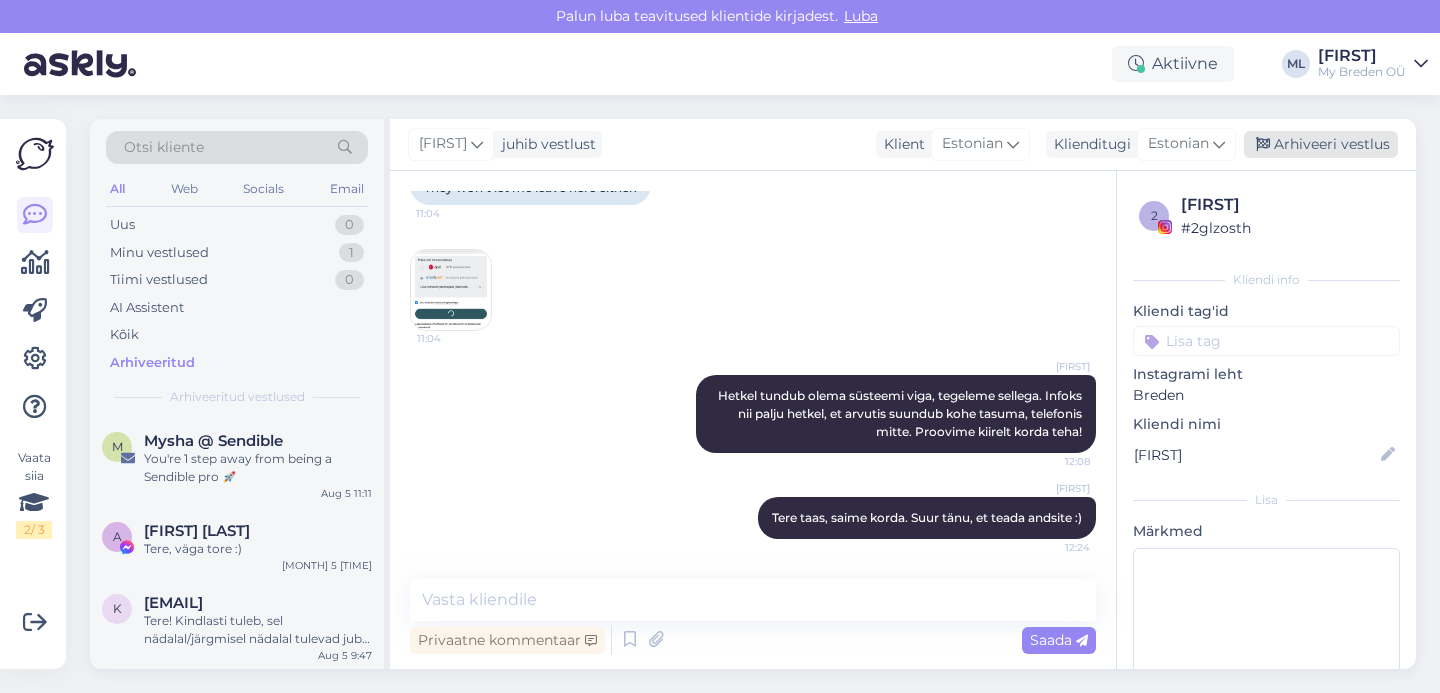 click on "Arhiveeri vestlus" at bounding box center (1321, 144) 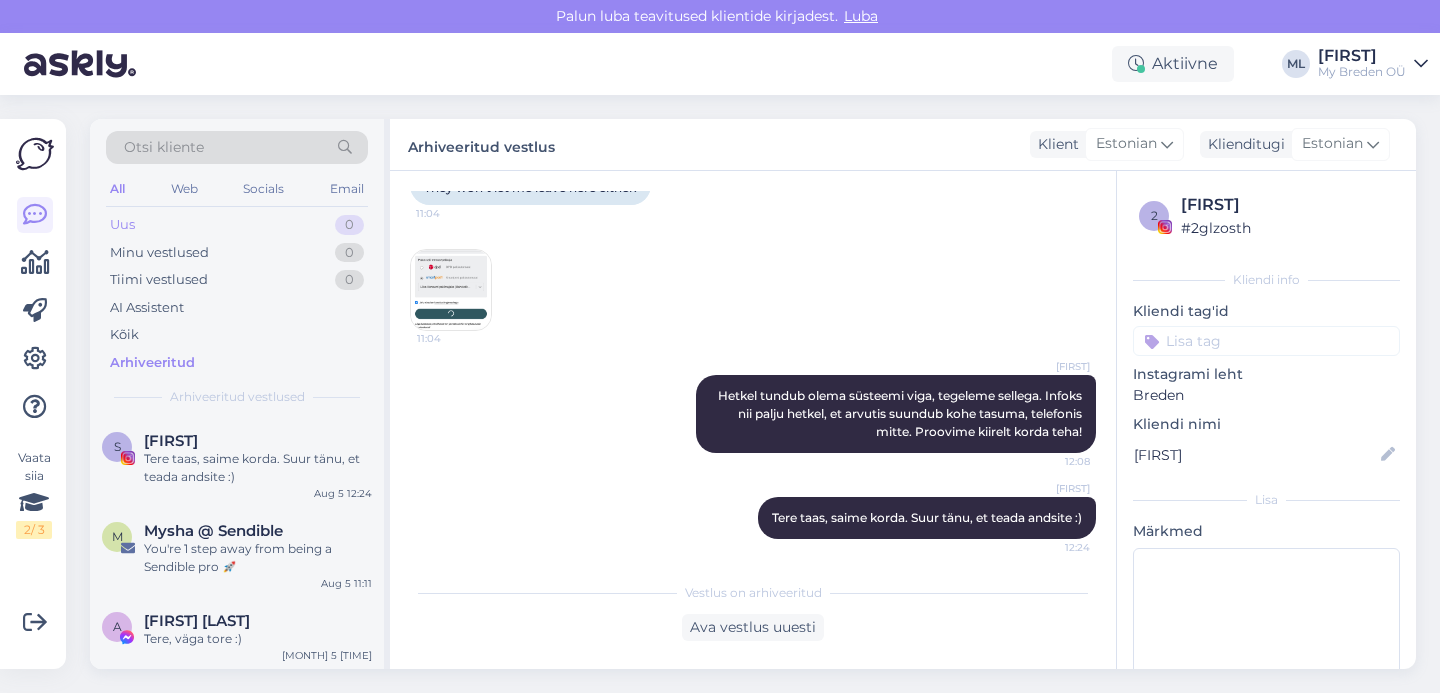 click on "Uus" at bounding box center (122, 225) 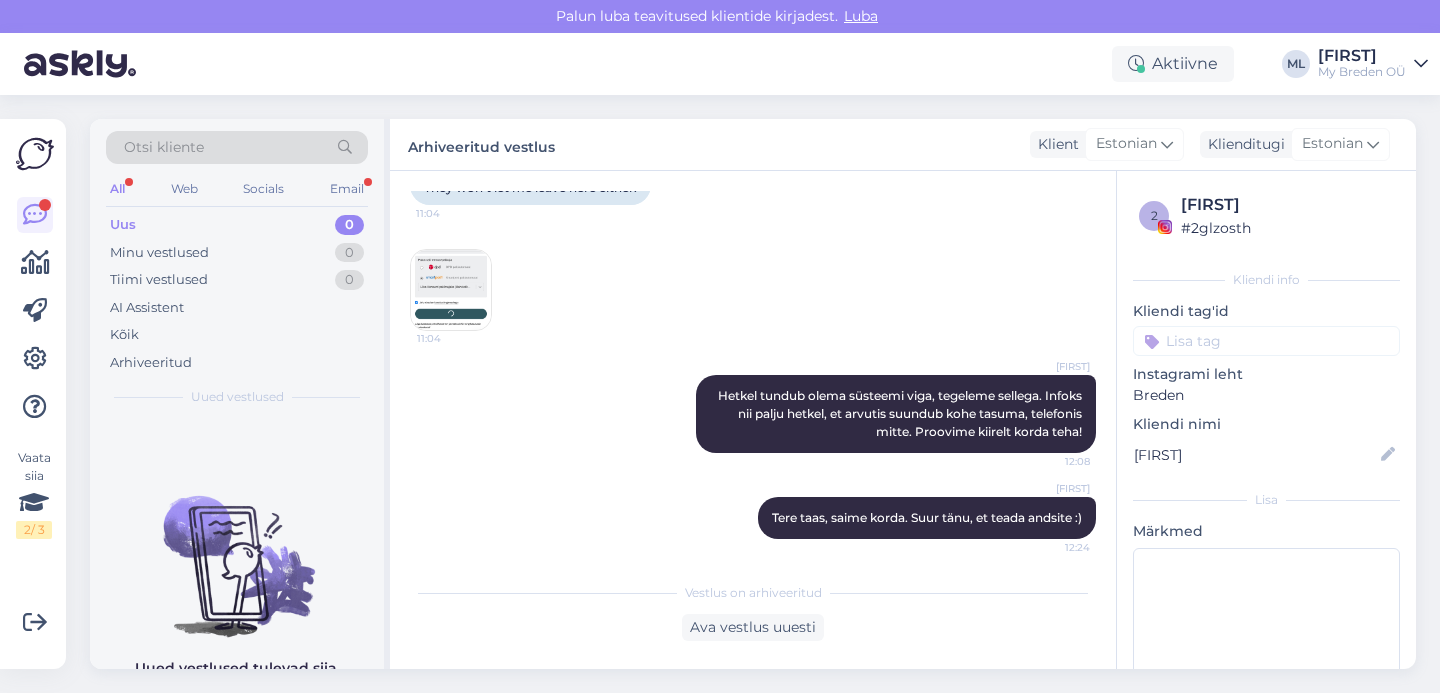 click on "Uus 0" at bounding box center (237, 225) 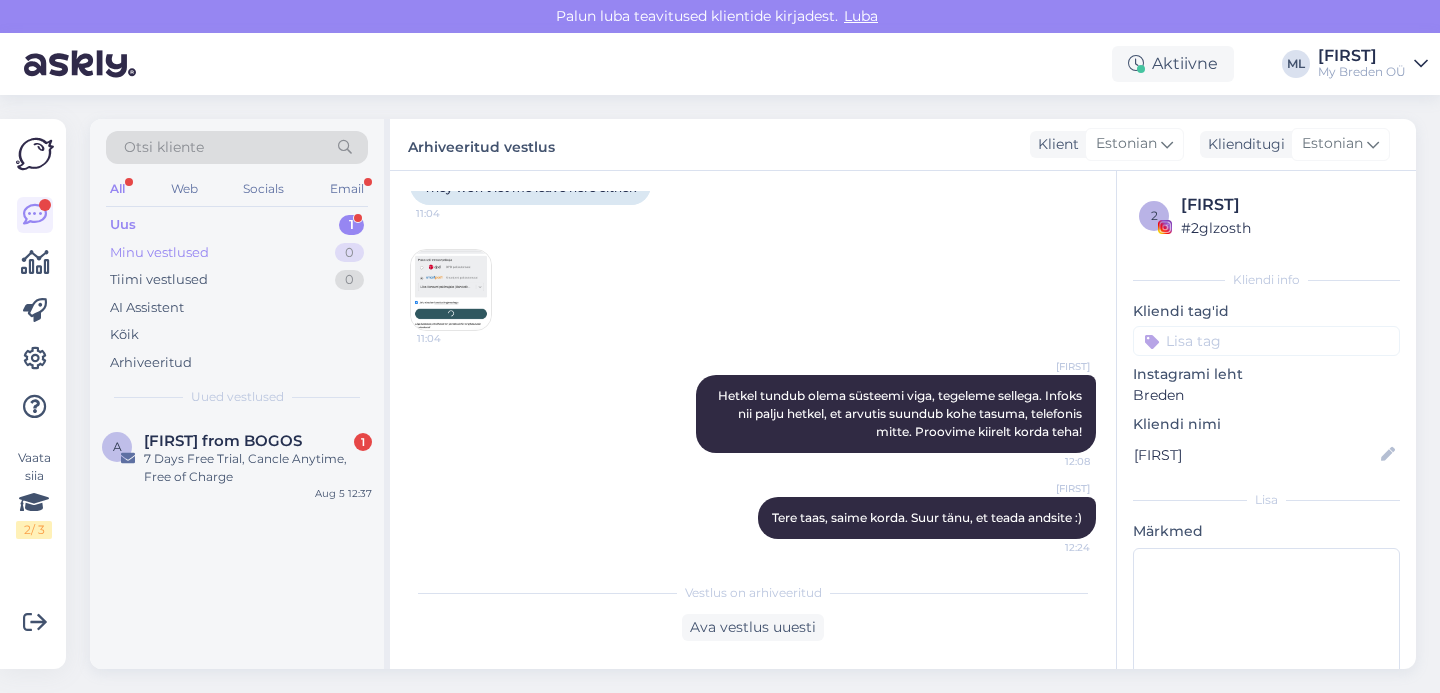 click on "Minu vestlused 0" at bounding box center (237, 253) 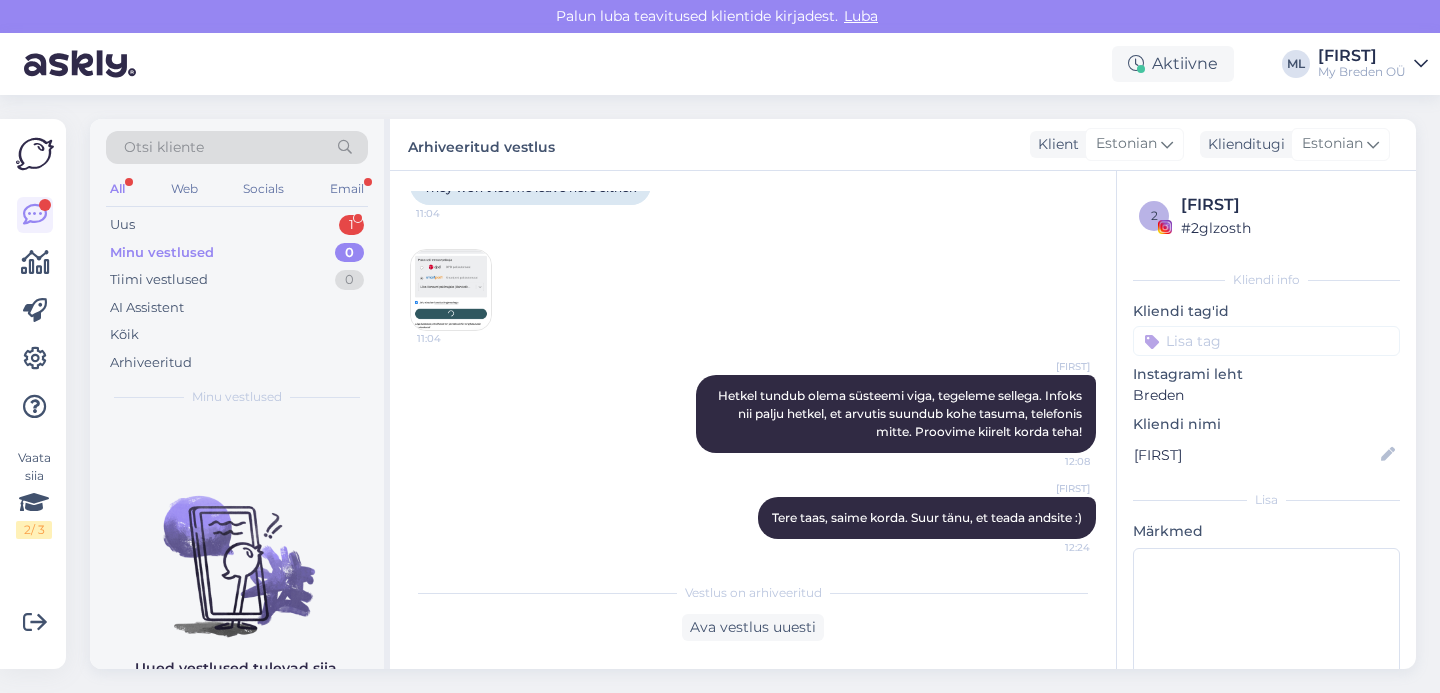 click on "Otsi kliente All Web Socials  Email Uus 1 Minu vestlused 0 Tiimi vestlused 0 AI Assistent Kõik Arhiveeritud Minu vestlused" at bounding box center [237, 268] 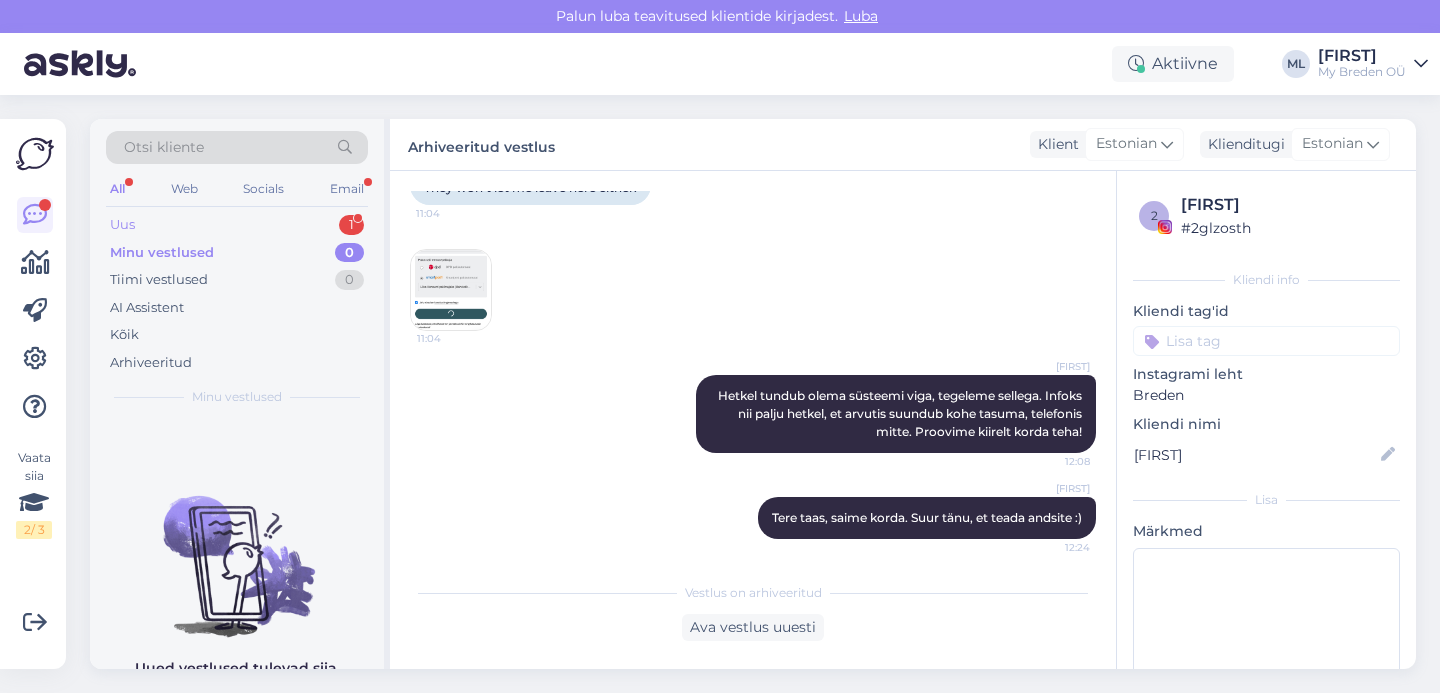 click on "Uus 1" at bounding box center (237, 225) 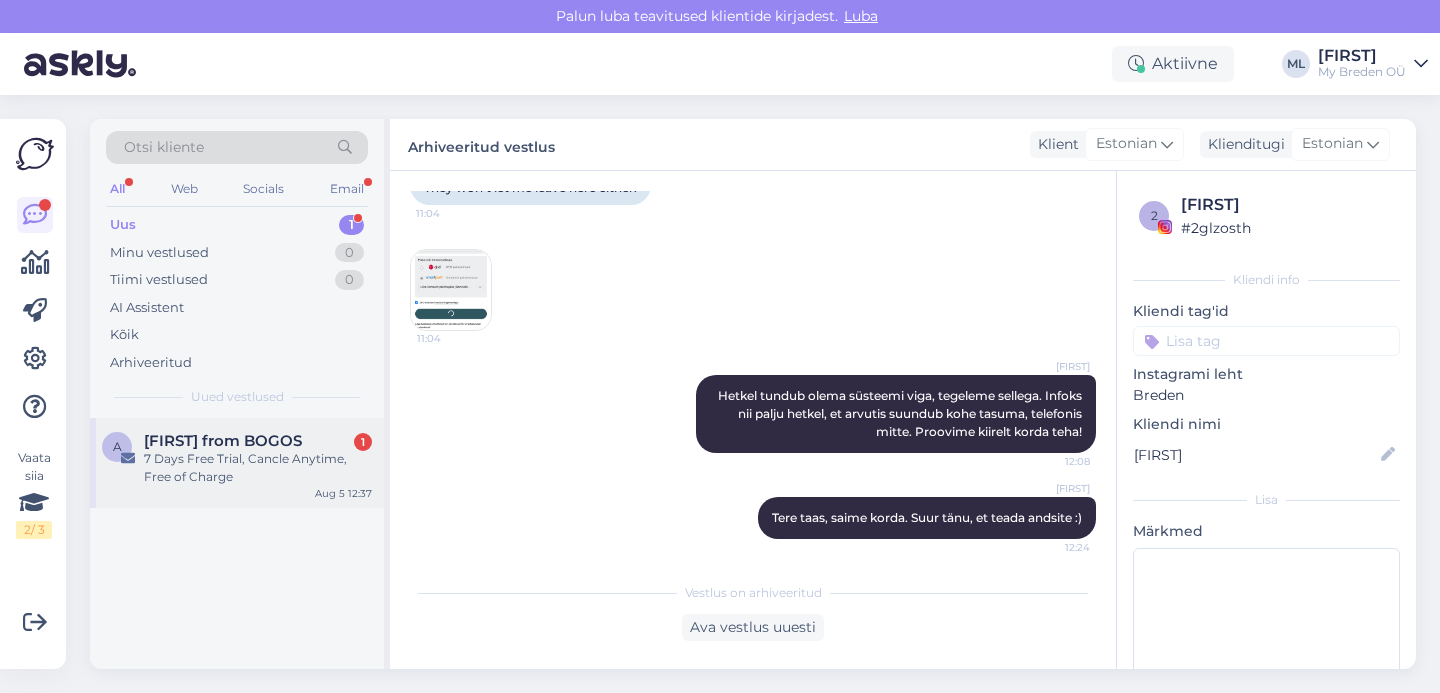 click on "7 Days Free Trial, Cancle Anytime, Free of Charge" at bounding box center (258, 468) 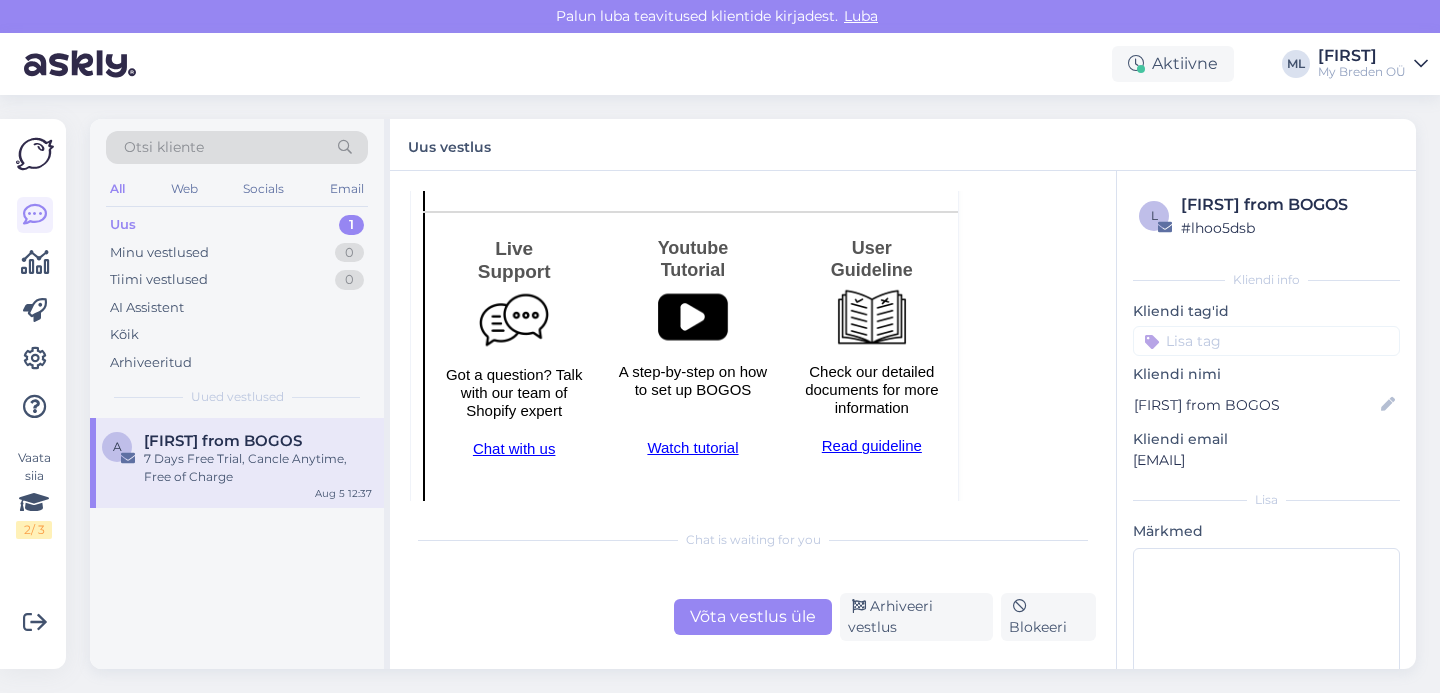 scroll, scrollTop: 861, scrollLeft: 0, axis: vertical 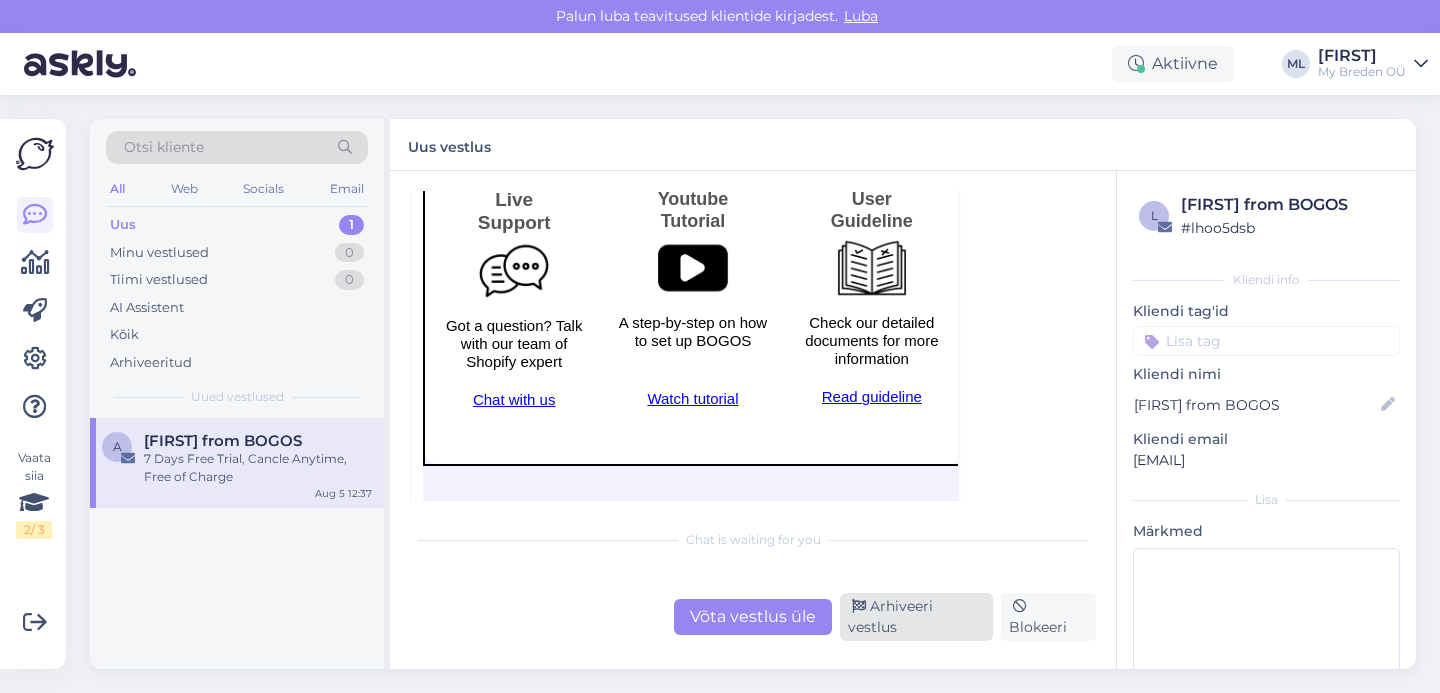 click on "Arhiveeri vestlus" at bounding box center (916, 617) 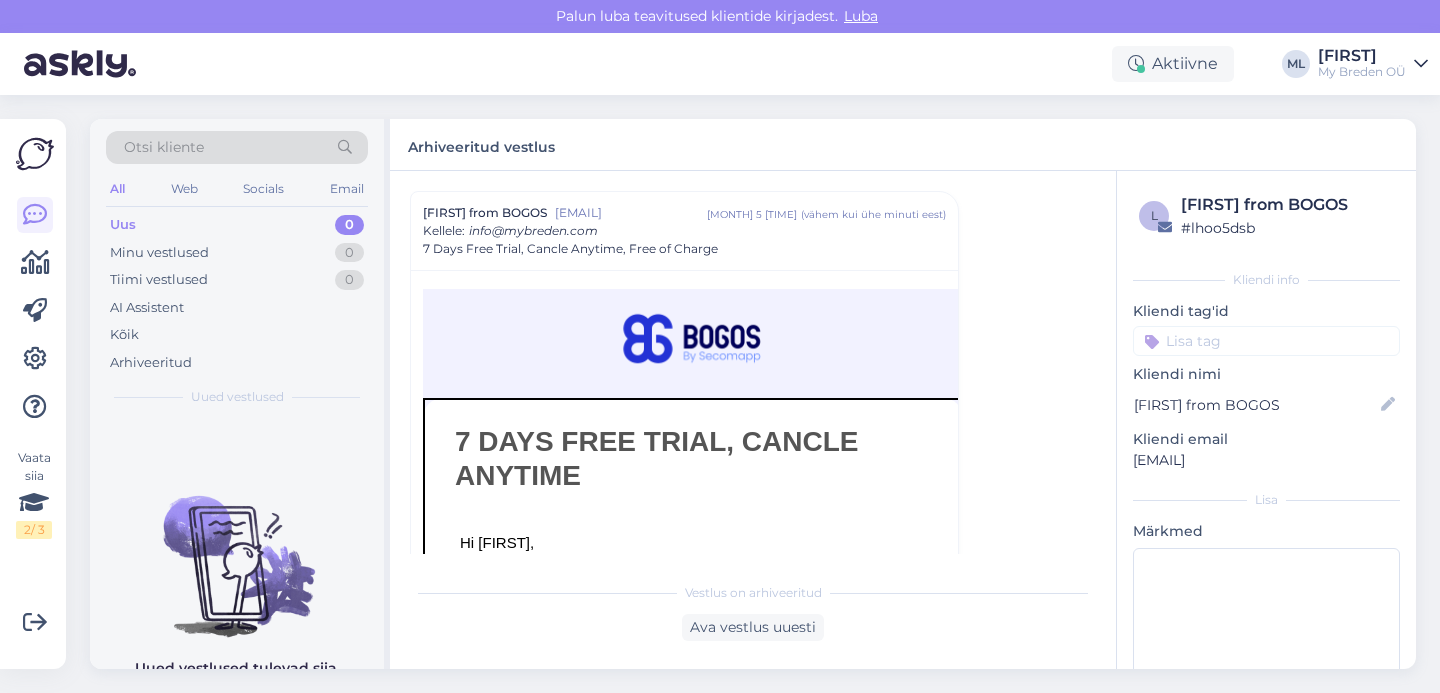 click on "Uus 0" at bounding box center [237, 225] 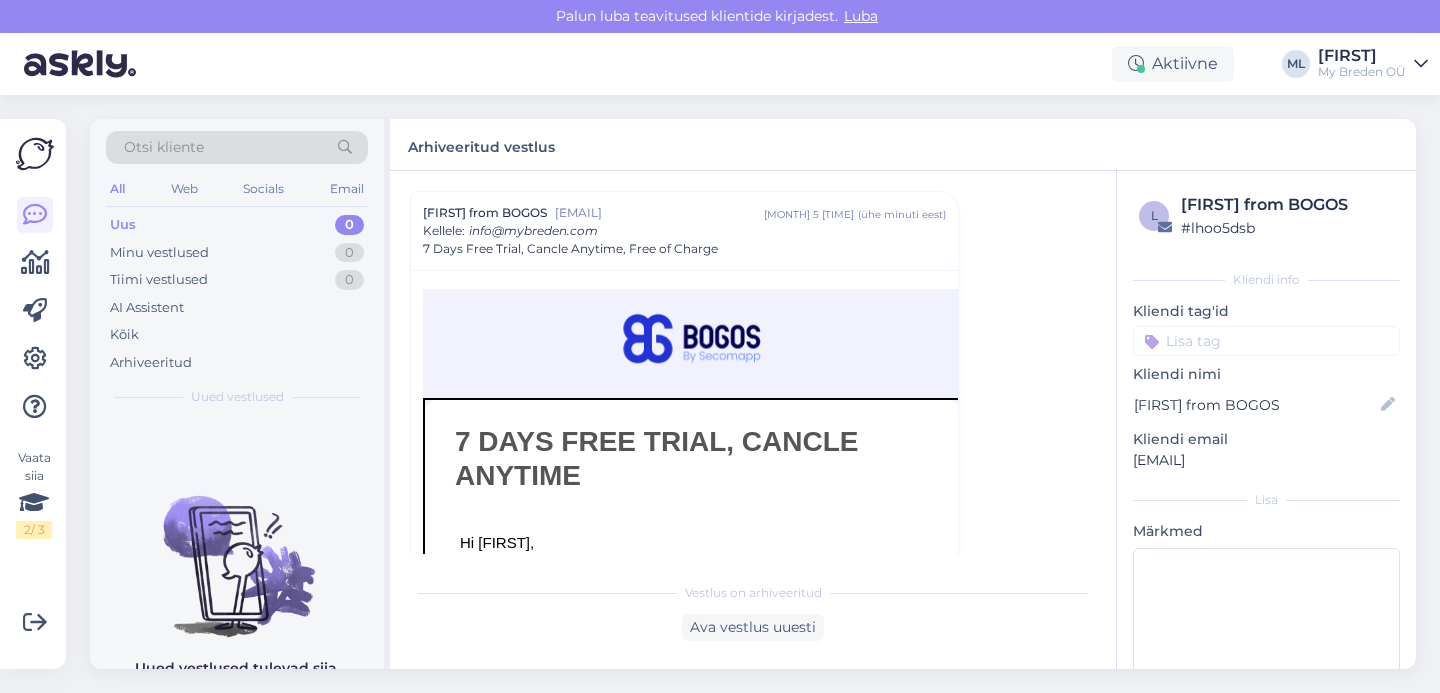 click on "Uus 0" at bounding box center (237, 225) 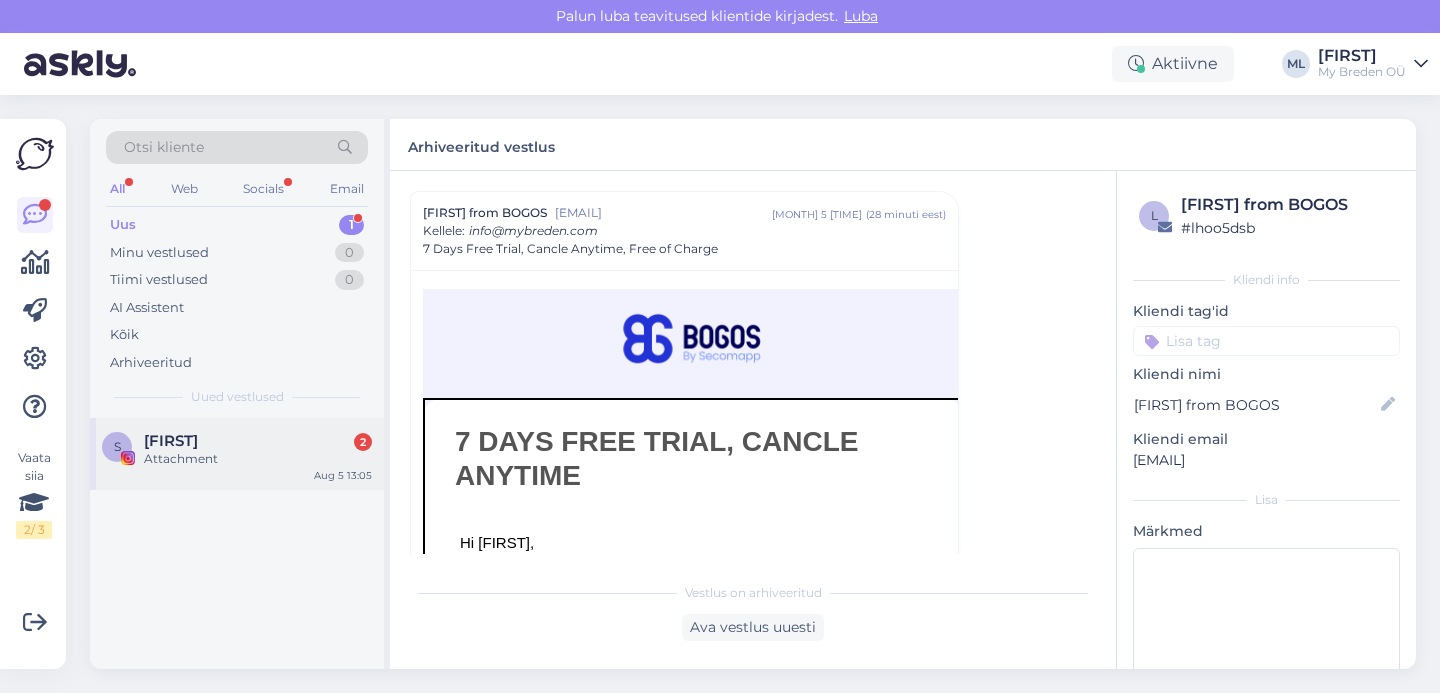 click on "[LAST] 2" at bounding box center [258, 441] 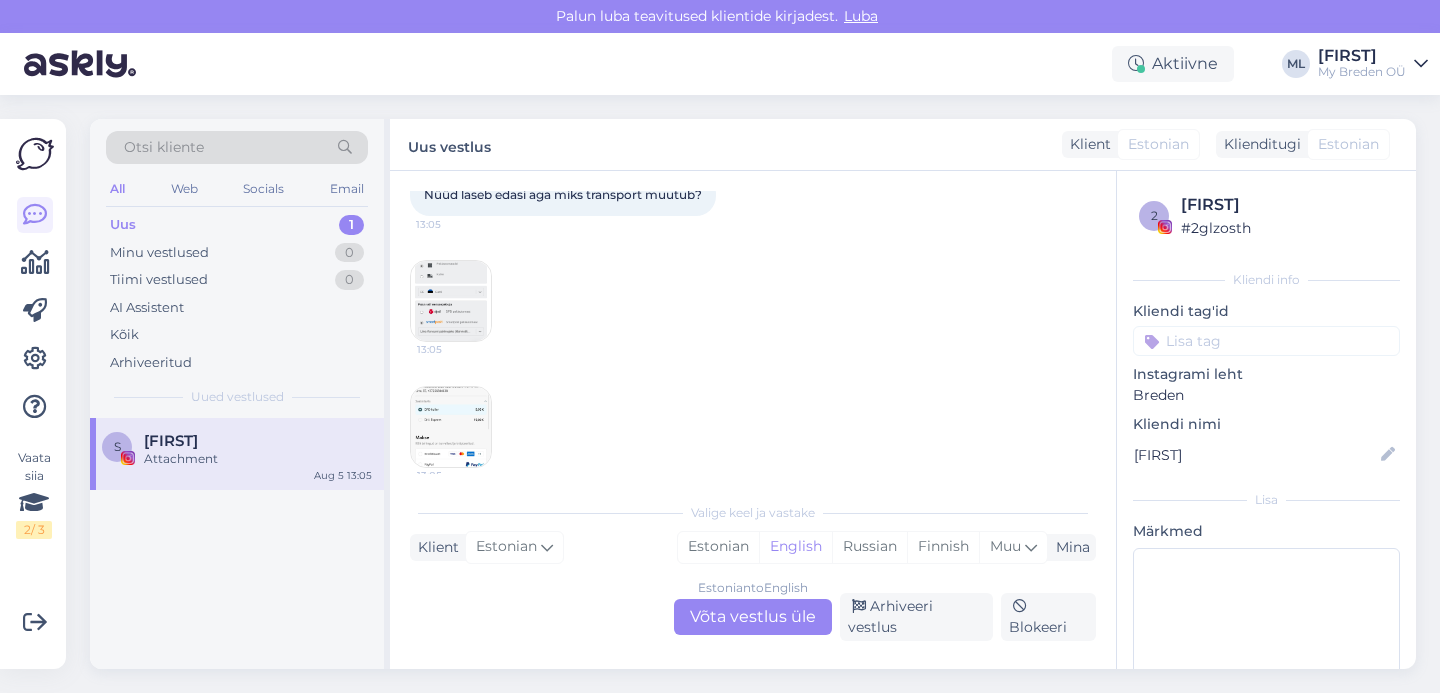 scroll, scrollTop: 927, scrollLeft: 0, axis: vertical 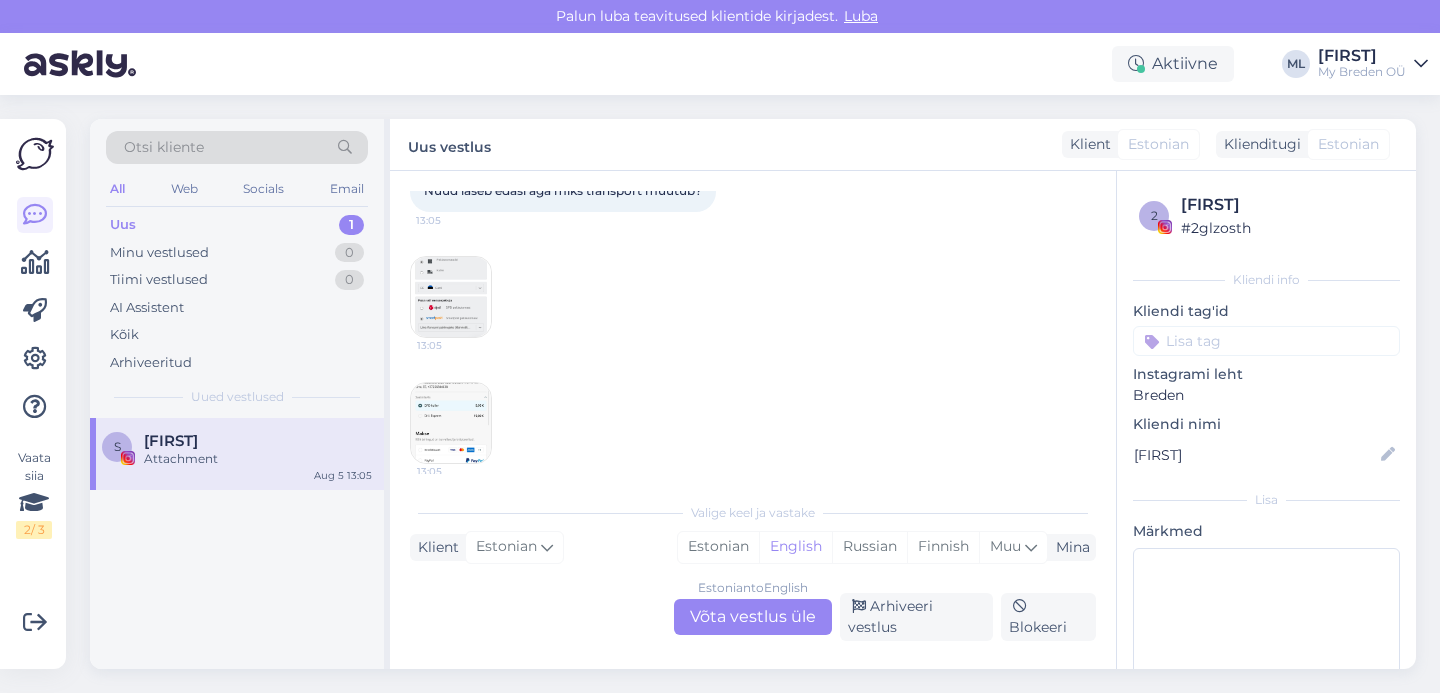 click at bounding box center (451, 297) 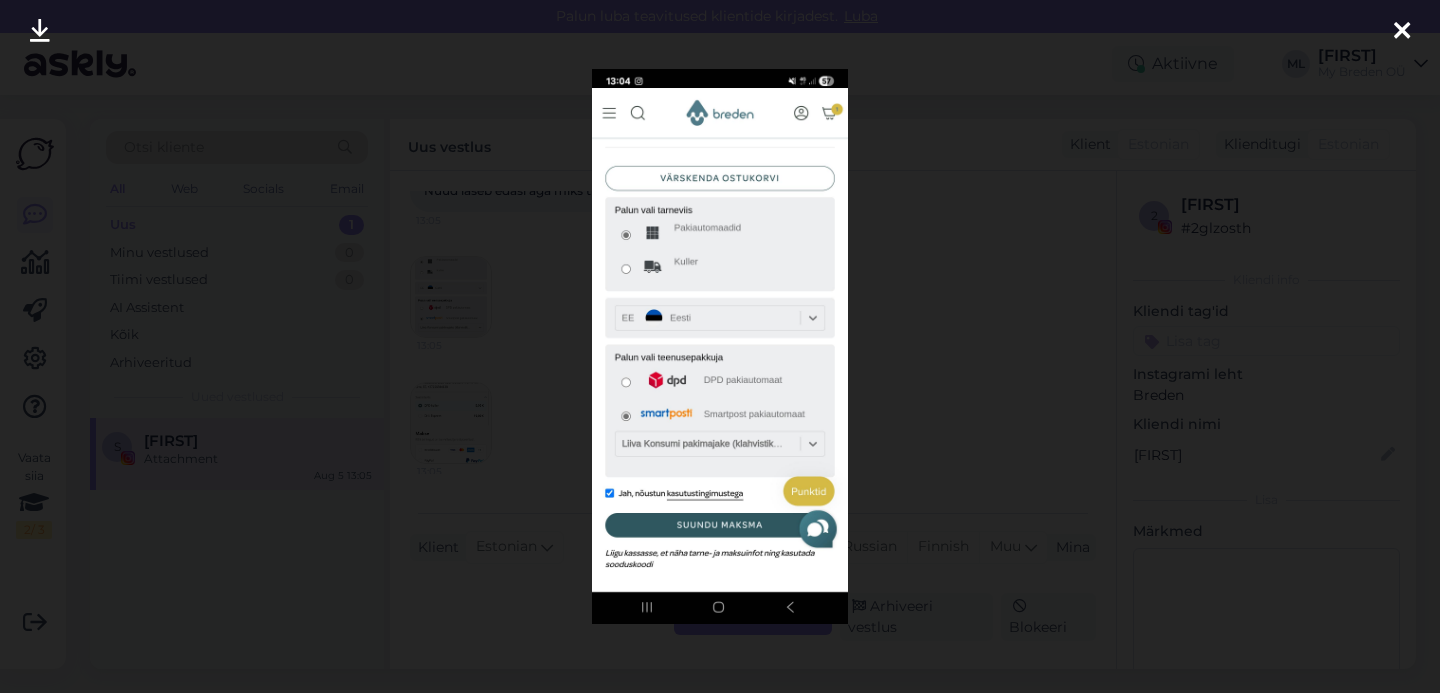 click at bounding box center (1402, 32) 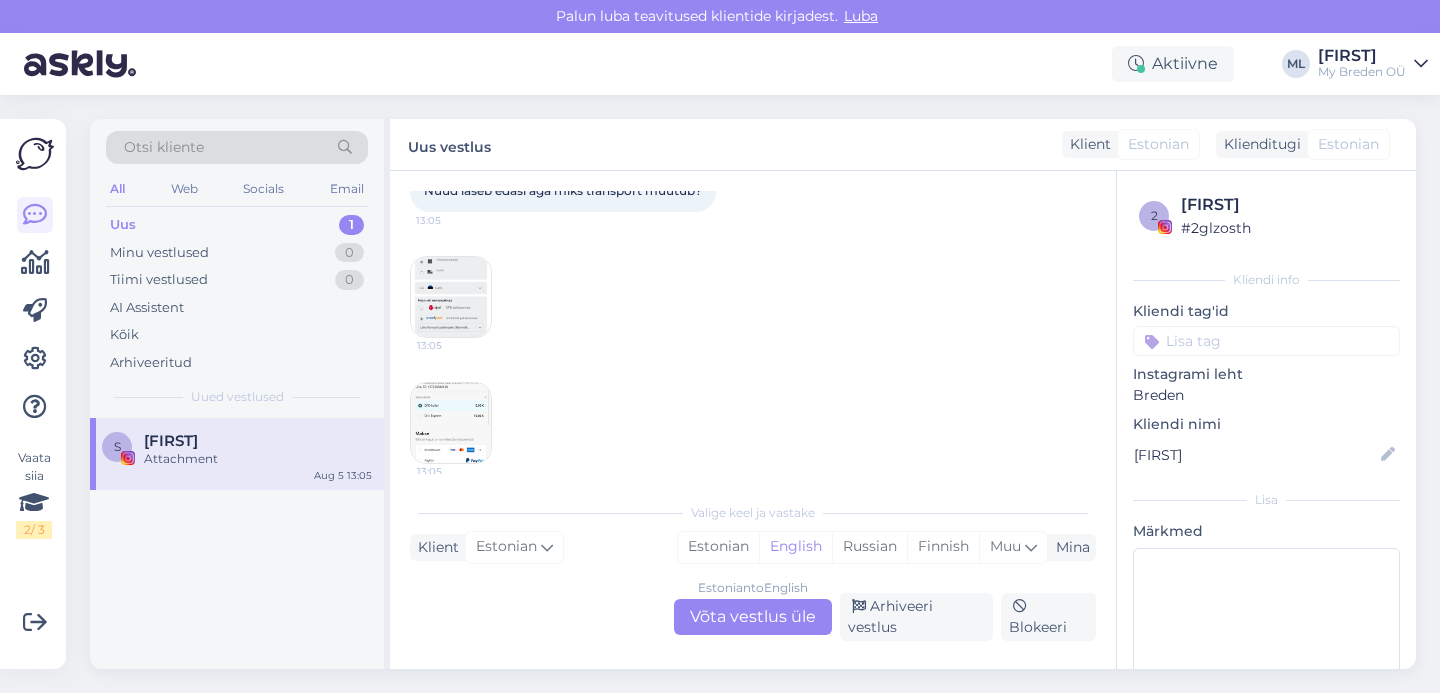 click at bounding box center (451, 423) 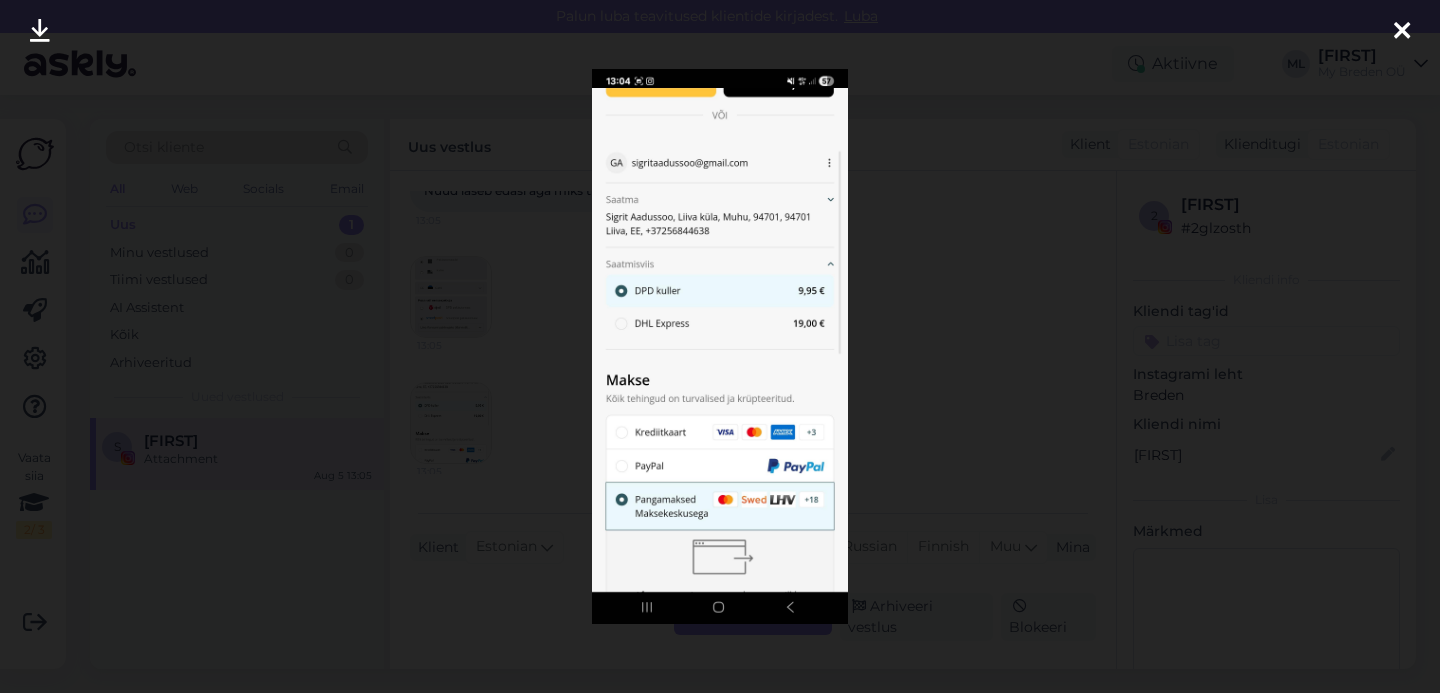 click at bounding box center (1402, 32) 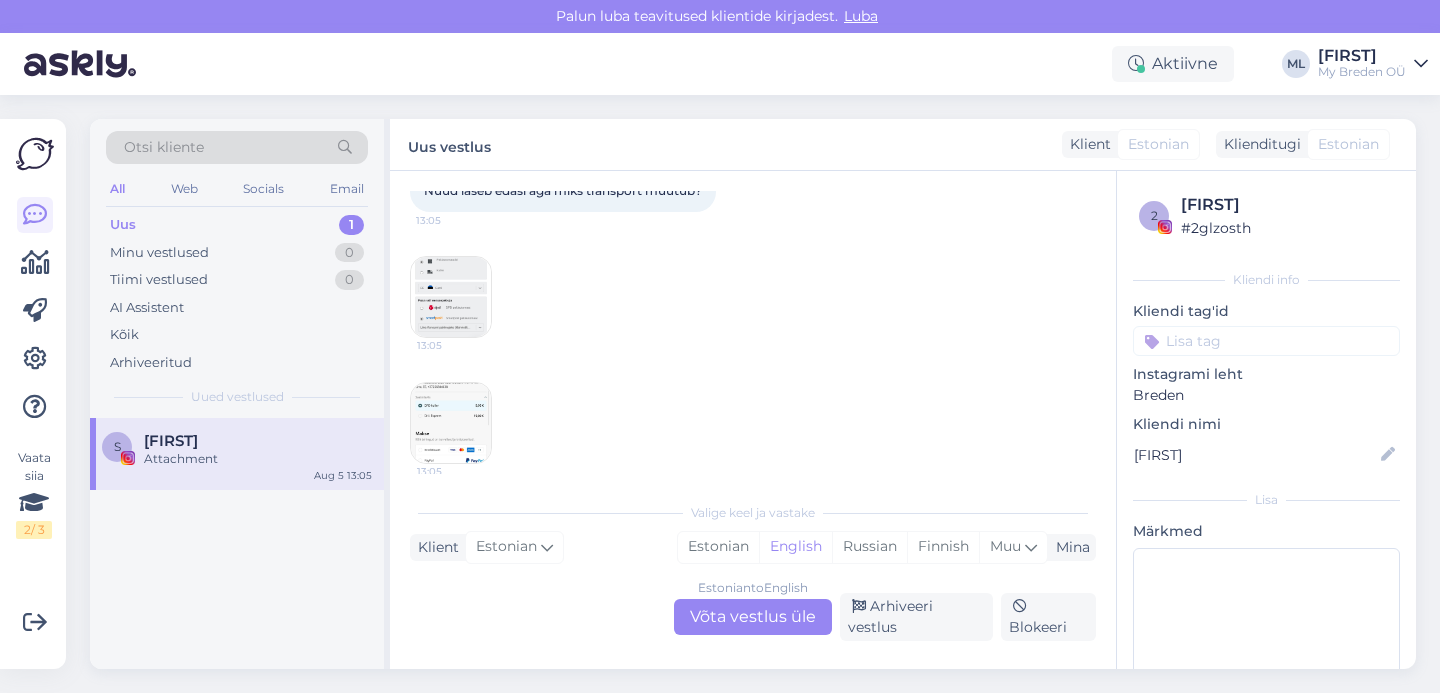 click on "Estonian  to  English Võta vestlus üle" at bounding box center [753, 617] 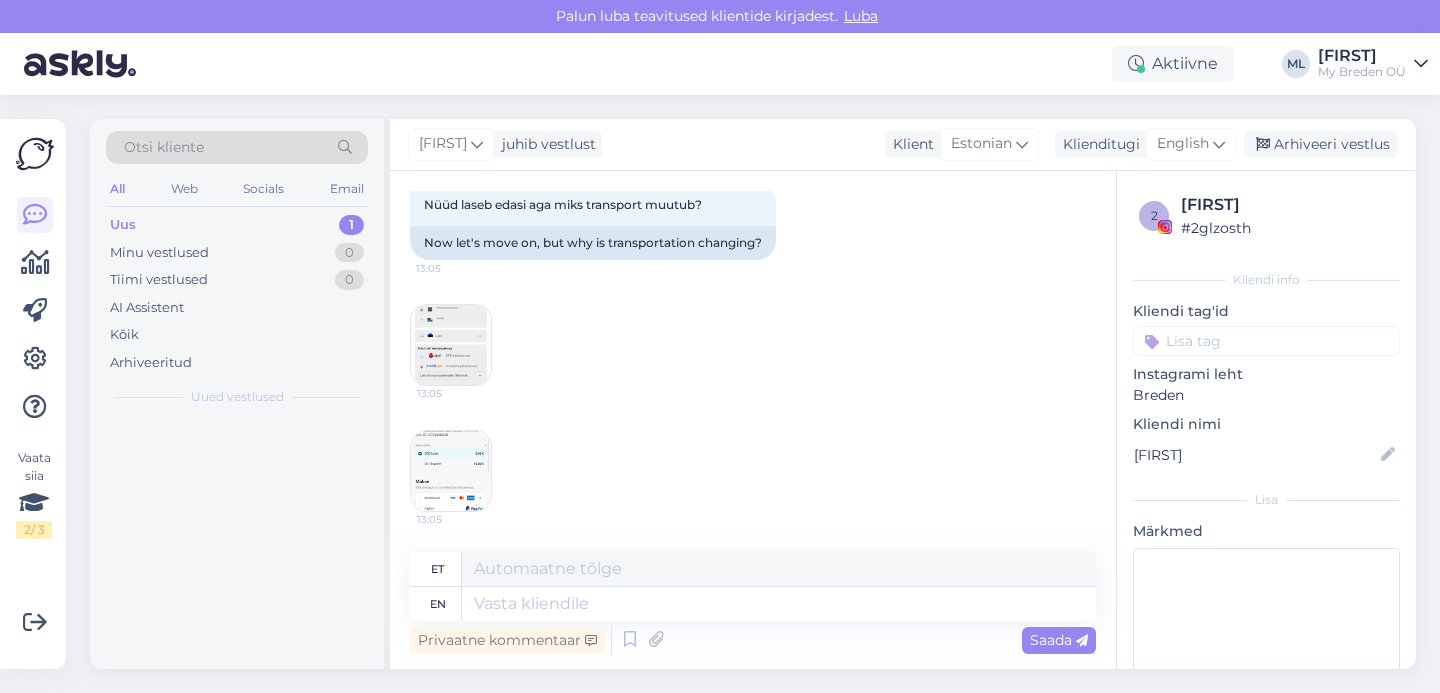 scroll, scrollTop: 913, scrollLeft: 0, axis: vertical 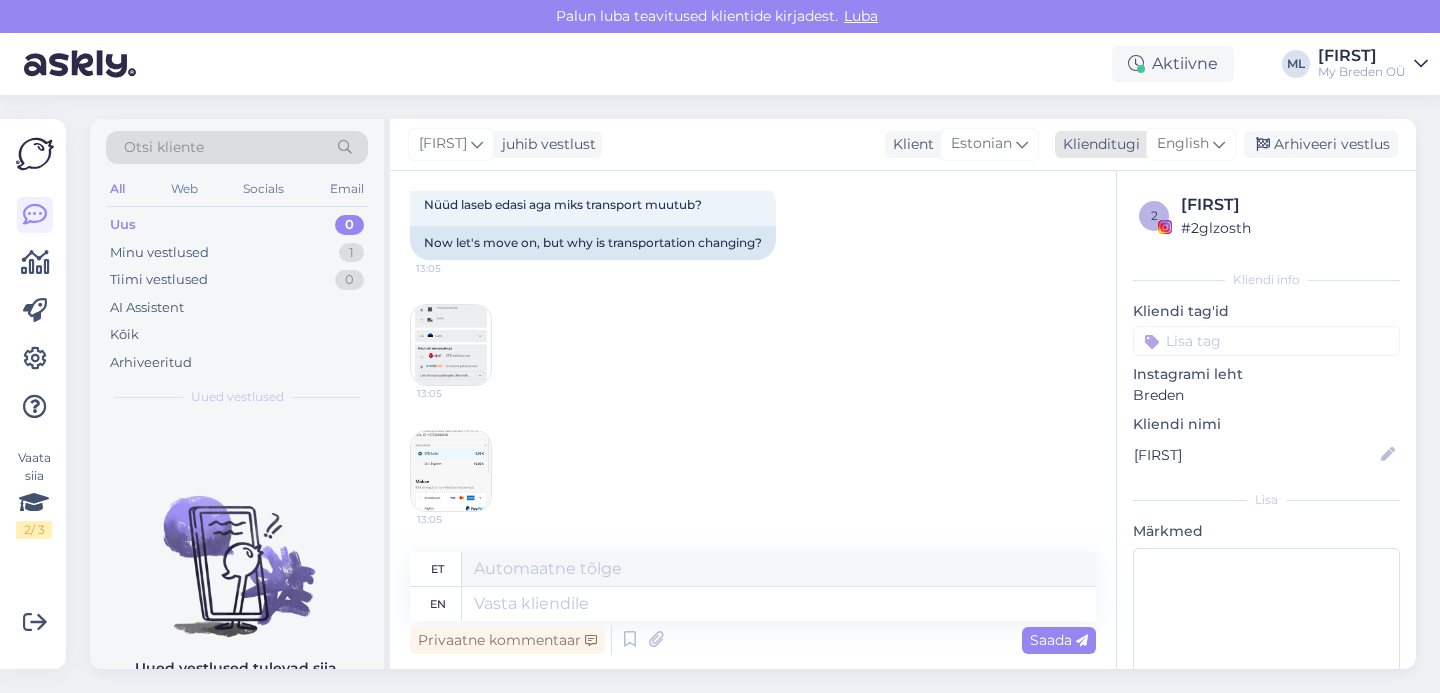 click at bounding box center [1219, 144] 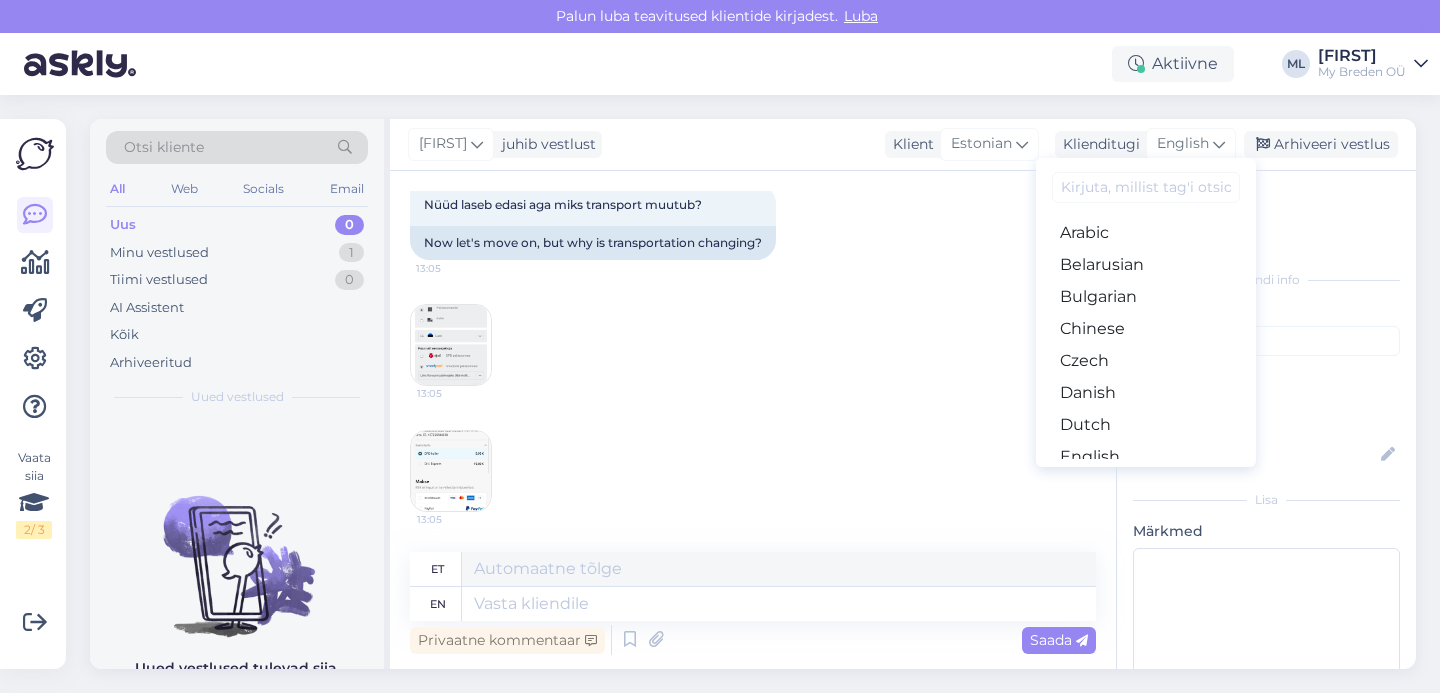 click at bounding box center (1146, 187) 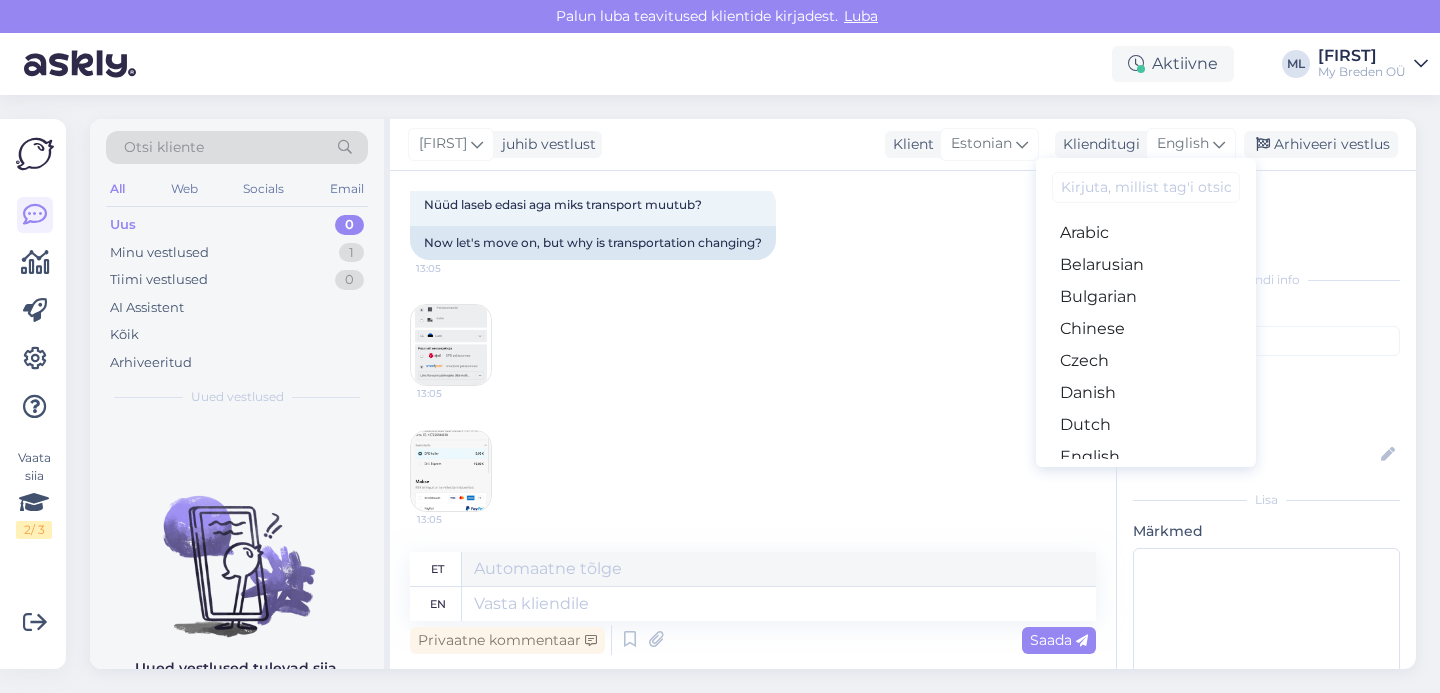 click at bounding box center [1146, 187] 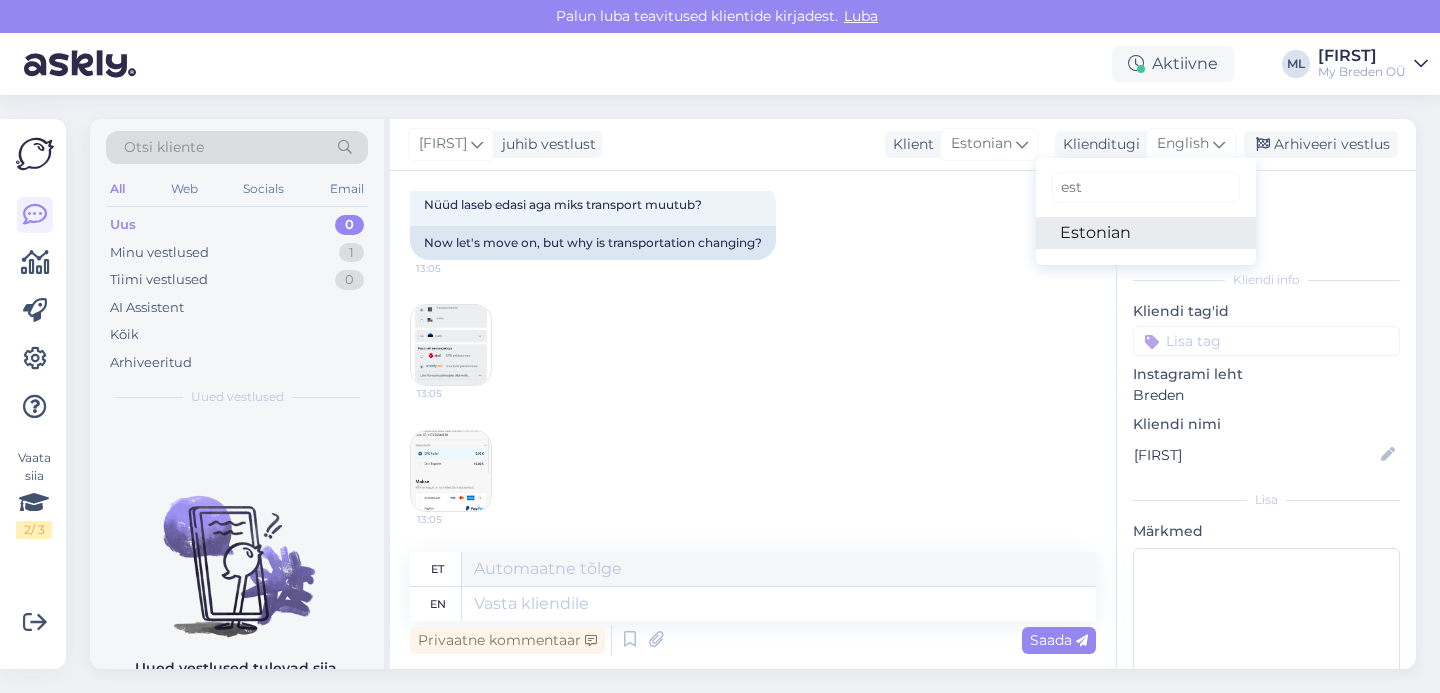 type on "est" 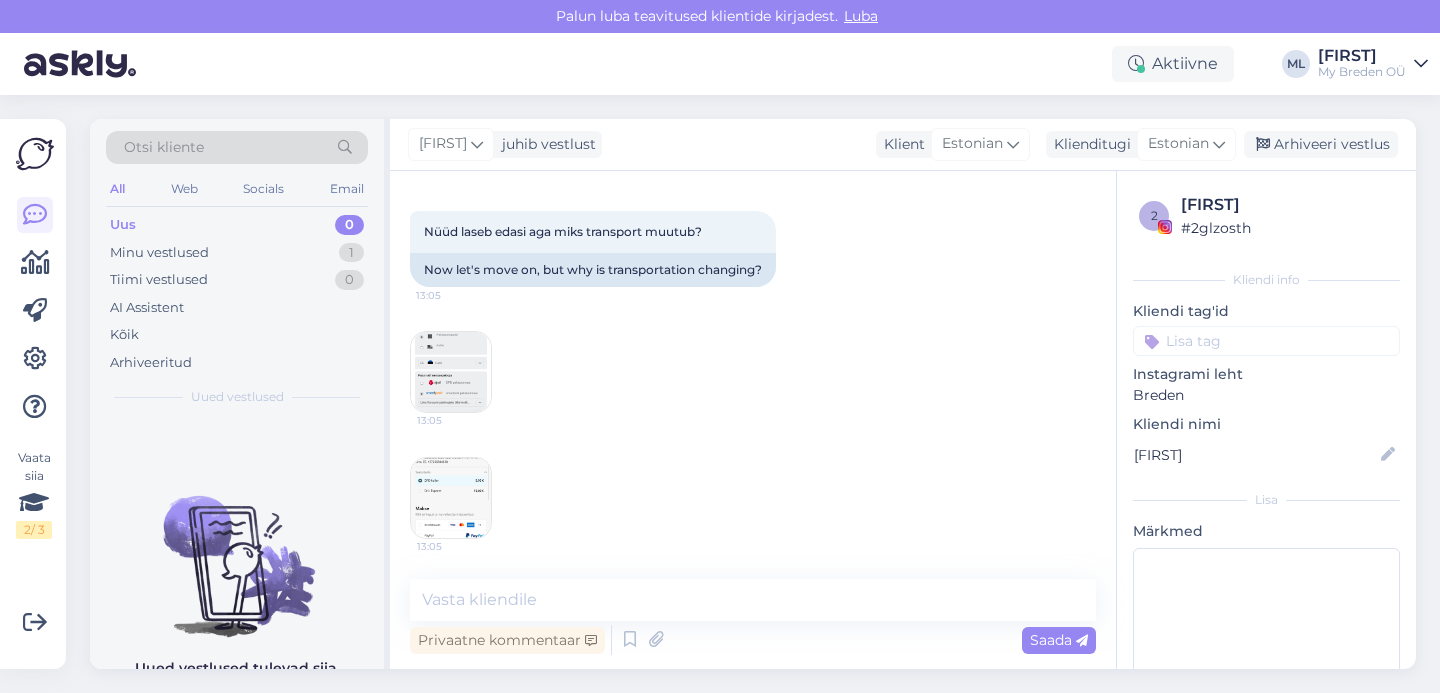 scroll, scrollTop: 886, scrollLeft: 0, axis: vertical 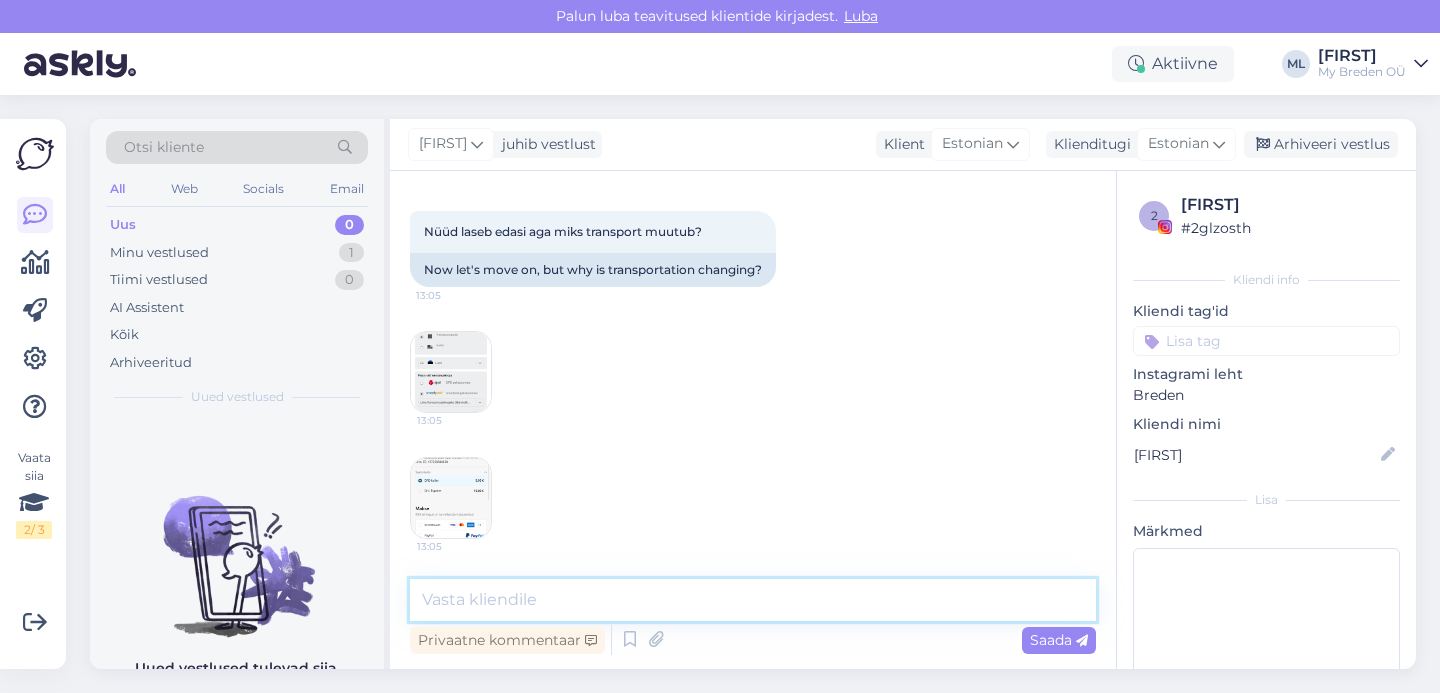 click at bounding box center (753, 600) 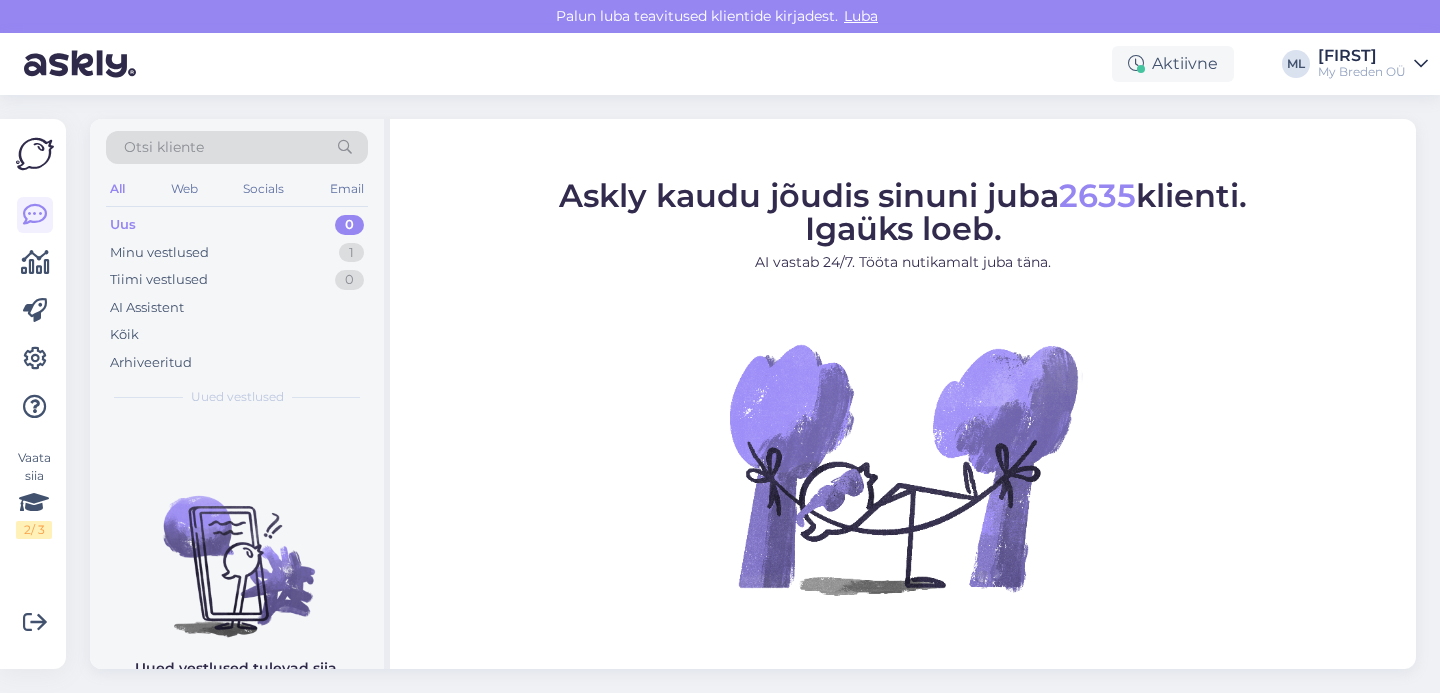scroll, scrollTop: 0, scrollLeft: 0, axis: both 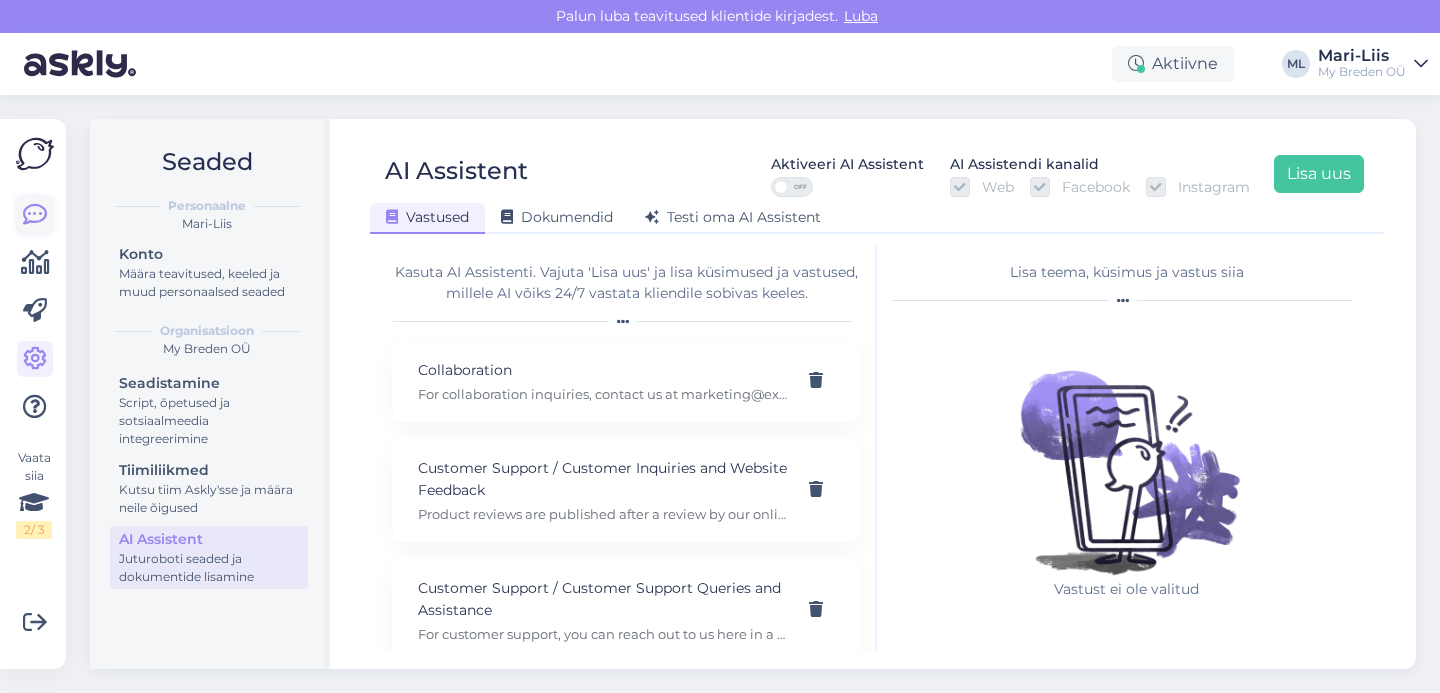 click at bounding box center [35, 215] 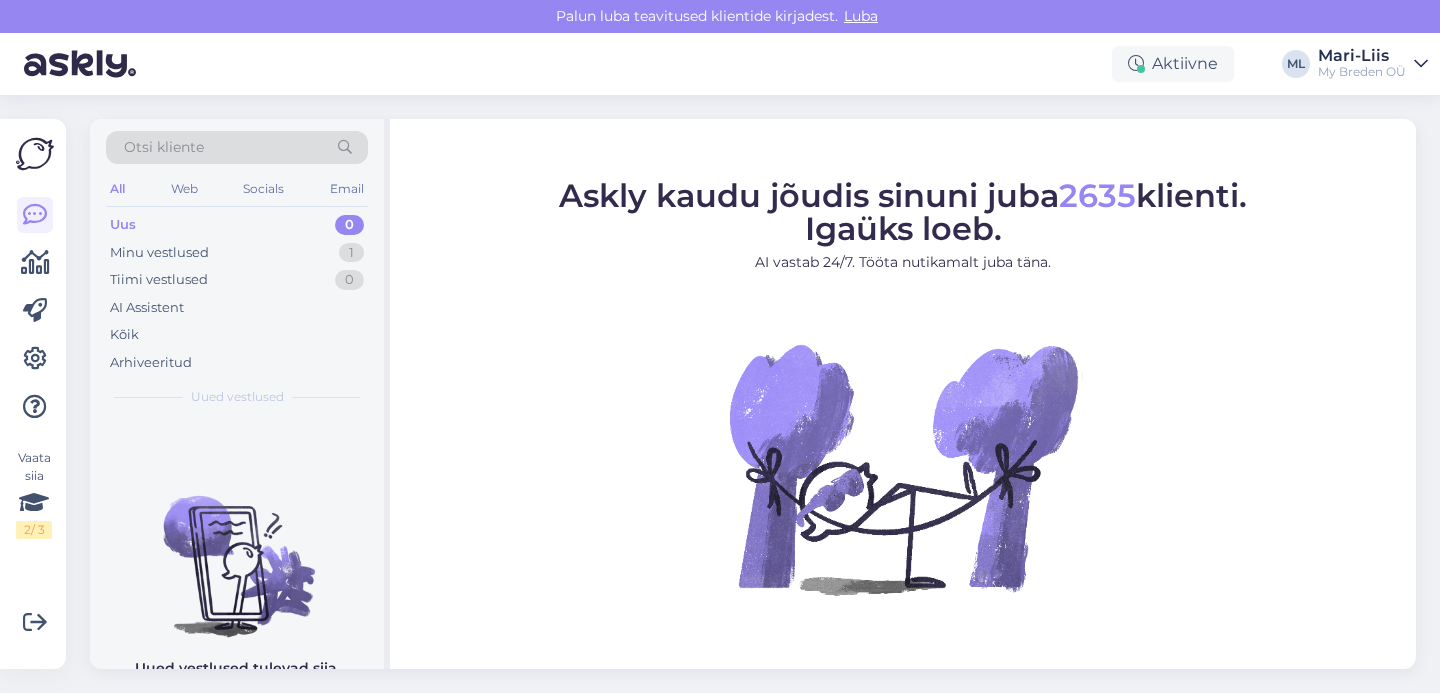 click on "Vaata siia 2  / 3 Võimalused Veendu, et Askly loob sulle väärtust. Sulge     Ühenda FB ja IG sõnumid     Lisa keeled, mida valdad.     Lisa tööajad. Vastamiseks oma nutiseadmest lae alla Askly iOS-i vi Android’i rakendus." at bounding box center [33, 394] 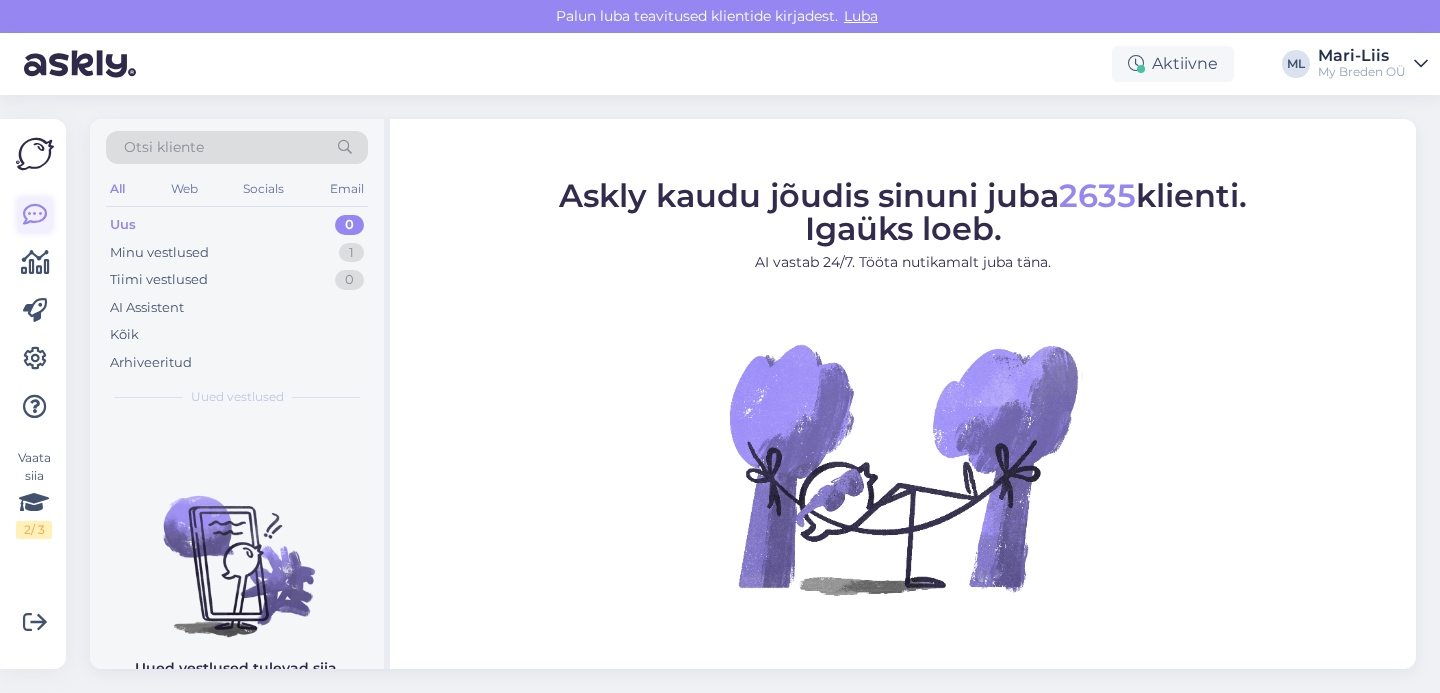 click at bounding box center [35, 215] 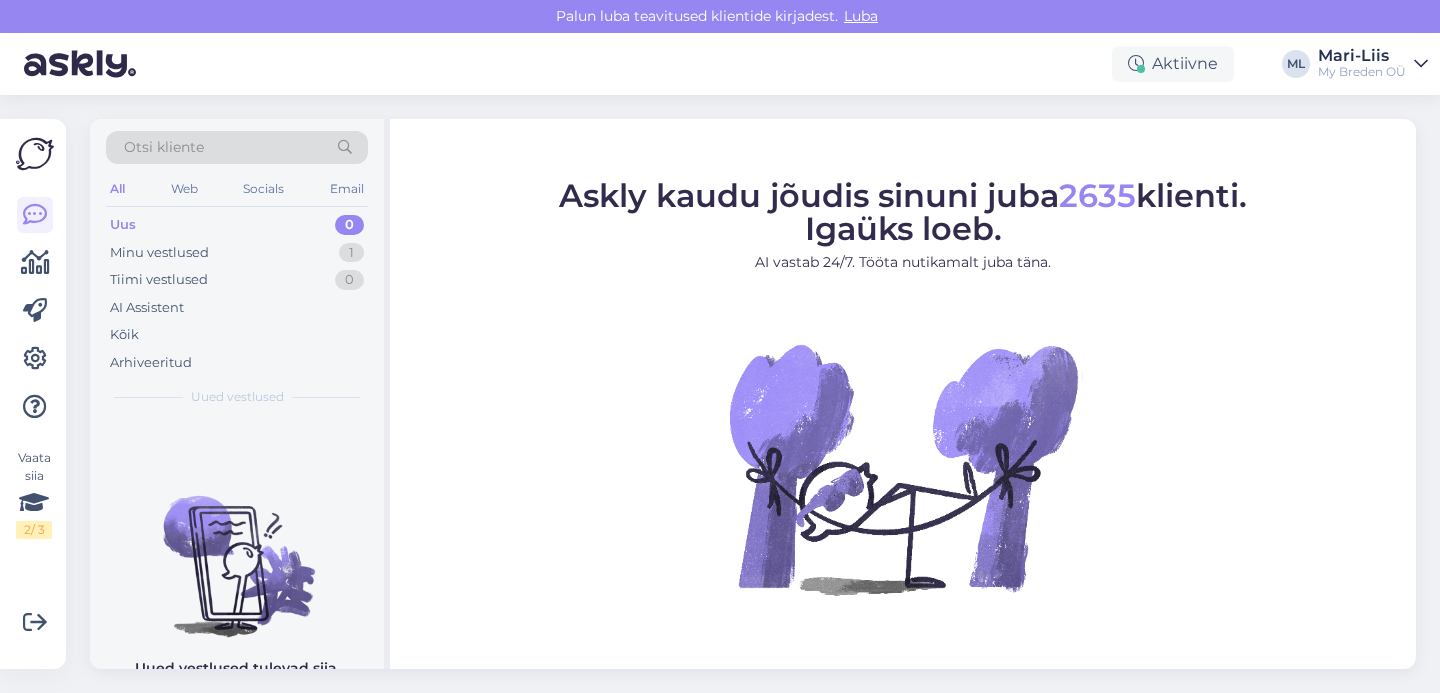 click on "Uus 0" at bounding box center [237, 225] 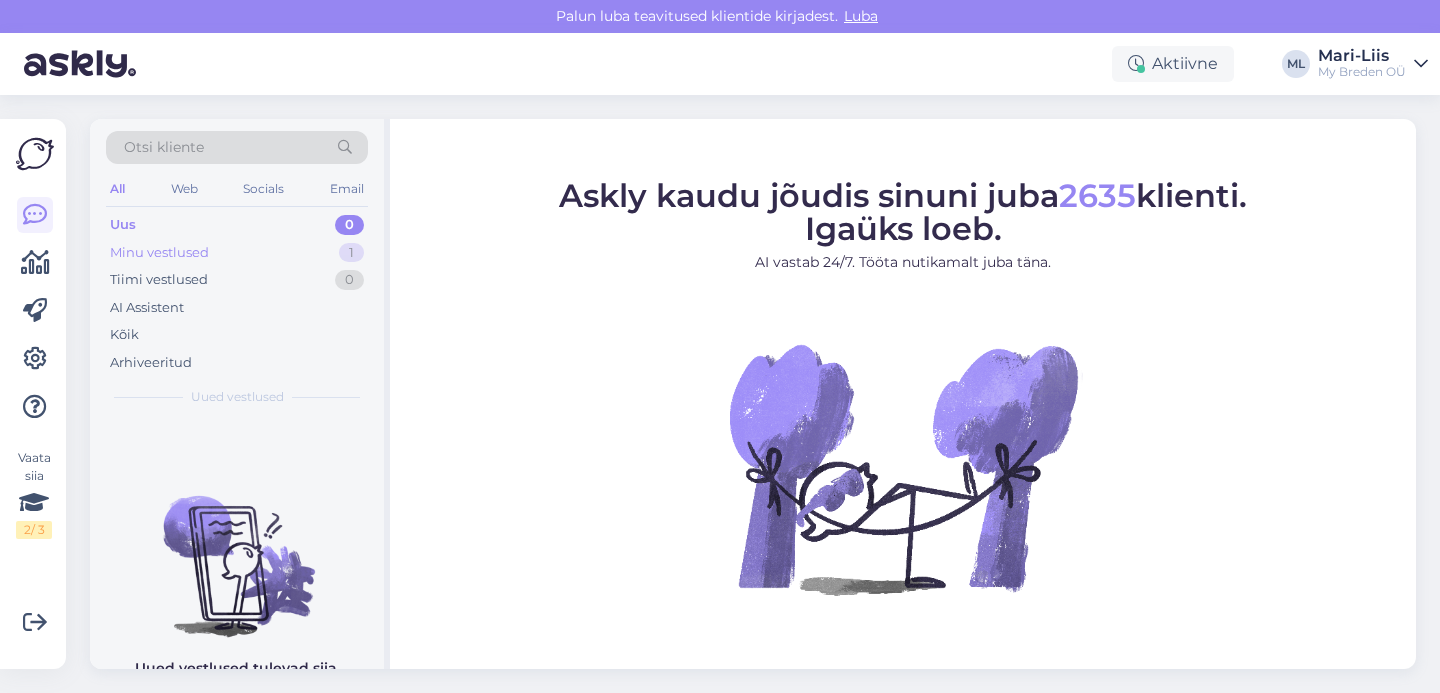 click on "Minu vestlused" at bounding box center (159, 253) 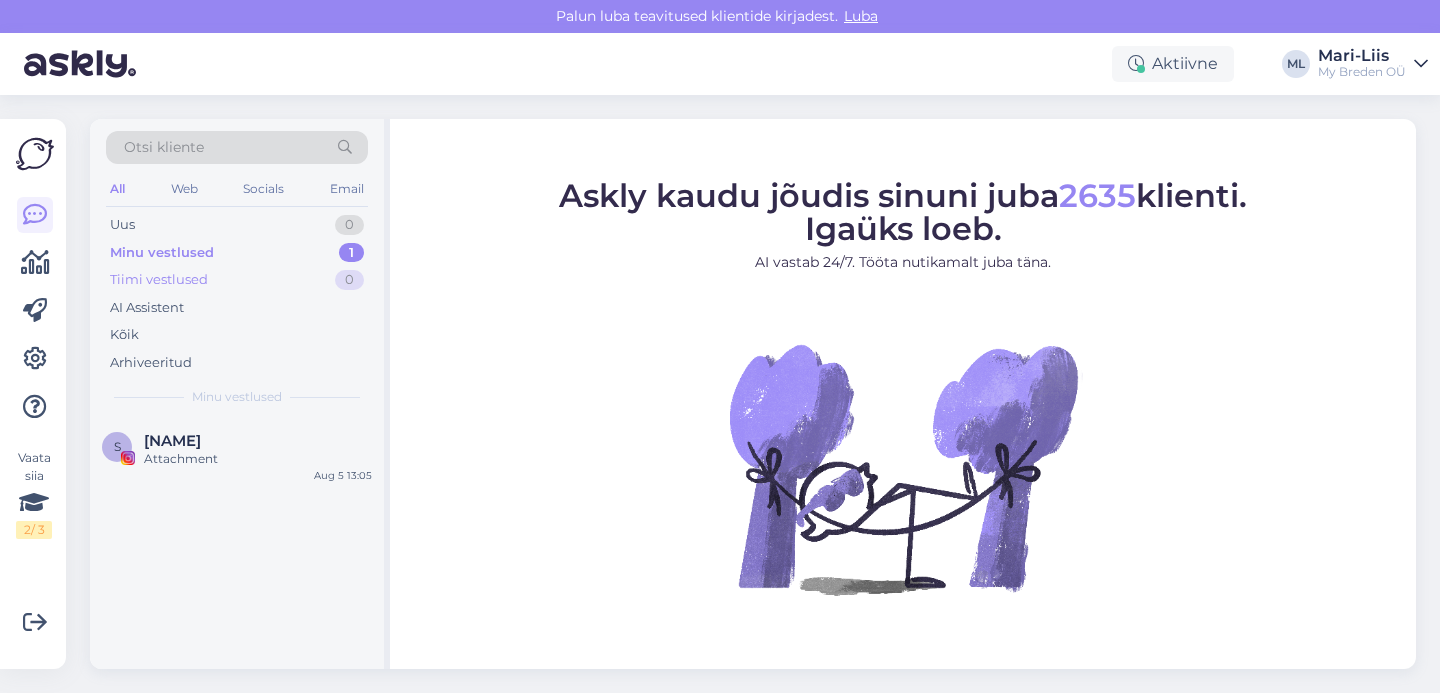 click on "Tiimi vestlused 0" at bounding box center (237, 280) 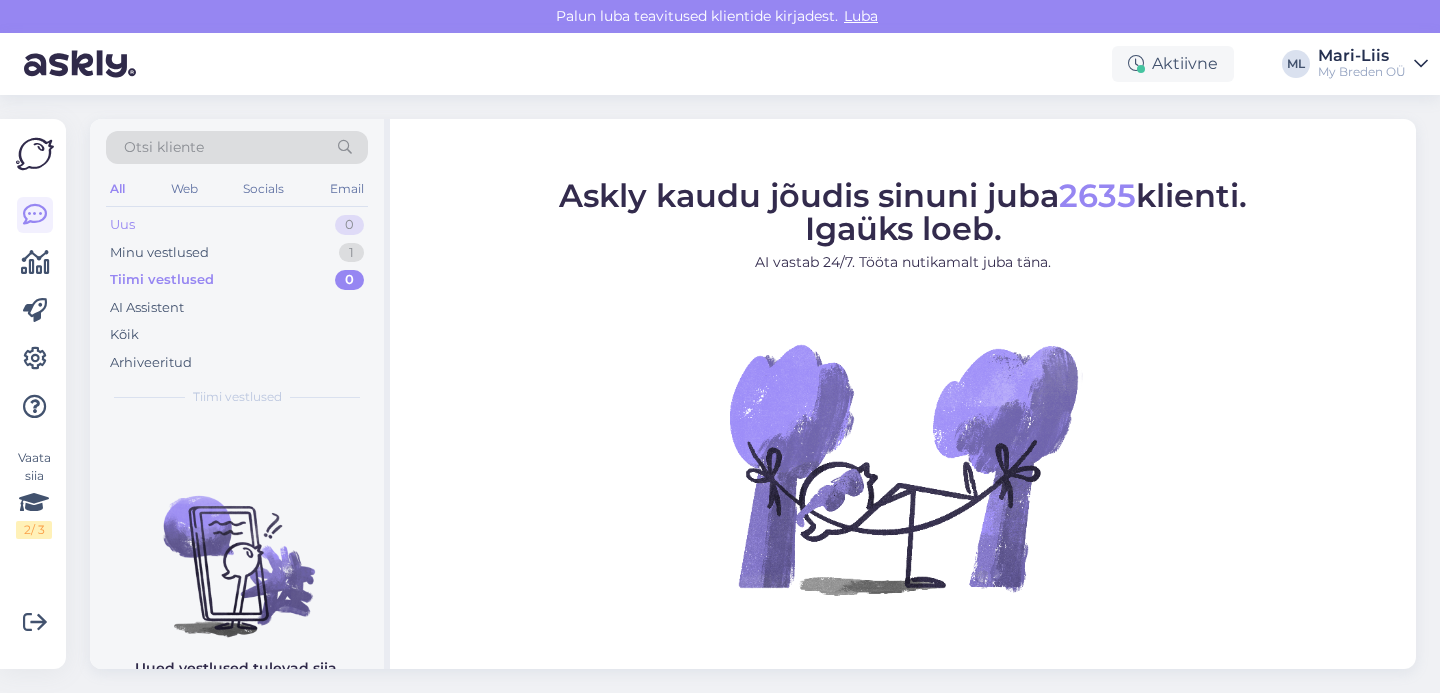 drag, startPoint x: 224, startPoint y: 233, endPoint x: 215, endPoint y: 248, distance: 17.492855 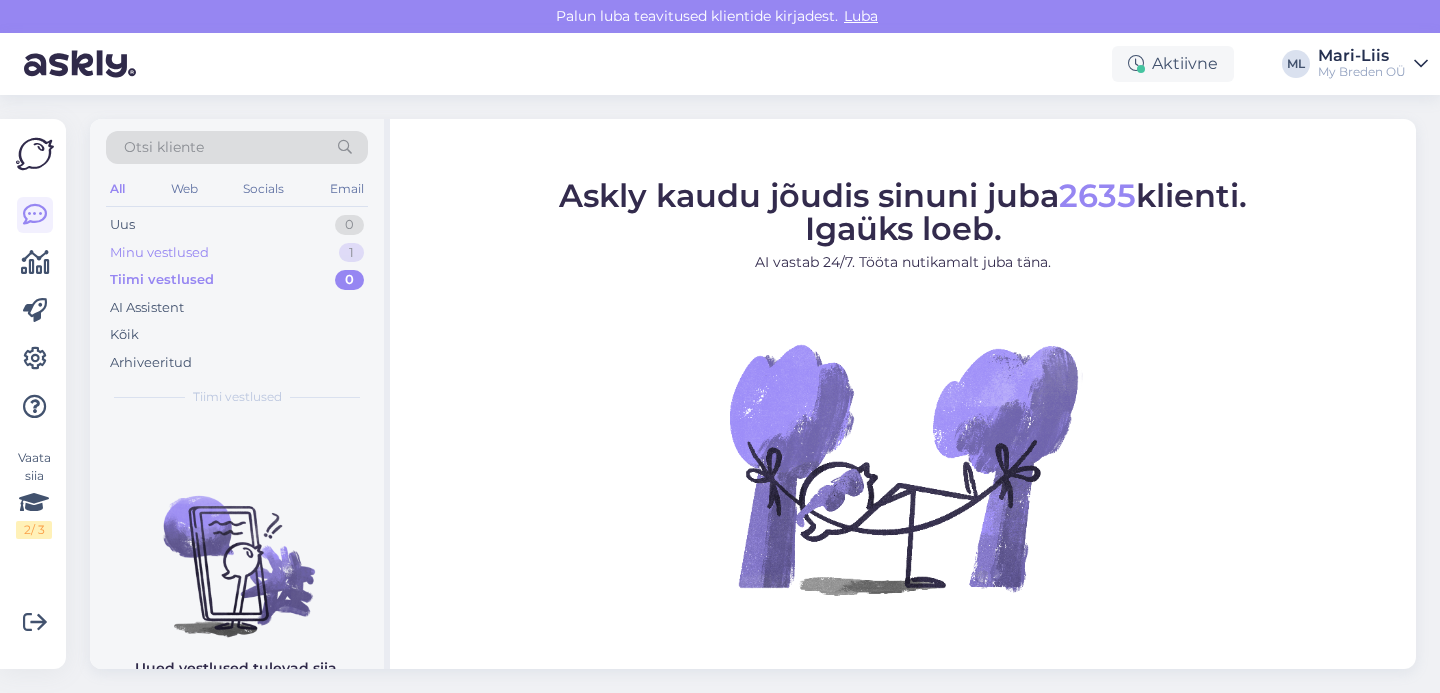 click on "Uus 0" at bounding box center (237, 225) 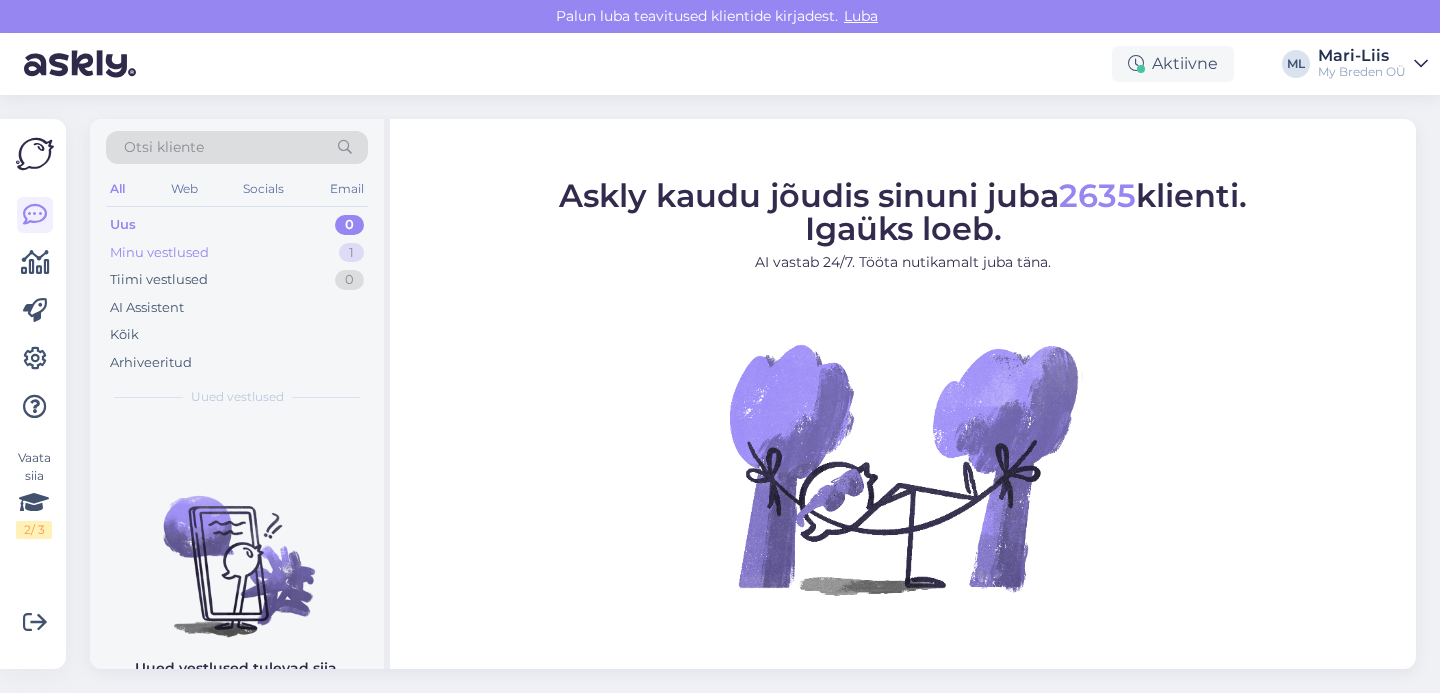 click on "Minu vestlused" at bounding box center [159, 253] 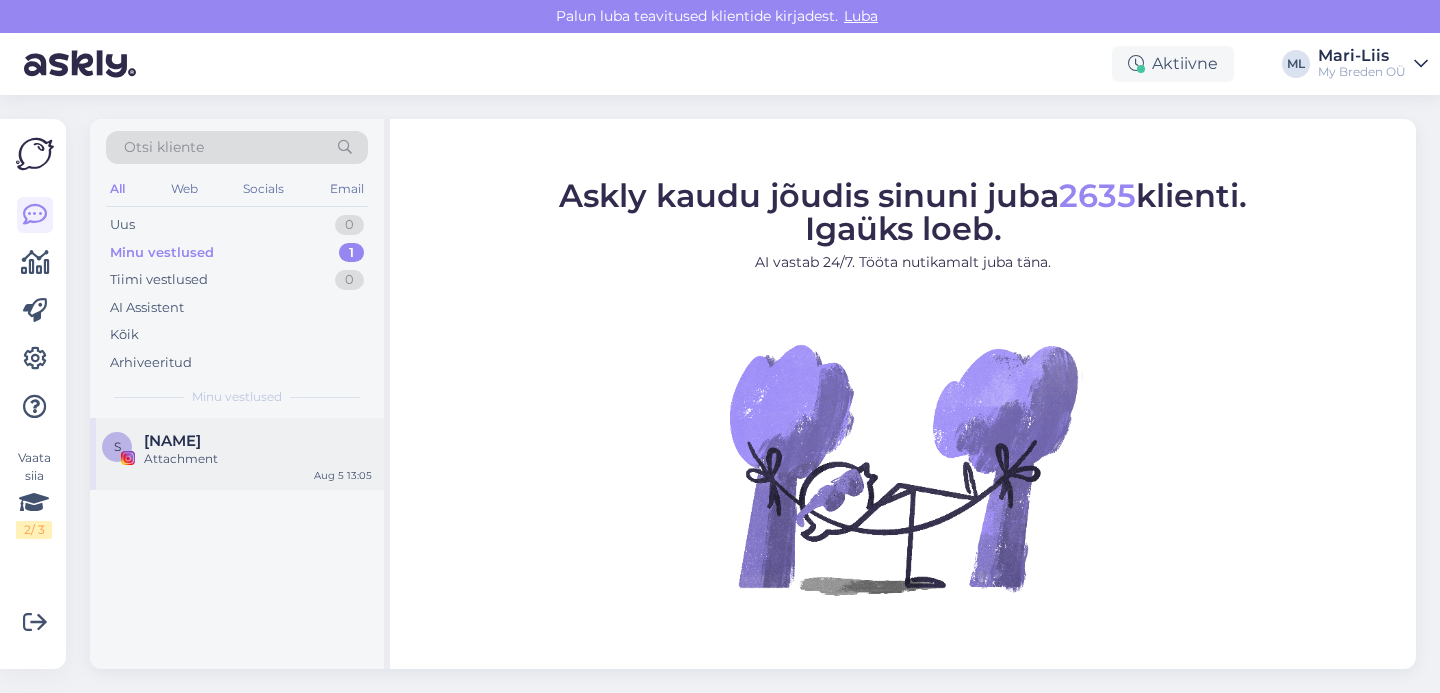 click on "S Sigrit Attachment Aug [DAY] [TIME]" at bounding box center [237, 454] 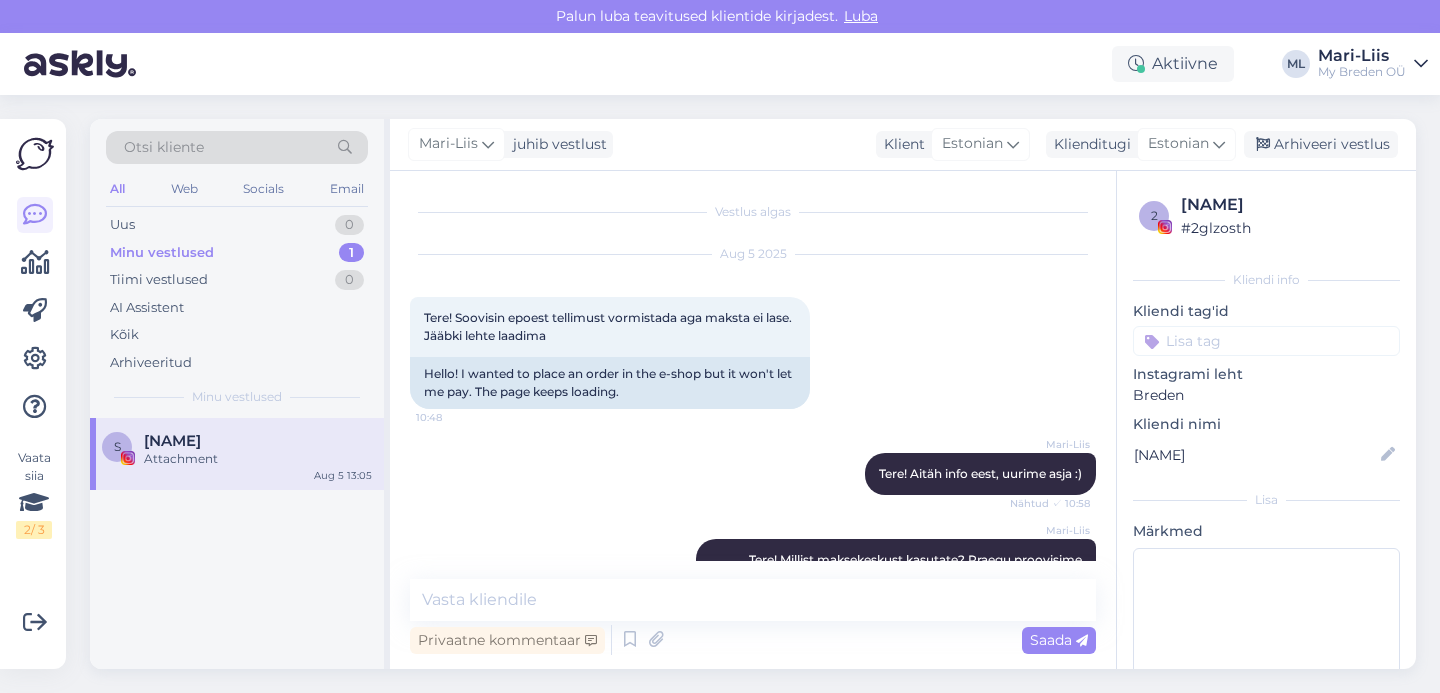 scroll, scrollTop: 886, scrollLeft: 0, axis: vertical 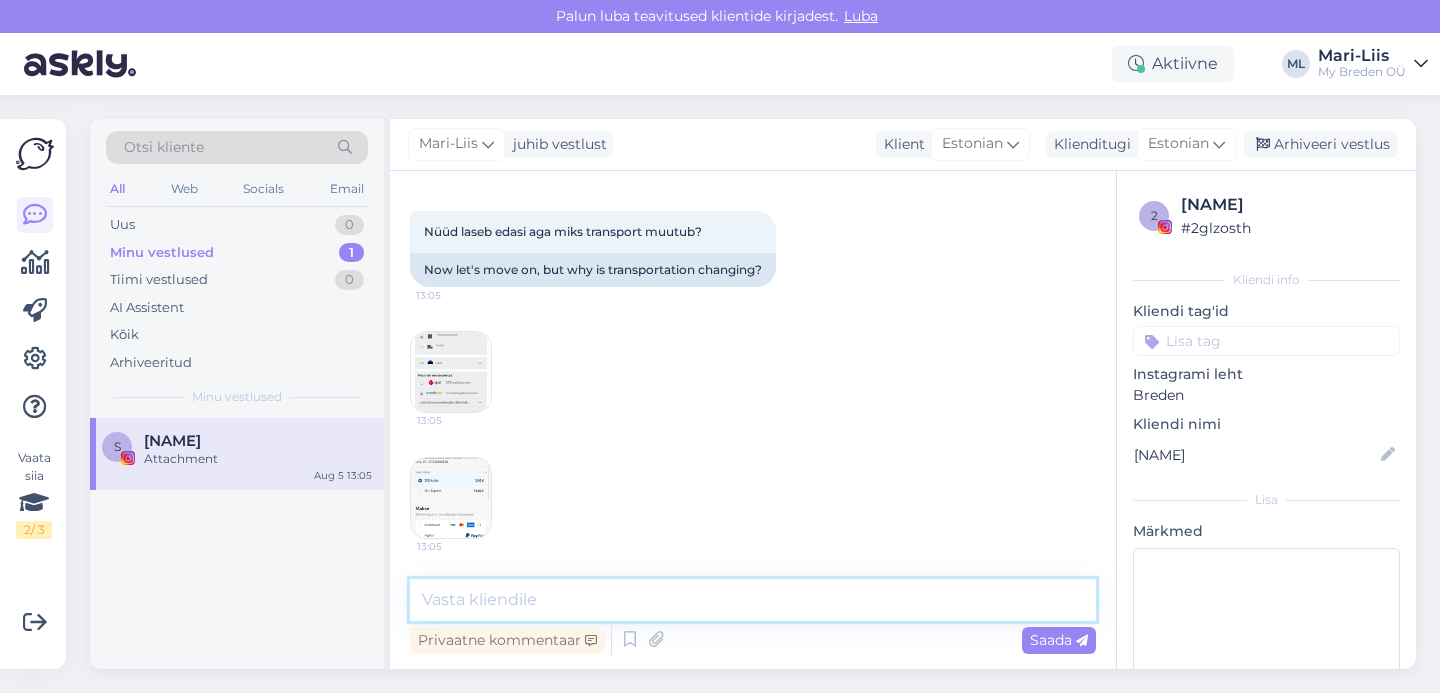 click at bounding box center [753, 600] 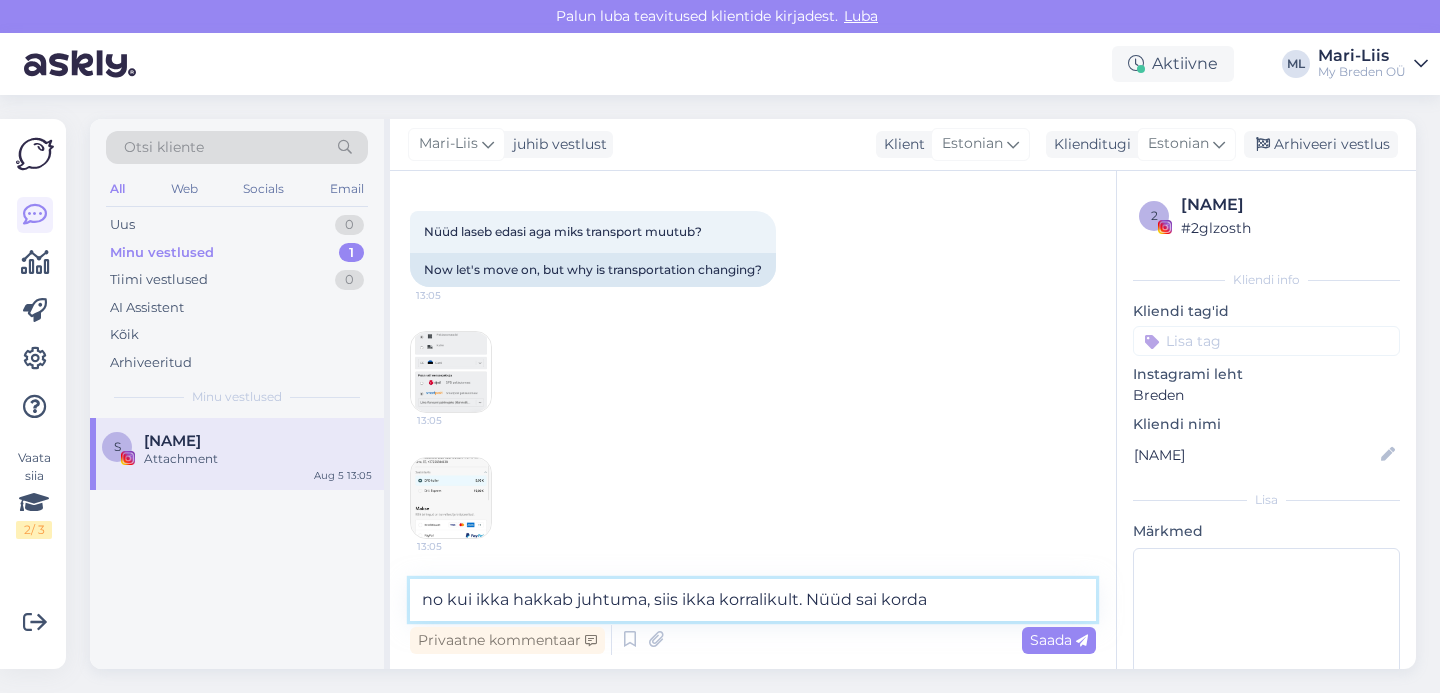 click on "no kui ikka hakkab juhtuma, siis ikka korralikult. Nüüd sai korda" at bounding box center (753, 600) 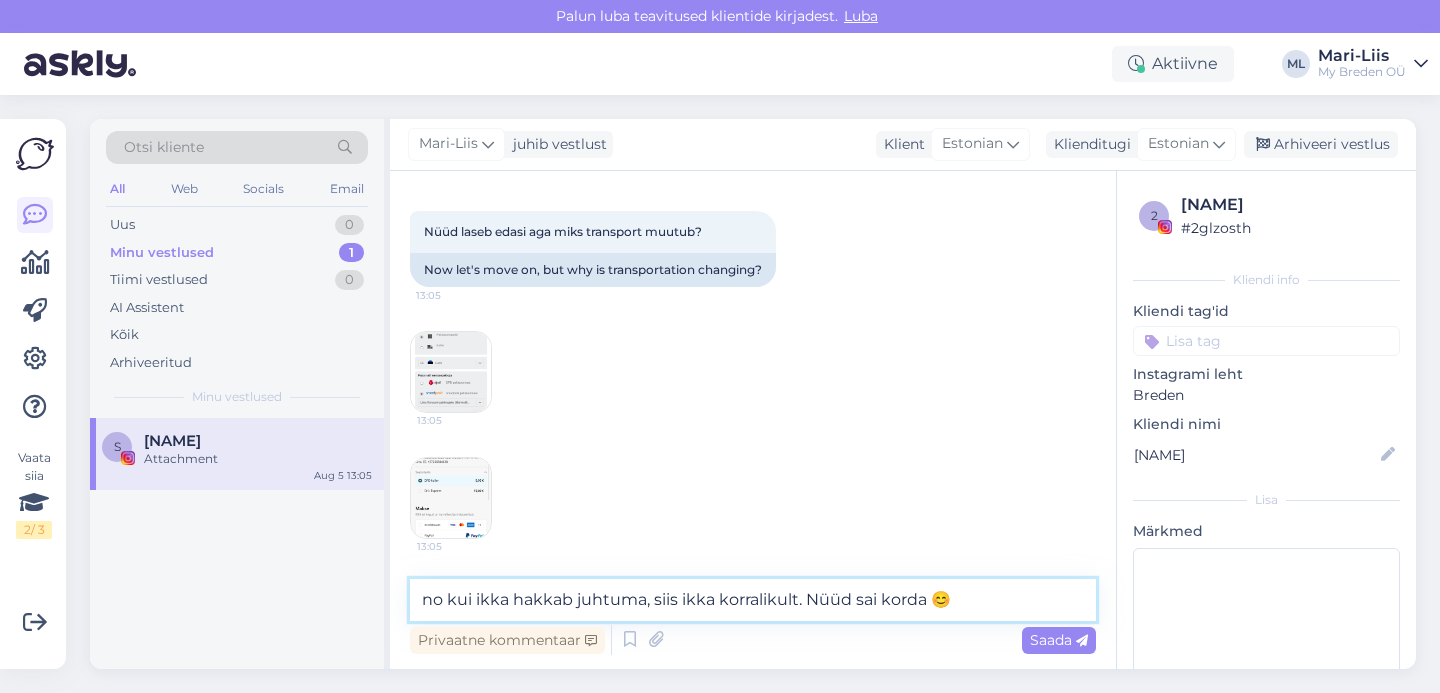 click on "no kui ikka hakkab juhtuma, siis ikka korralikult. Nüüd sai korda 😊" at bounding box center (753, 600) 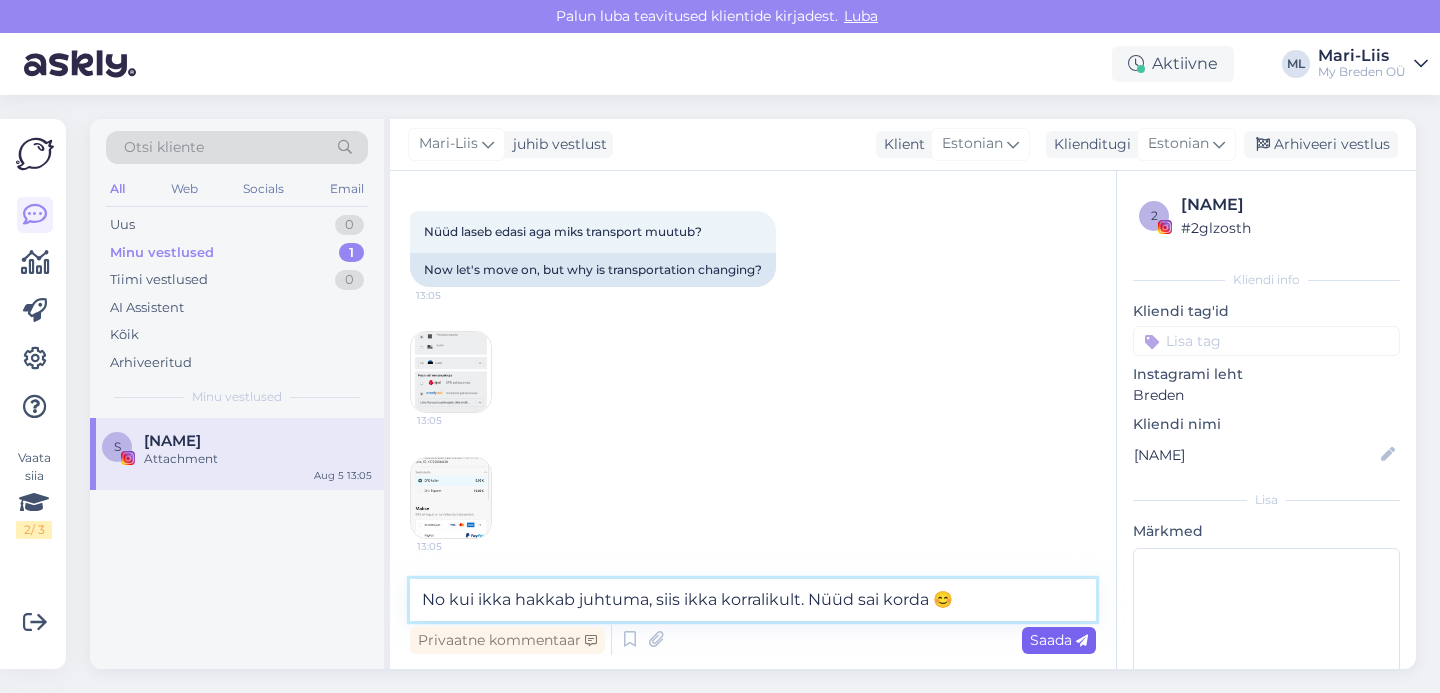 type on "No kui ikka hakkab juhtuma, siis ikka korralikult. Nüüd sai korda 😊" 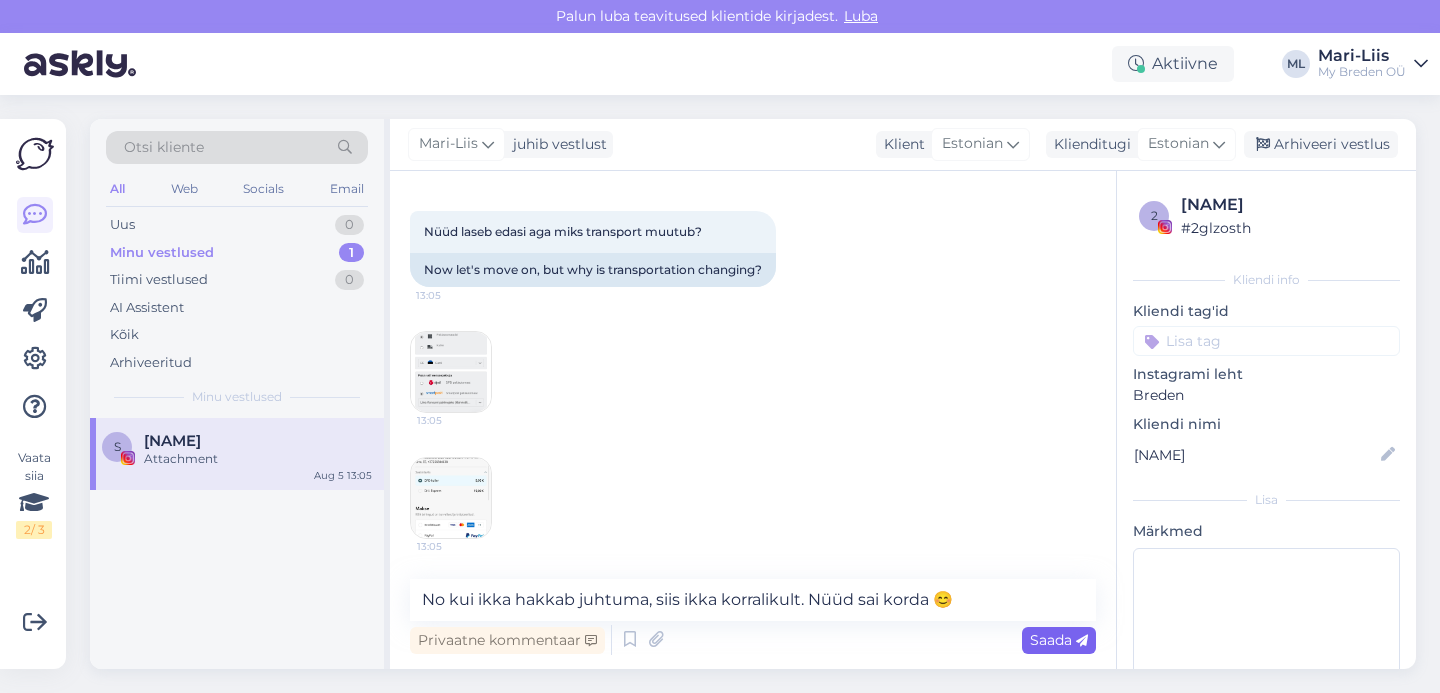click on "Saada" at bounding box center (1059, 640) 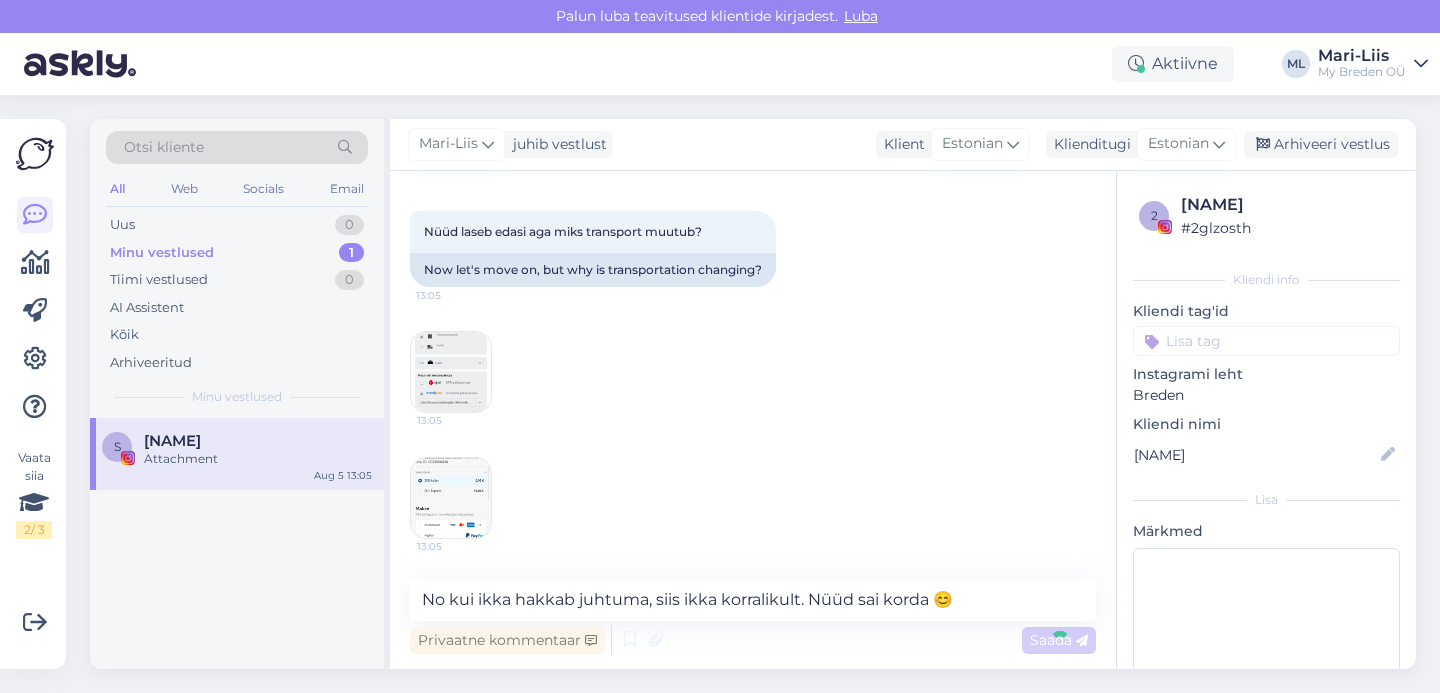 type 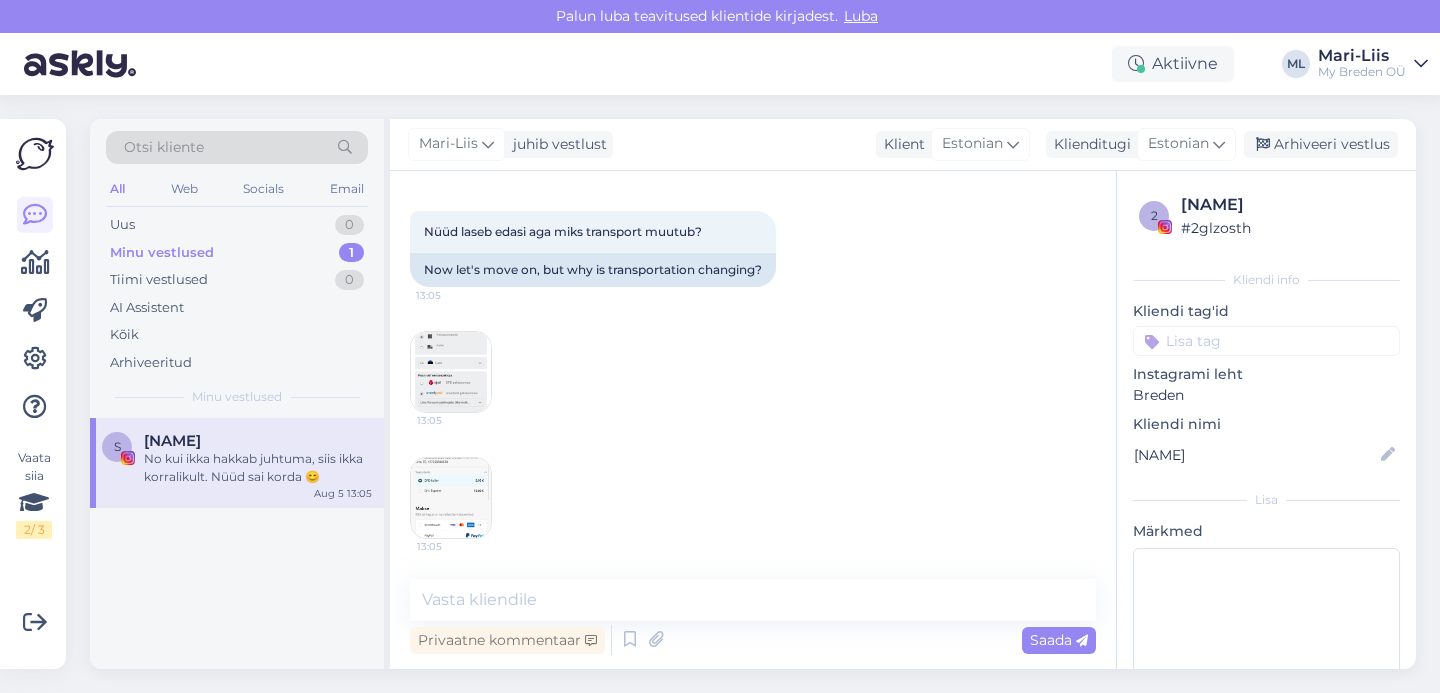 scroll, scrollTop: 990, scrollLeft: 0, axis: vertical 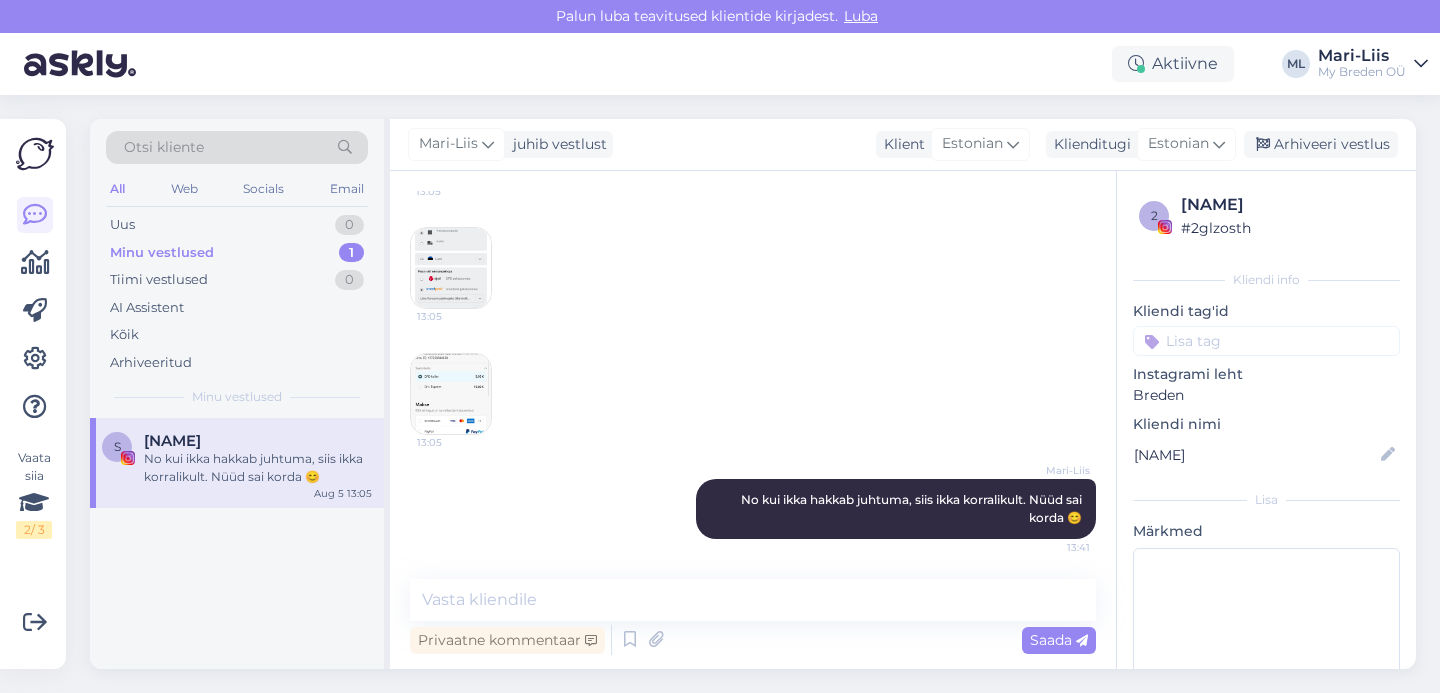 drag, startPoint x: 1323, startPoint y: 149, endPoint x: 1108, endPoint y: 206, distance: 222.42752 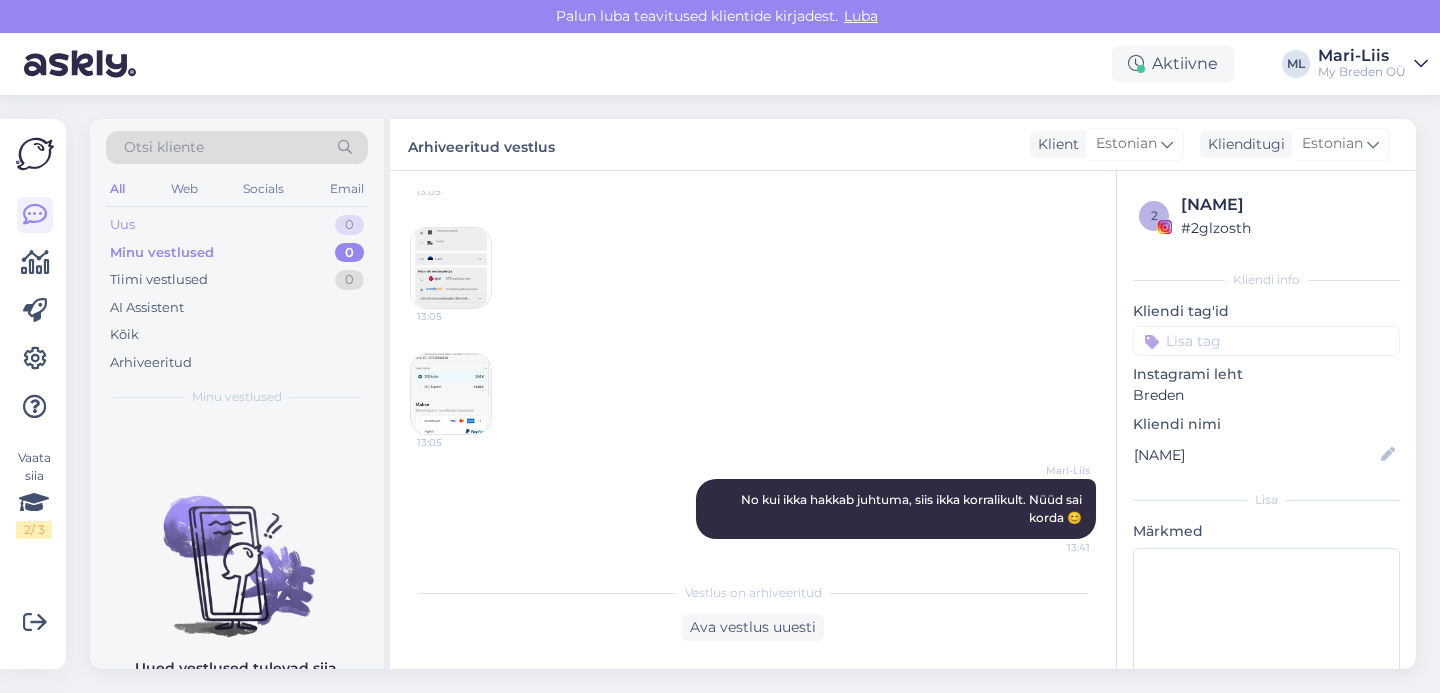 drag, startPoint x: 126, startPoint y: 215, endPoint x: 159, endPoint y: 233, distance: 37.589893 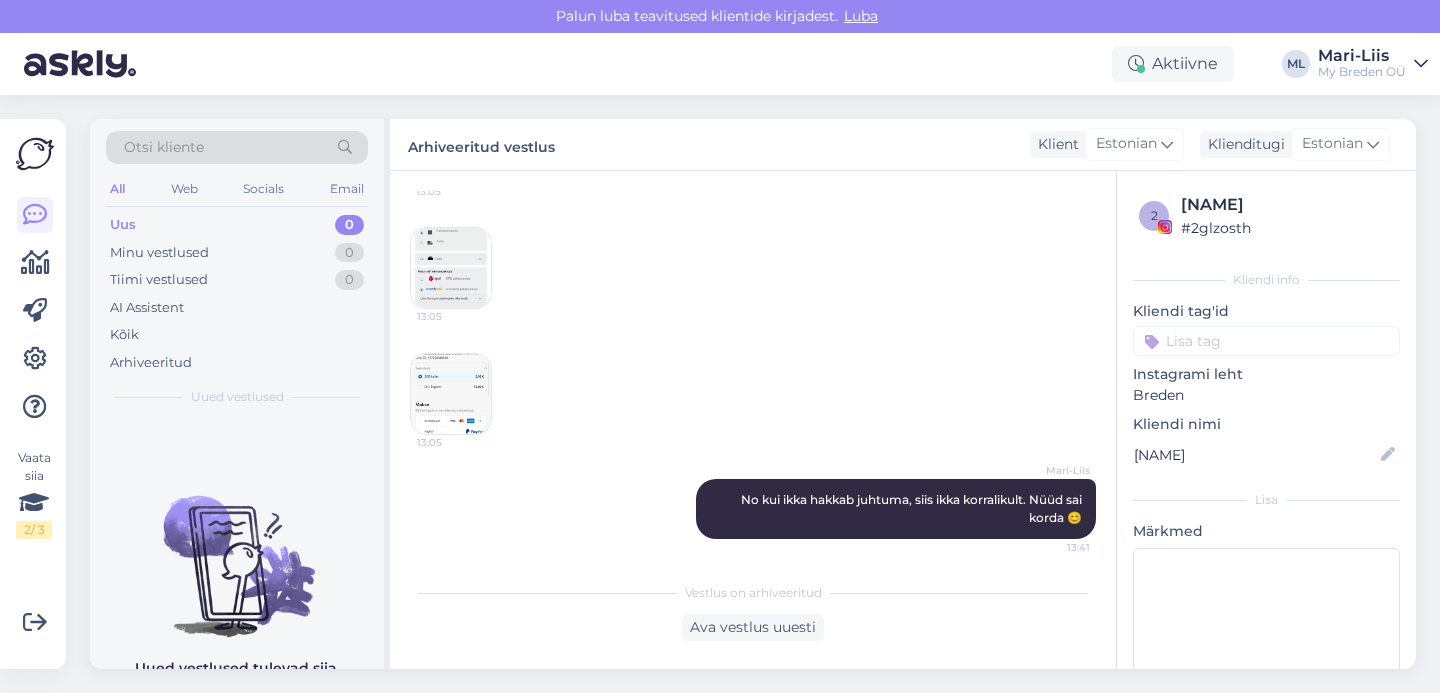 click on "Uus 0" at bounding box center [237, 225] 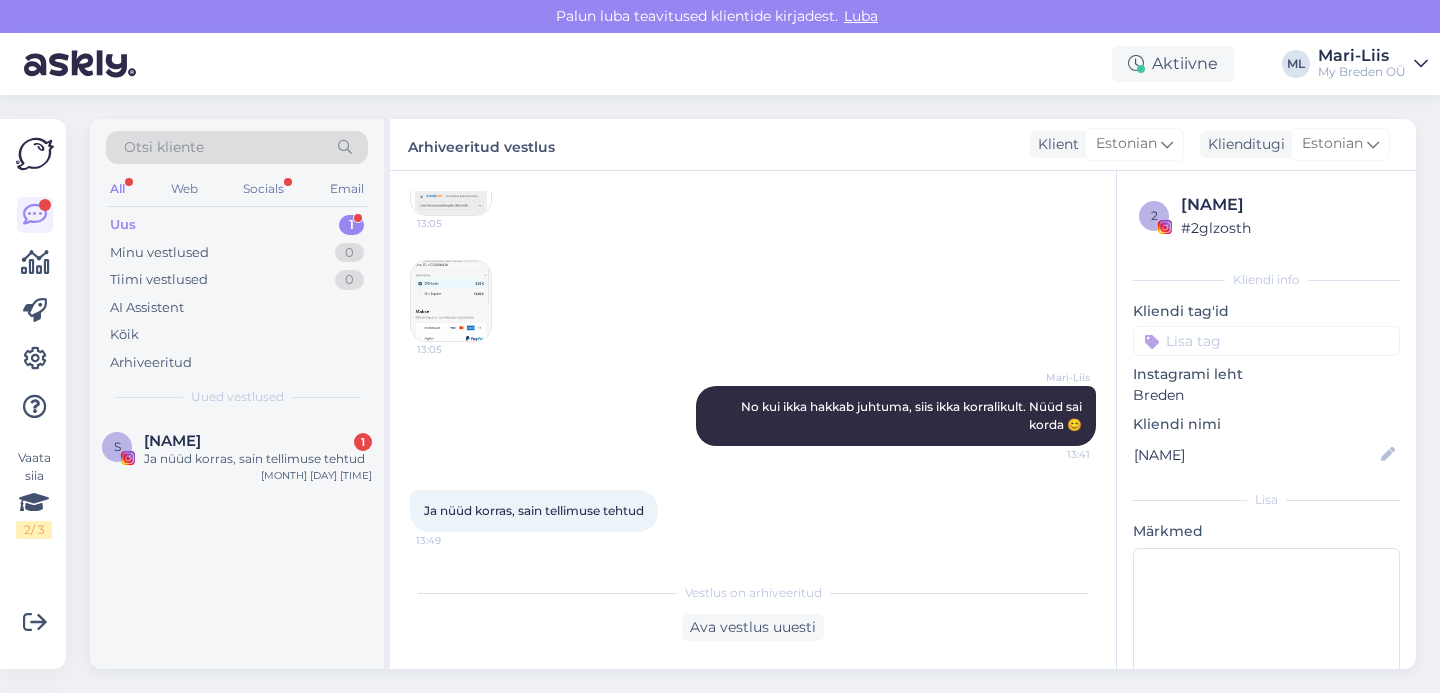 scroll, scrollTop: 1169, scrollLeft: 0, axis: vertical 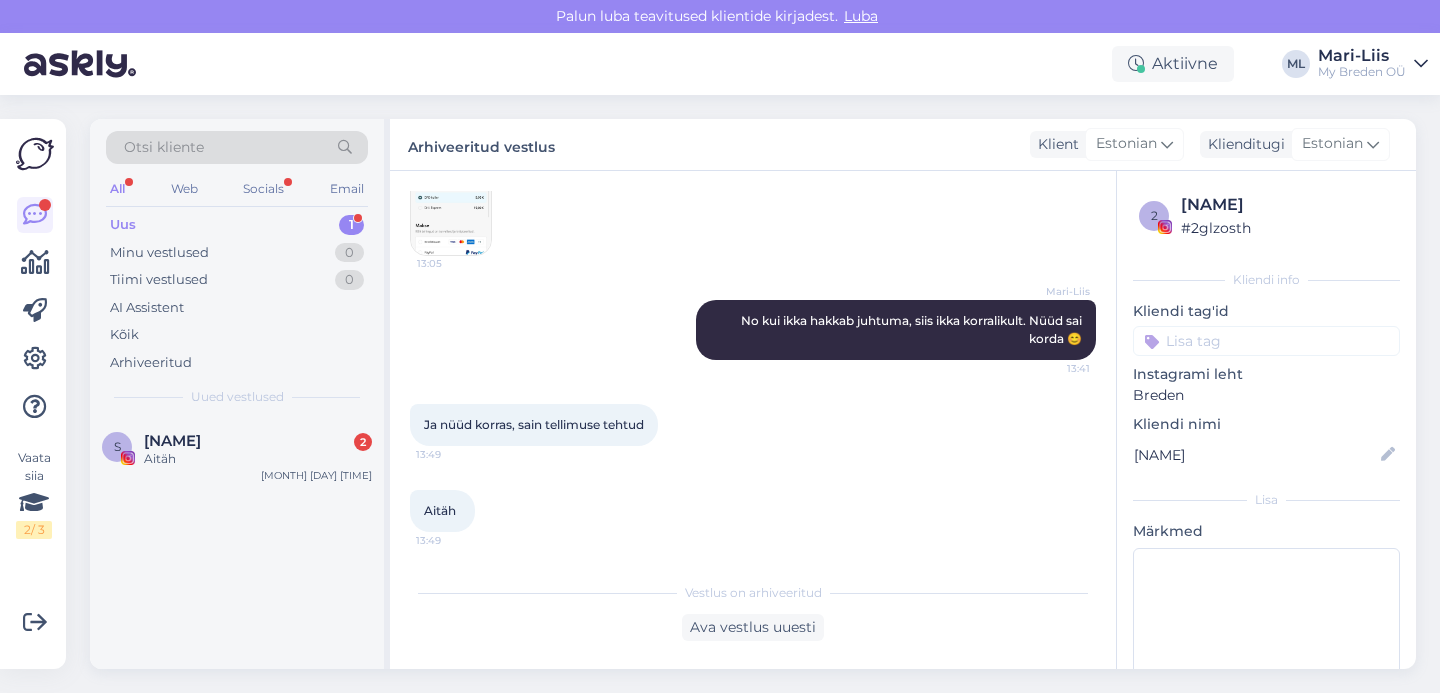 click on "Otsi kliente All Web Socials  Email Uus 1 Minu vestlused 0 Tiimi vestlused 0 AI Assistent Kõik Arhiveeritud Uued vestlused" at bounding box center (237, 268) 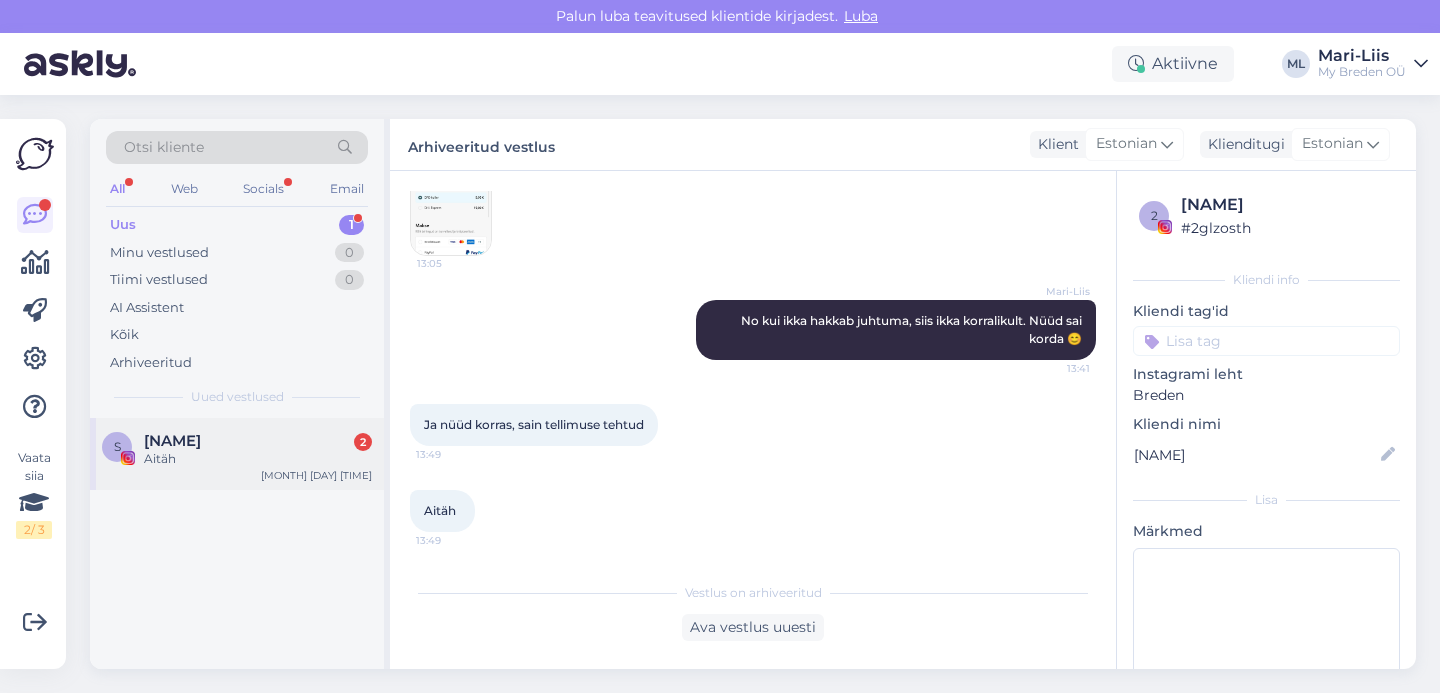 click on "[LAST] 2" at bounding box center [258, 441] 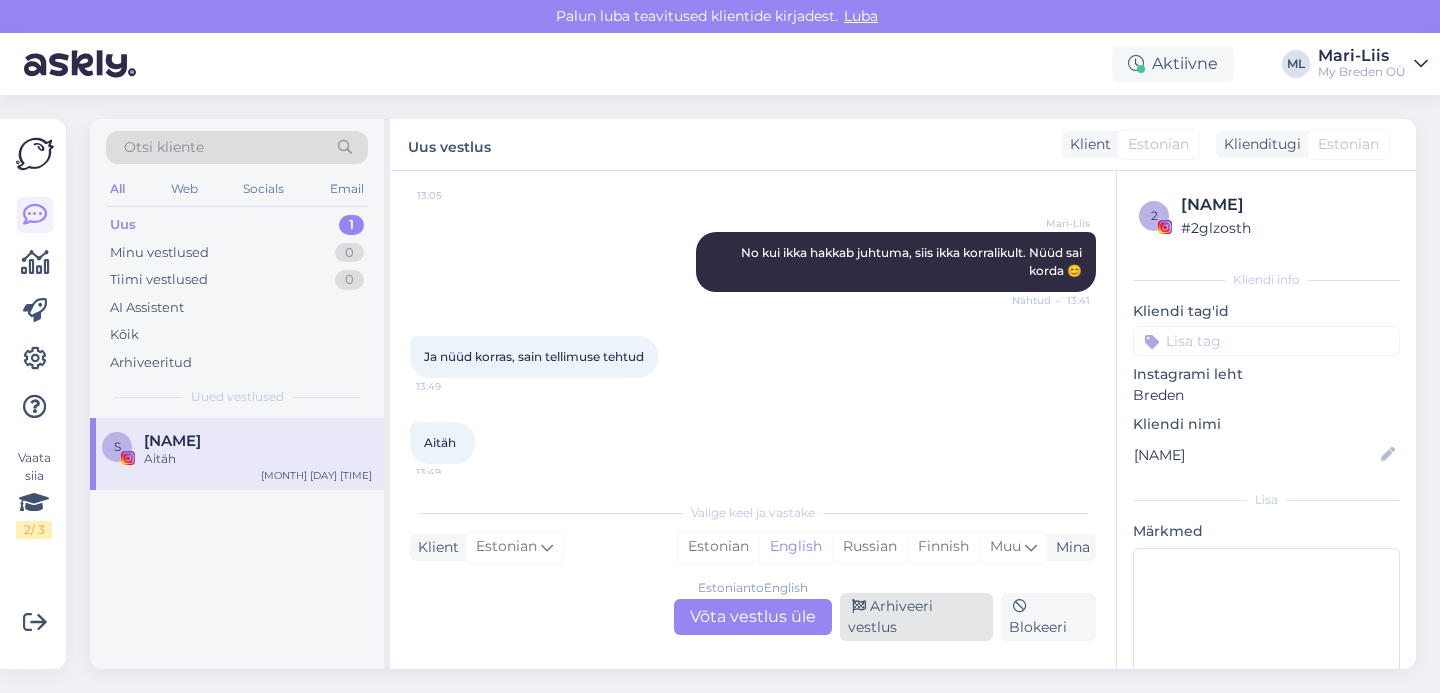 click on "Arhiveeri vestlus" at bounding box center (916, 617) 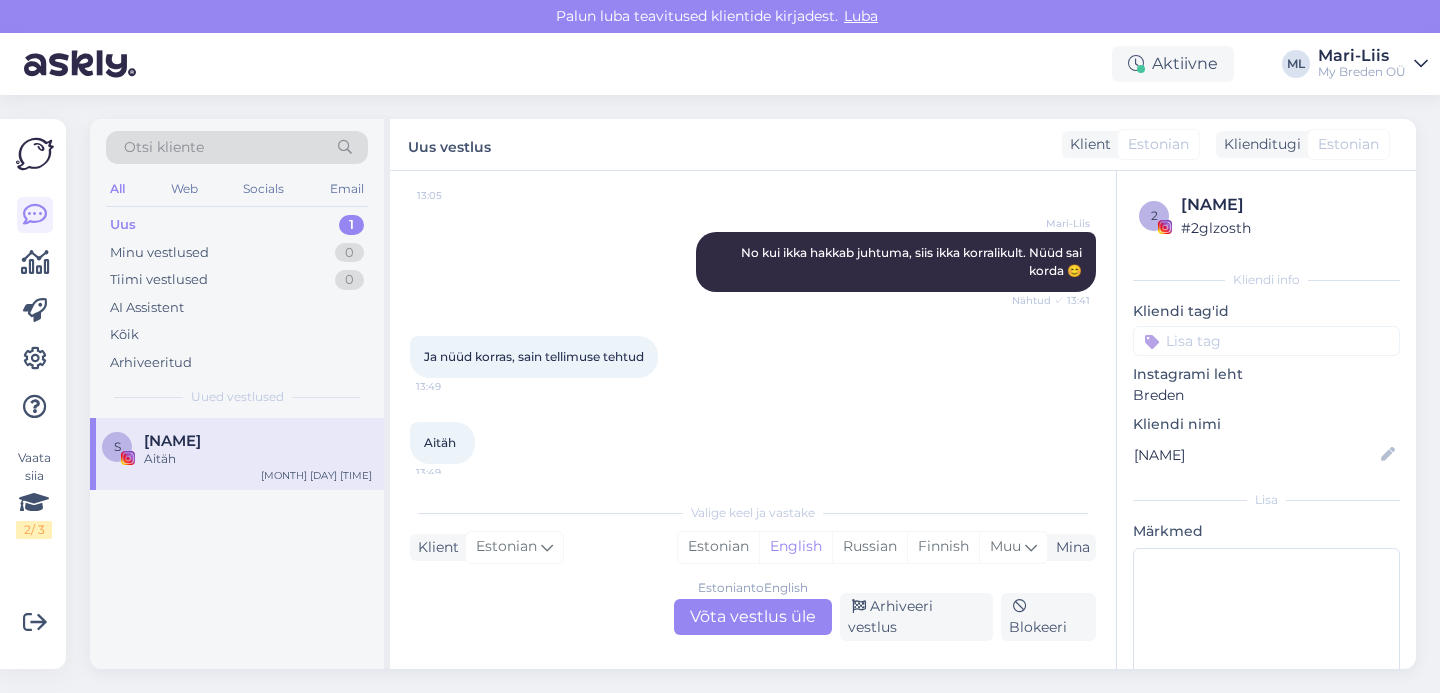 scroll, scrollTop: 1169, scrollLeft: 0, axis: vertical 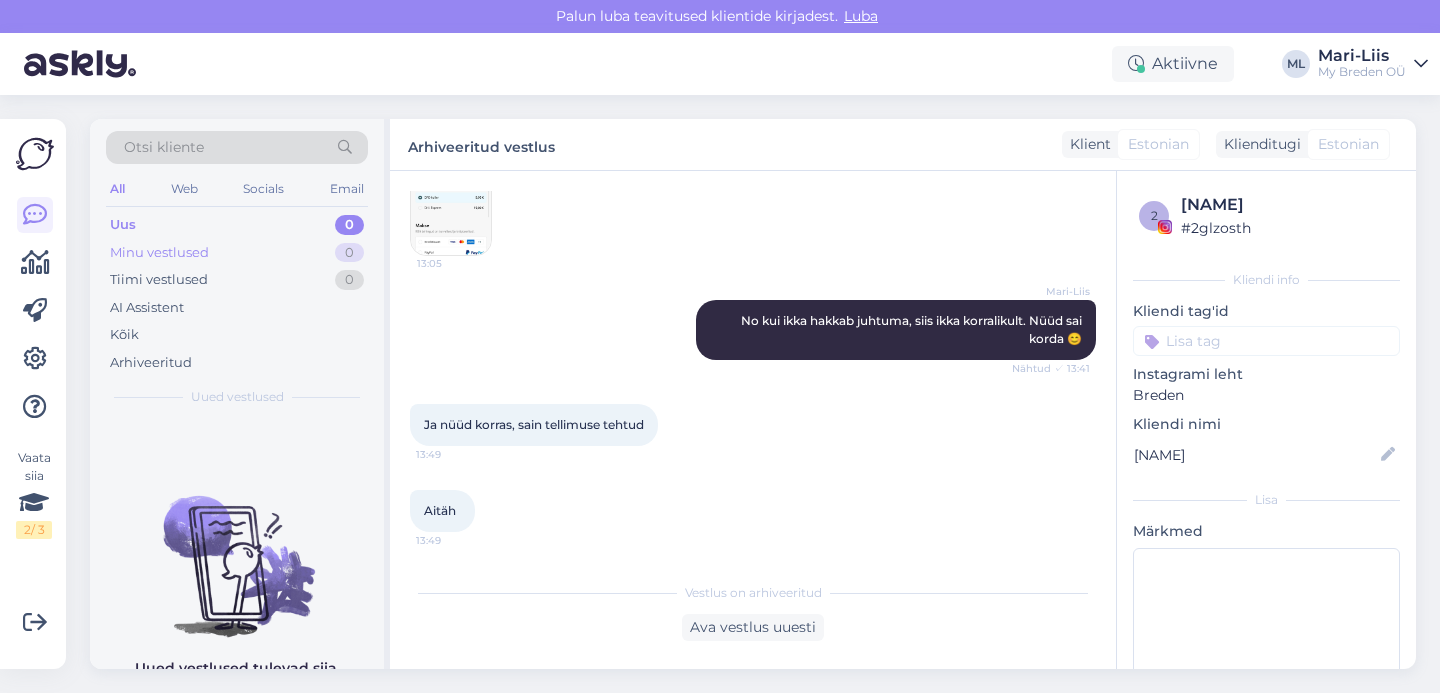 click on "Minu vestlused" at bounding box center [159, 253] 